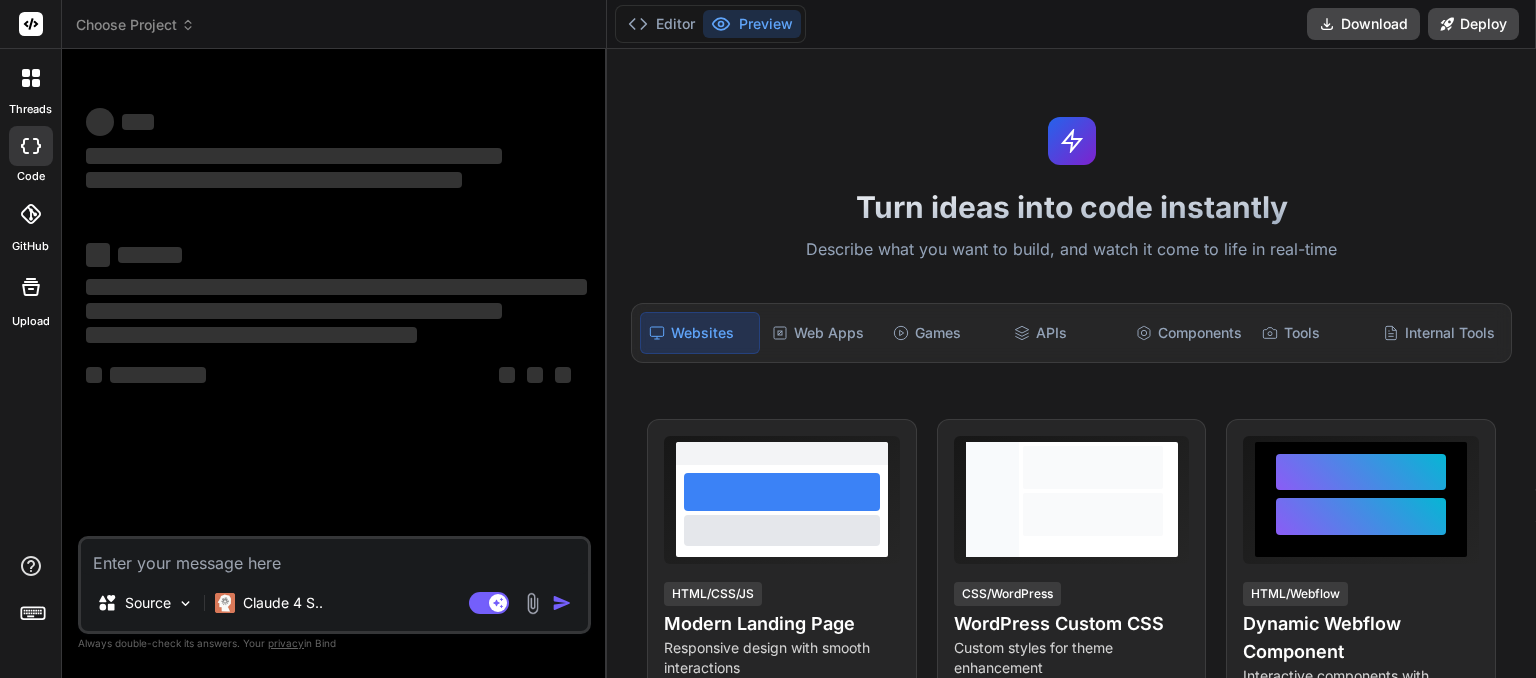 scroll, scrollTop: 0, scrollLeft: 0, axis: both 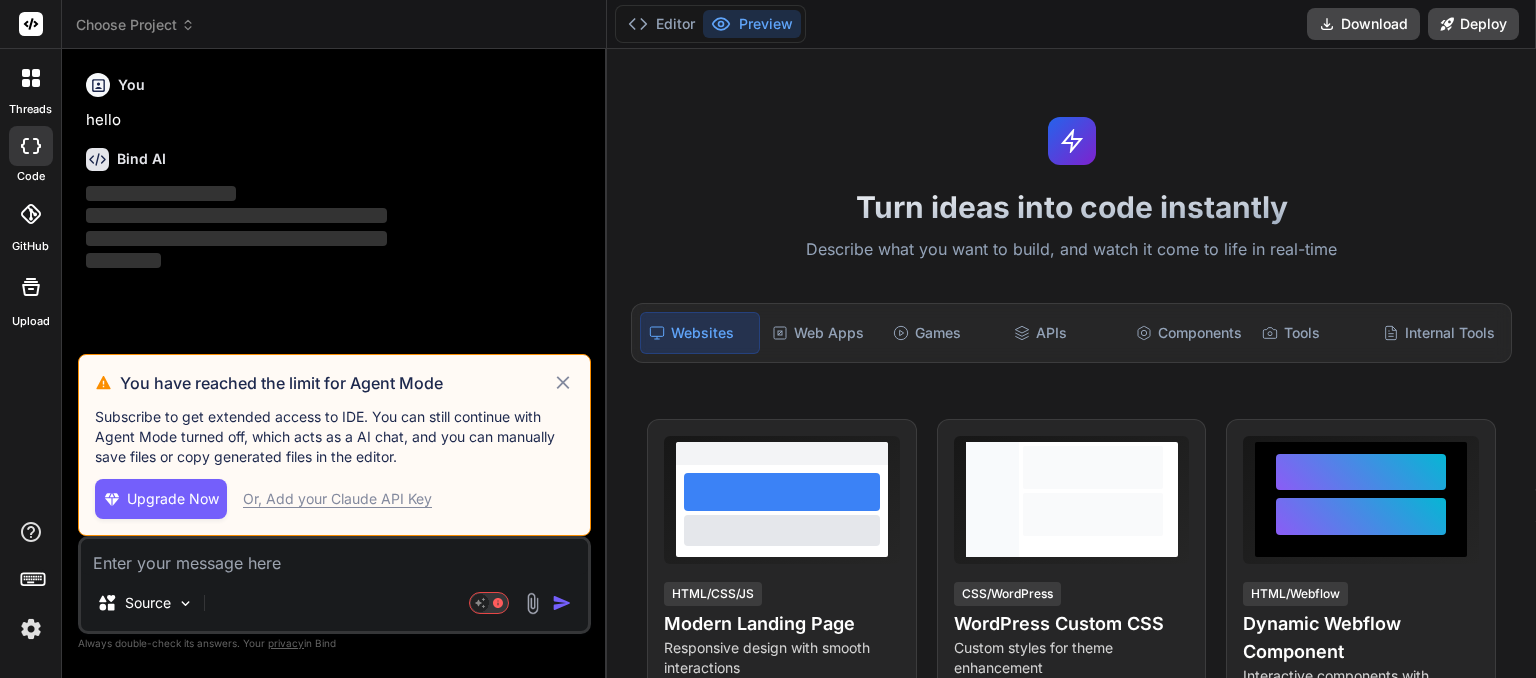 click 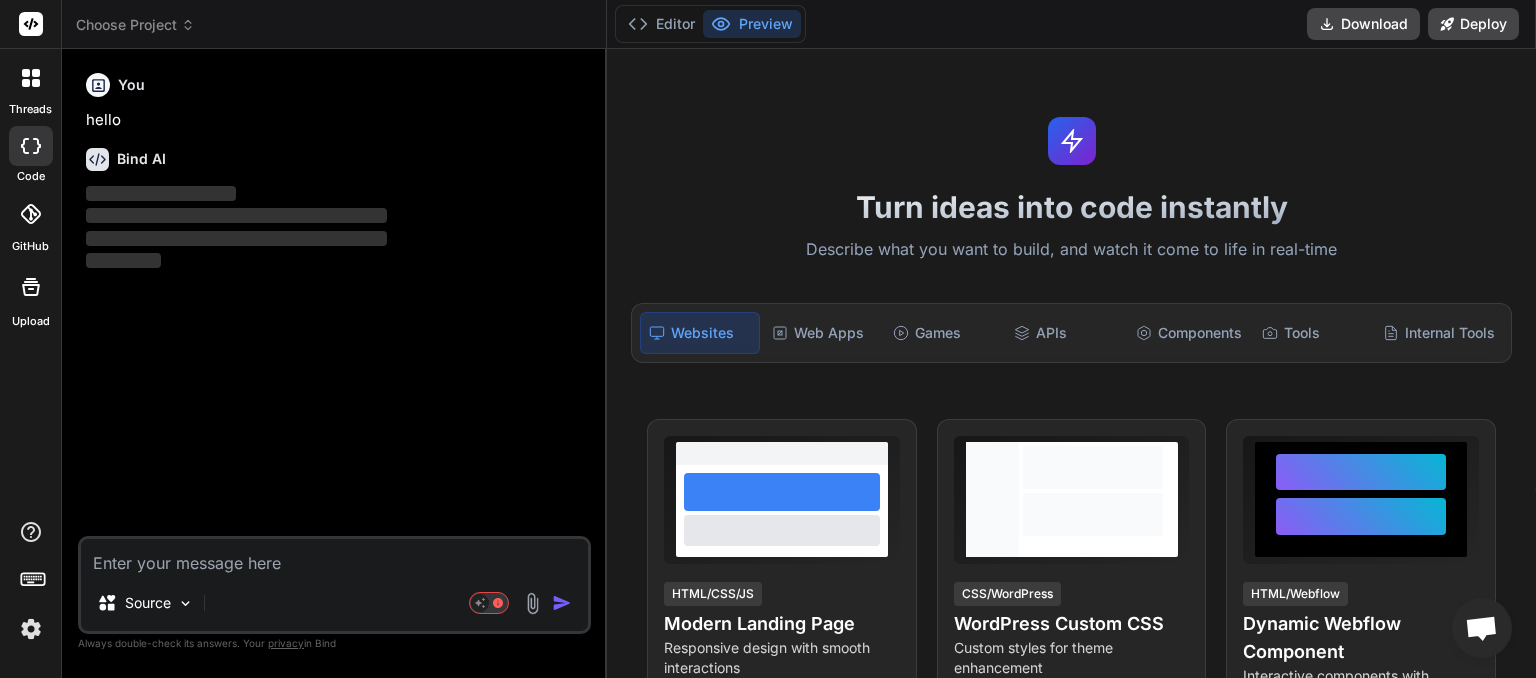 click on "Choose Project" at bounding box center (135, 25) 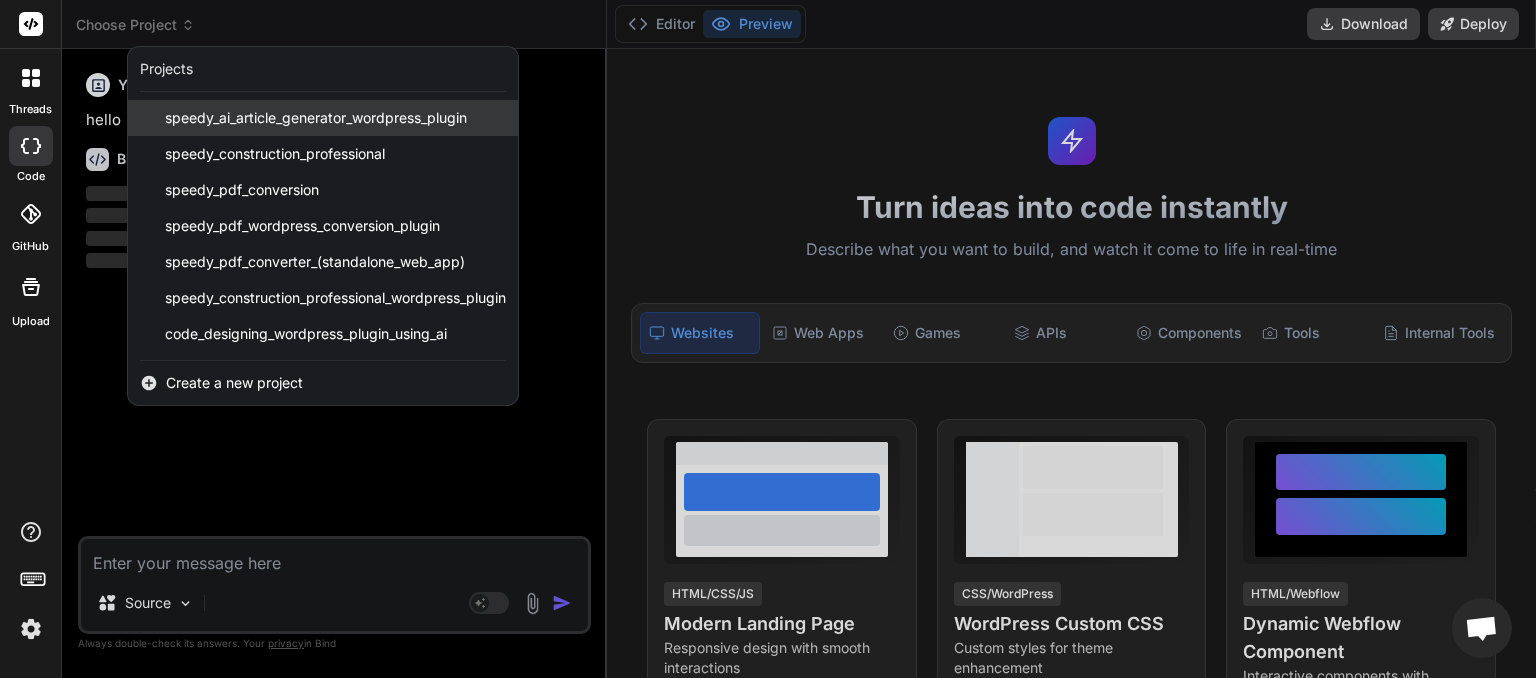 click on "speedy_ai_article_generator_wordpress_plugin" at bounding box center [316, 118] 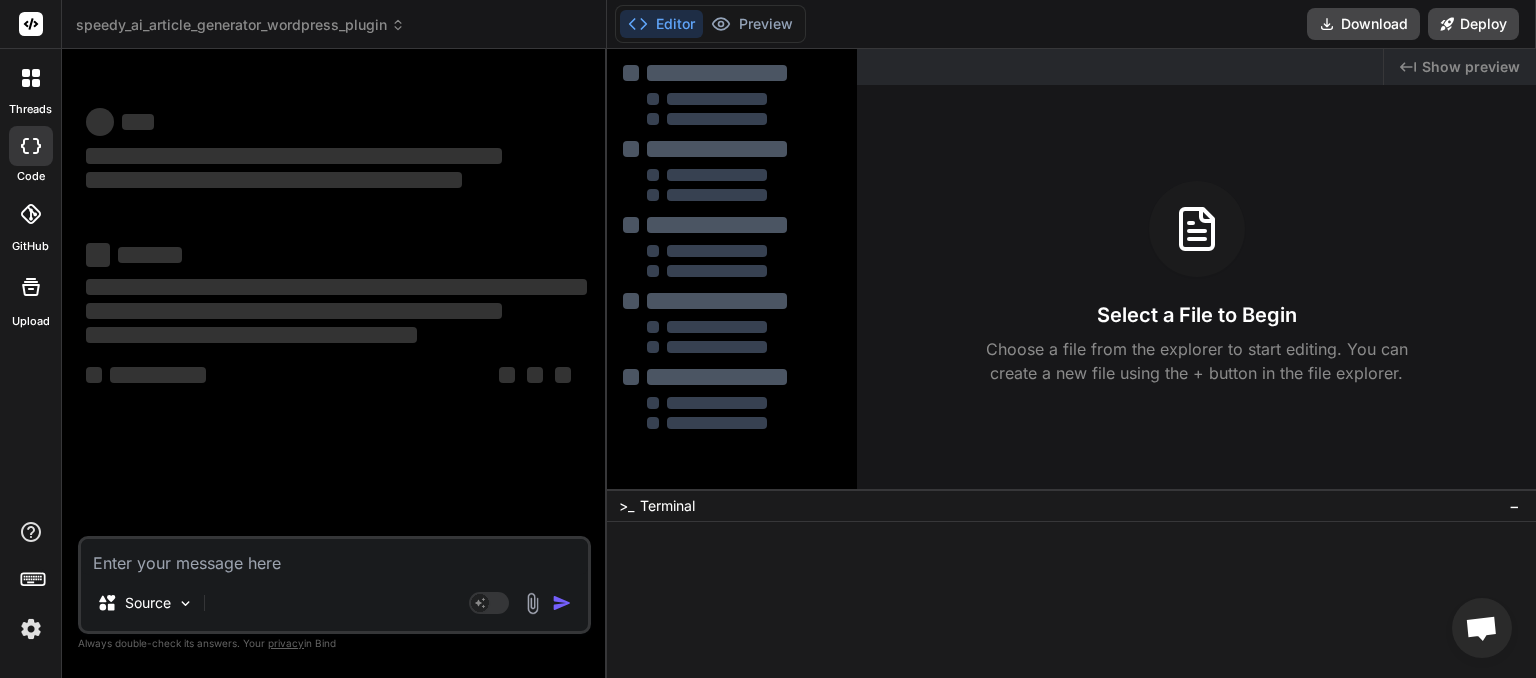scroll, scrollTop: 19, scrollLeft: 0, axis: vertical 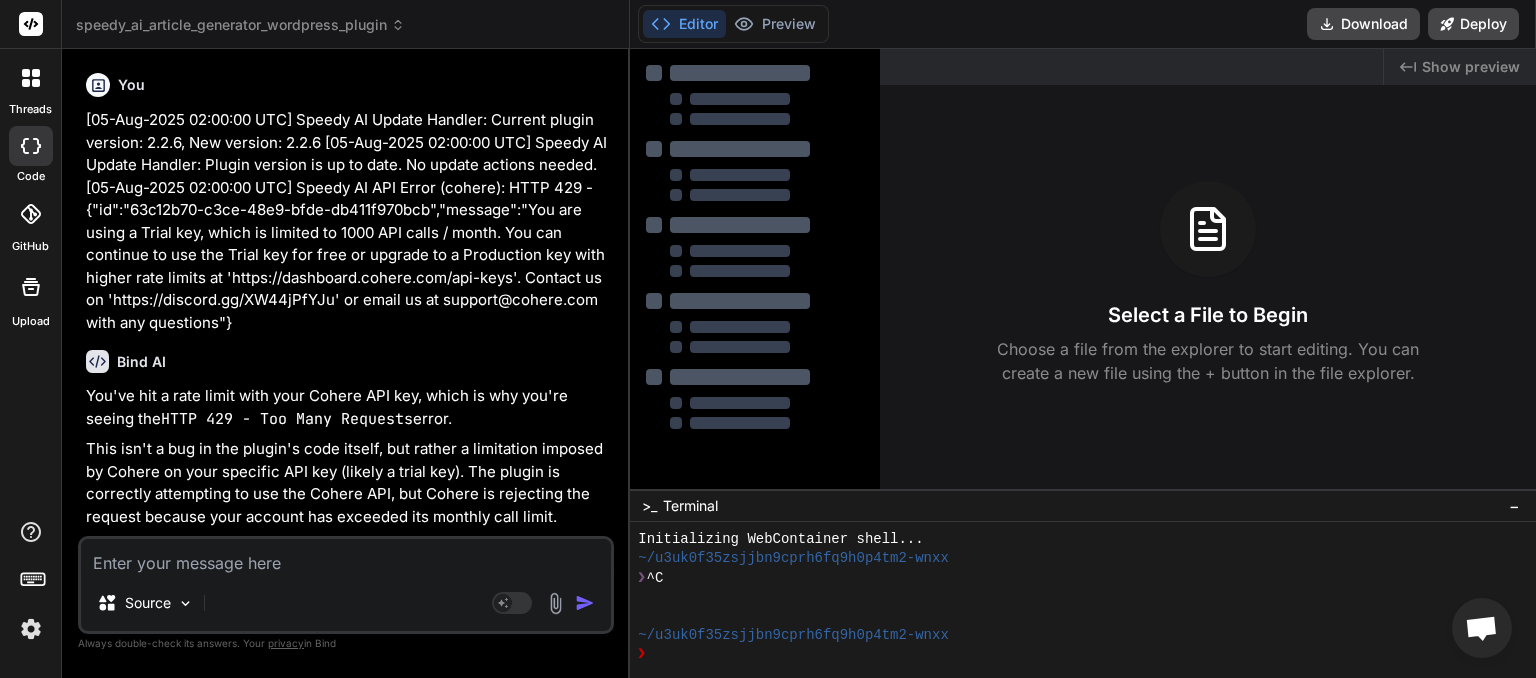 click 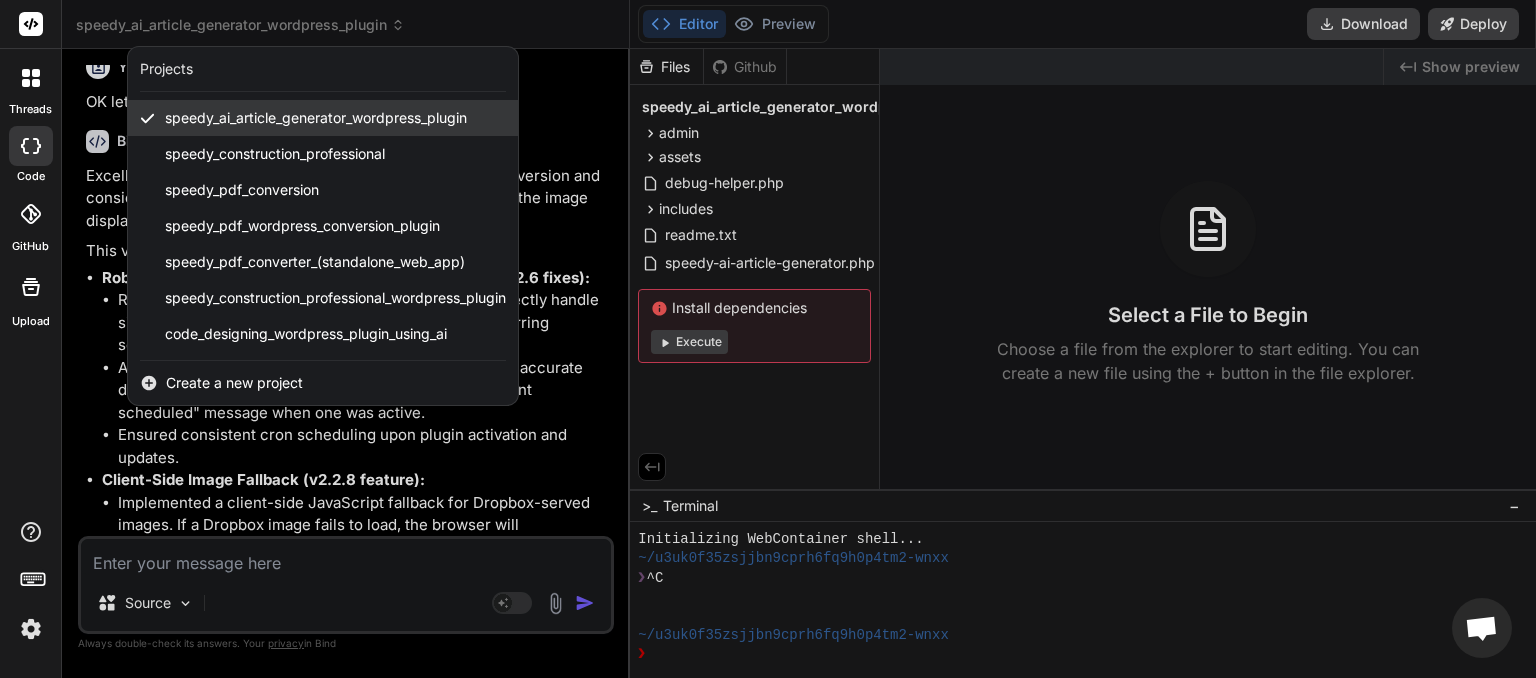 scroll, scrollTop: 6876, scrollLeft: 0, axis: vertical 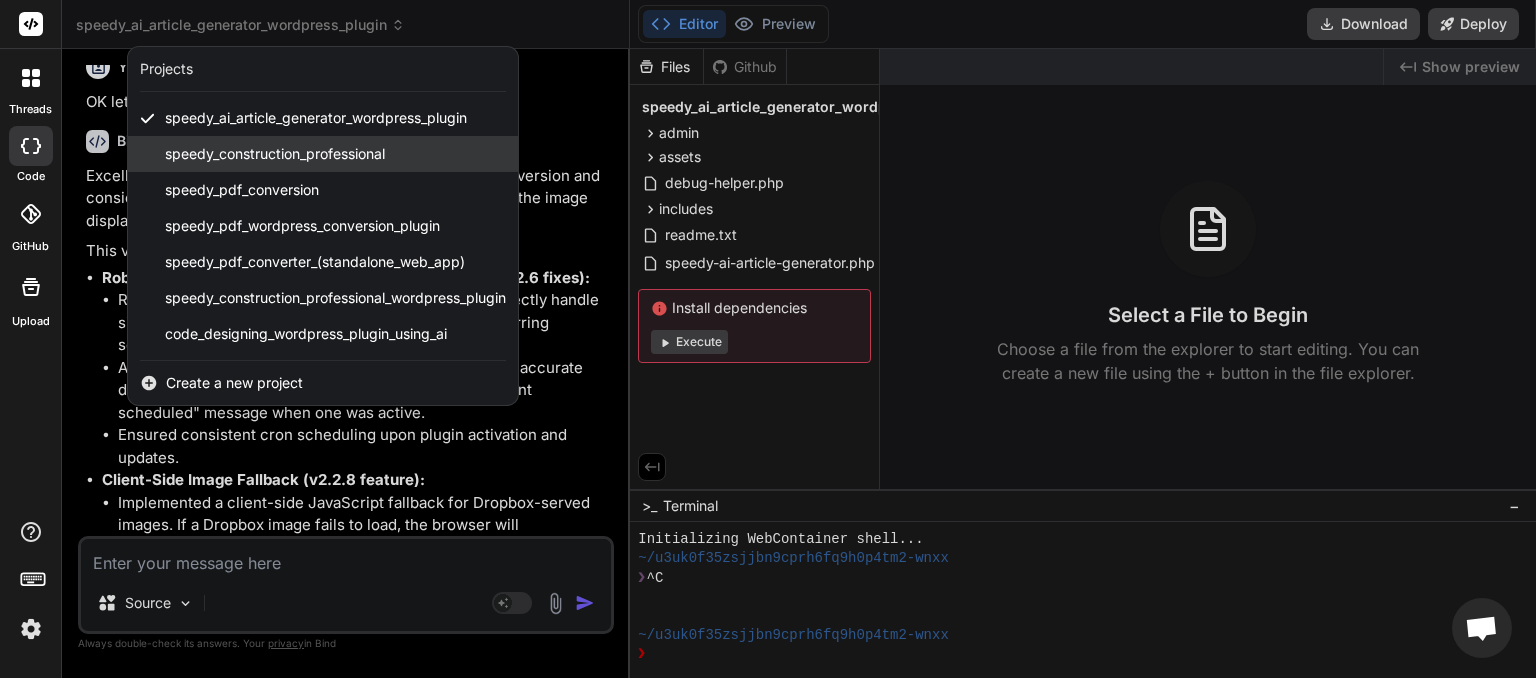 click on "speedy_construction_professional" at bounding box center (275, 154) 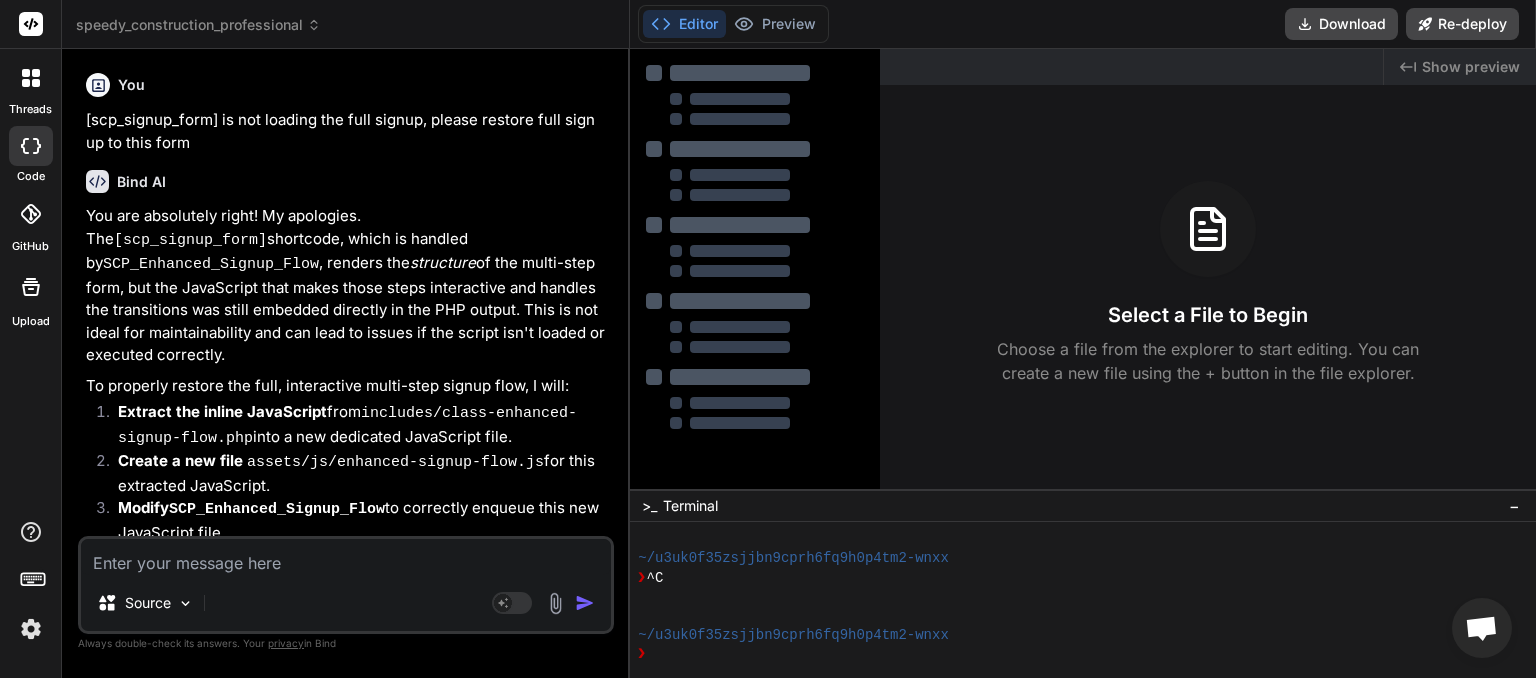 type on "x" 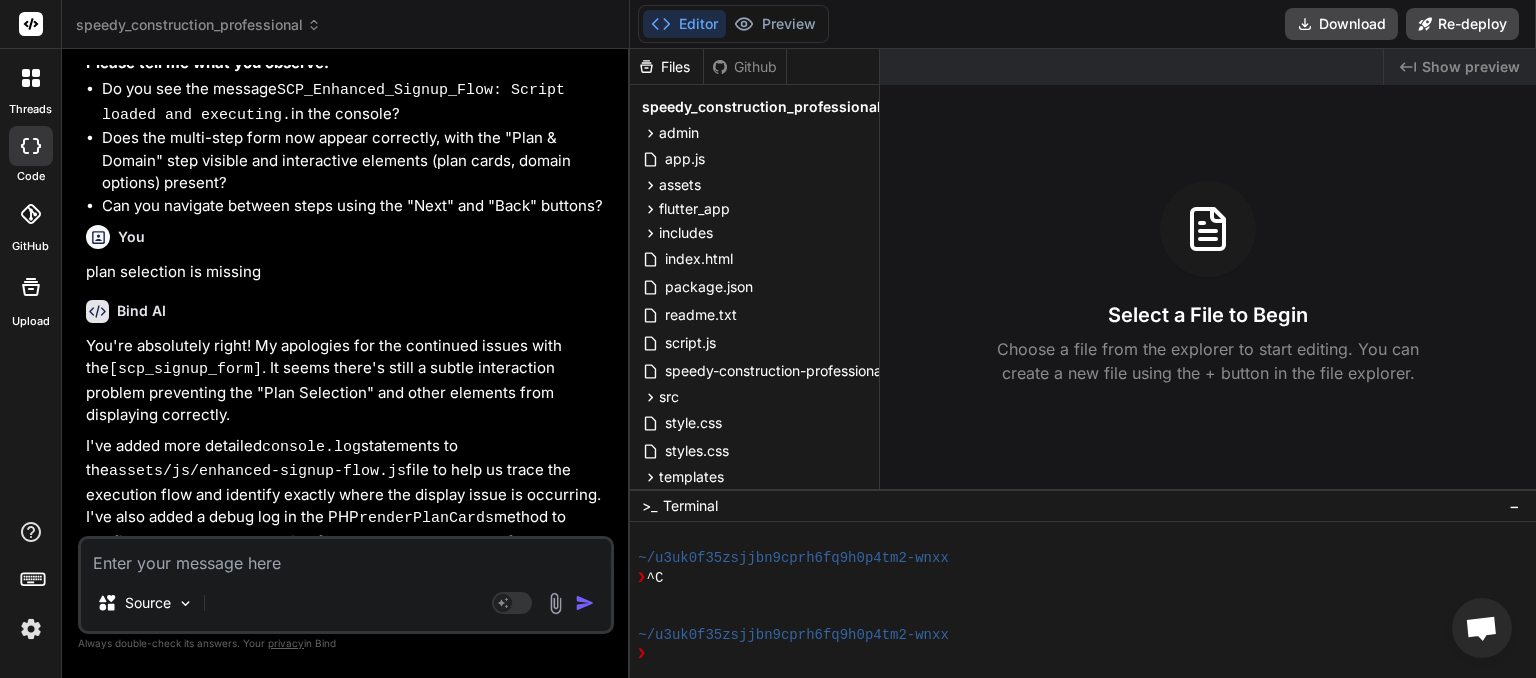 scroll, scrollTop: 6140, scrollLeft: 0, axis: vertical 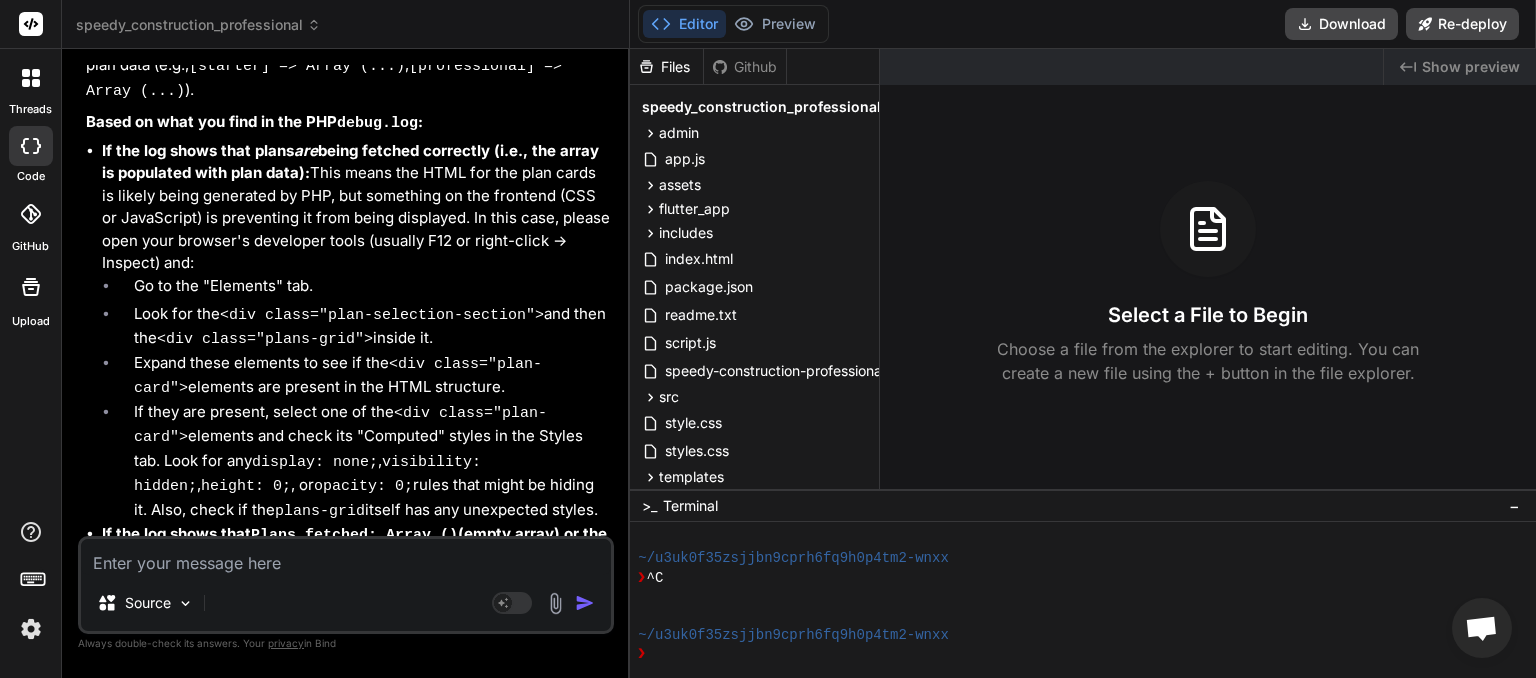 click at bounding box center [346, 557] 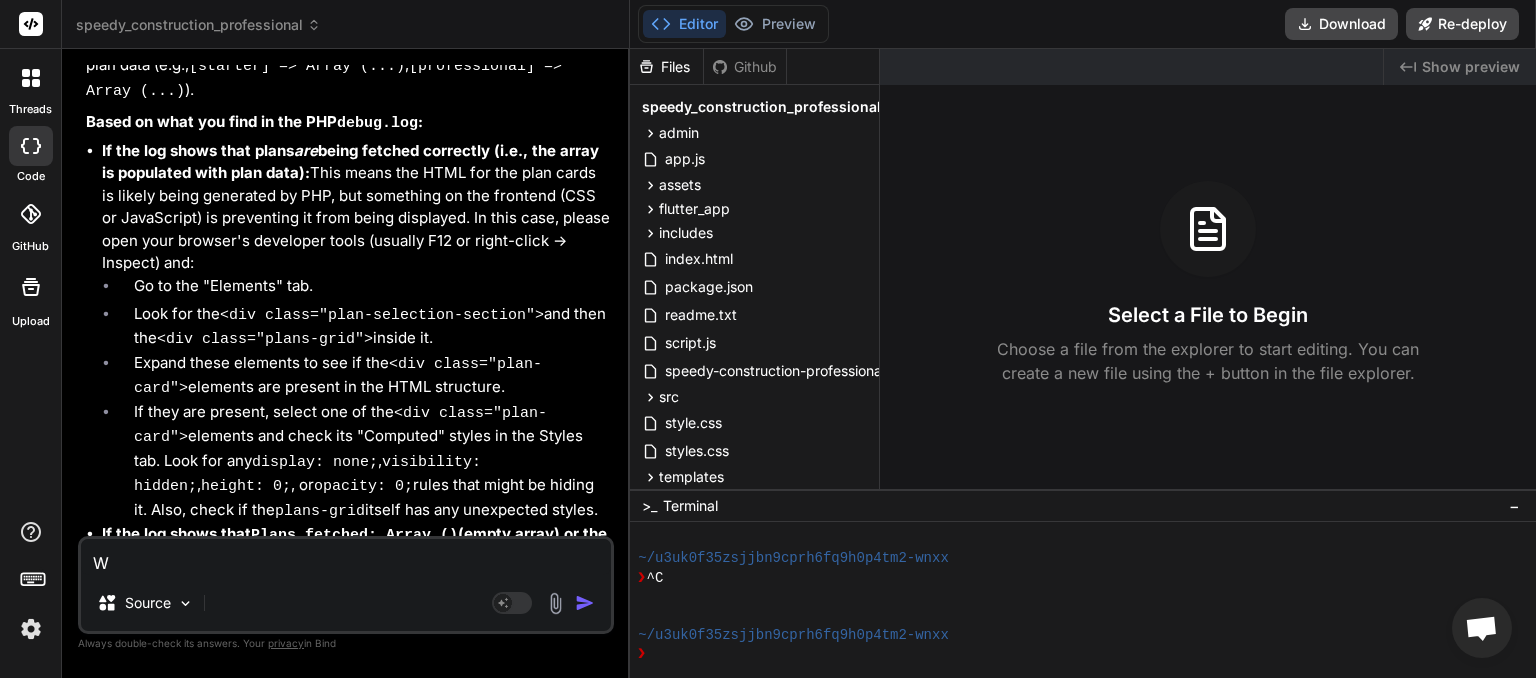 type on "We" 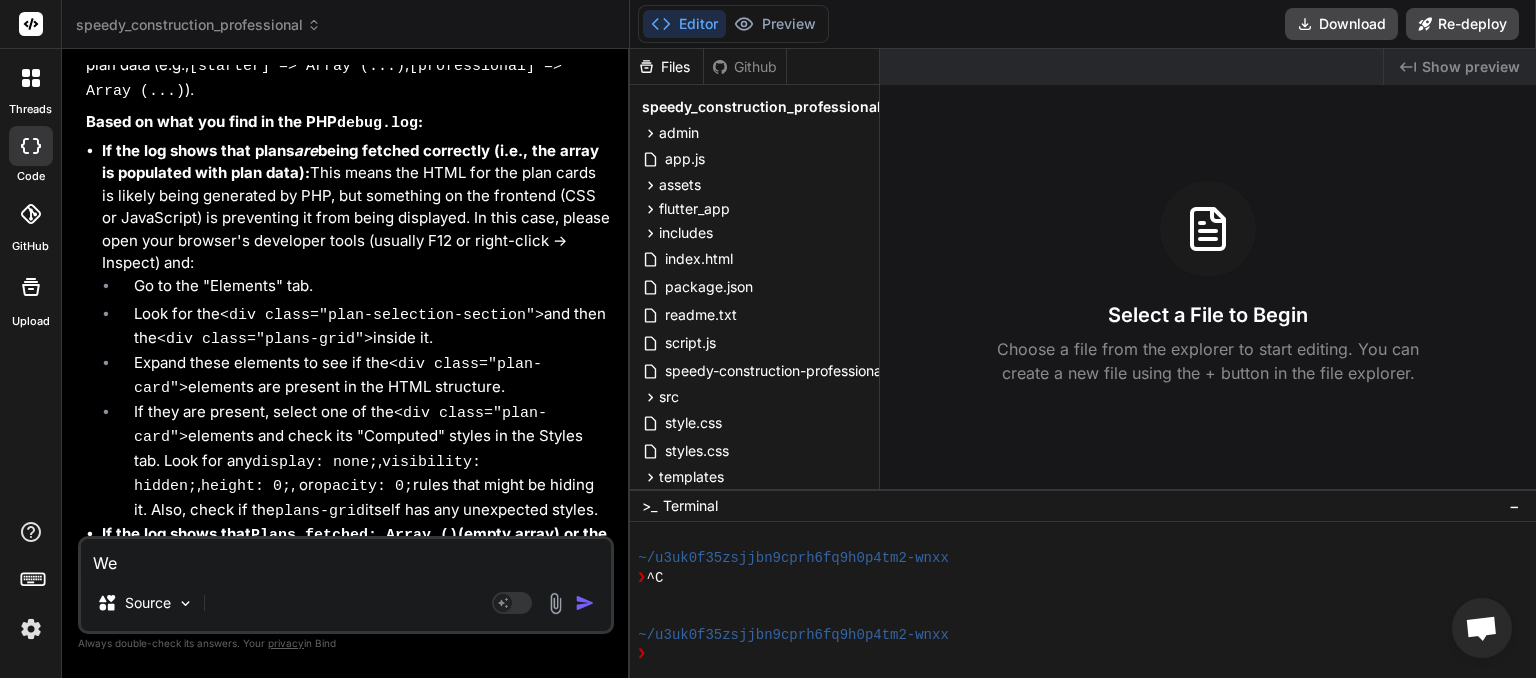 type on "We" 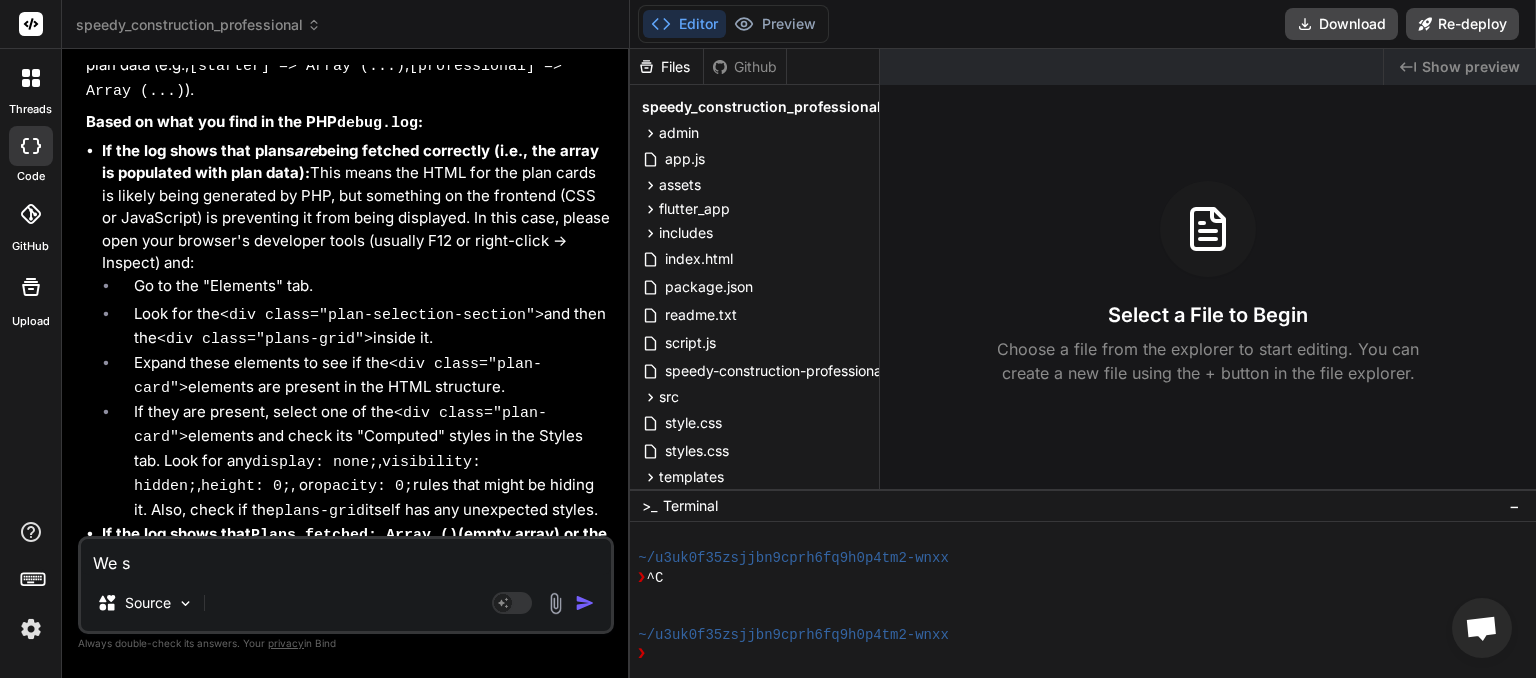 type on "We sh" 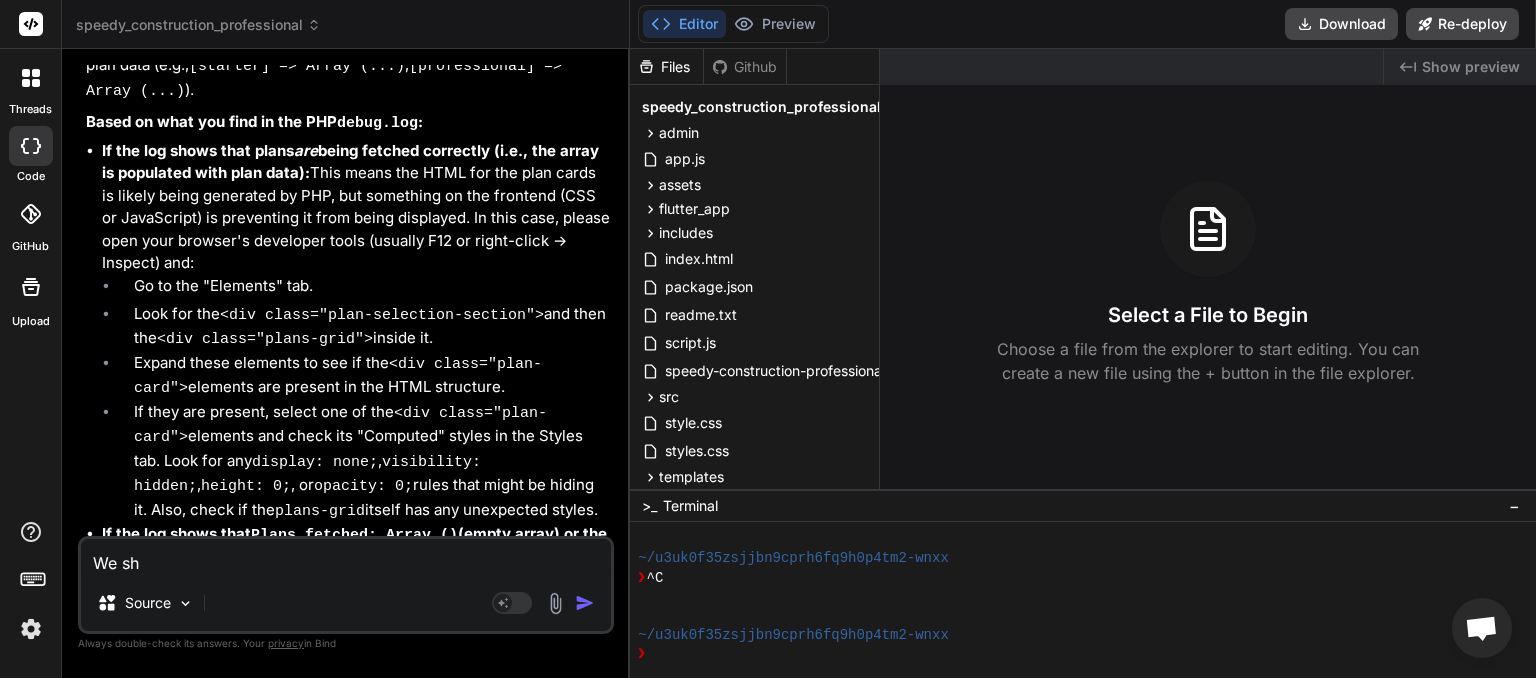 type on "We sho" 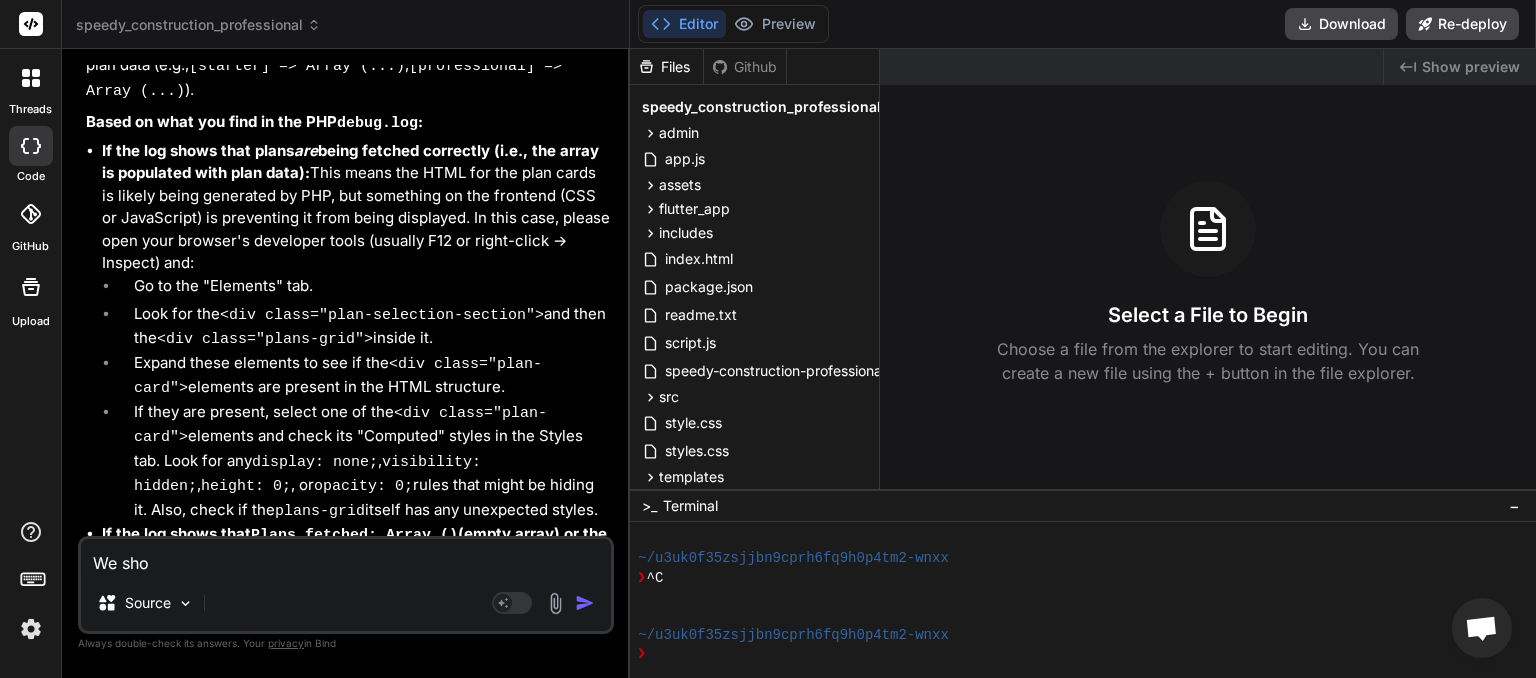 type on "We shou" 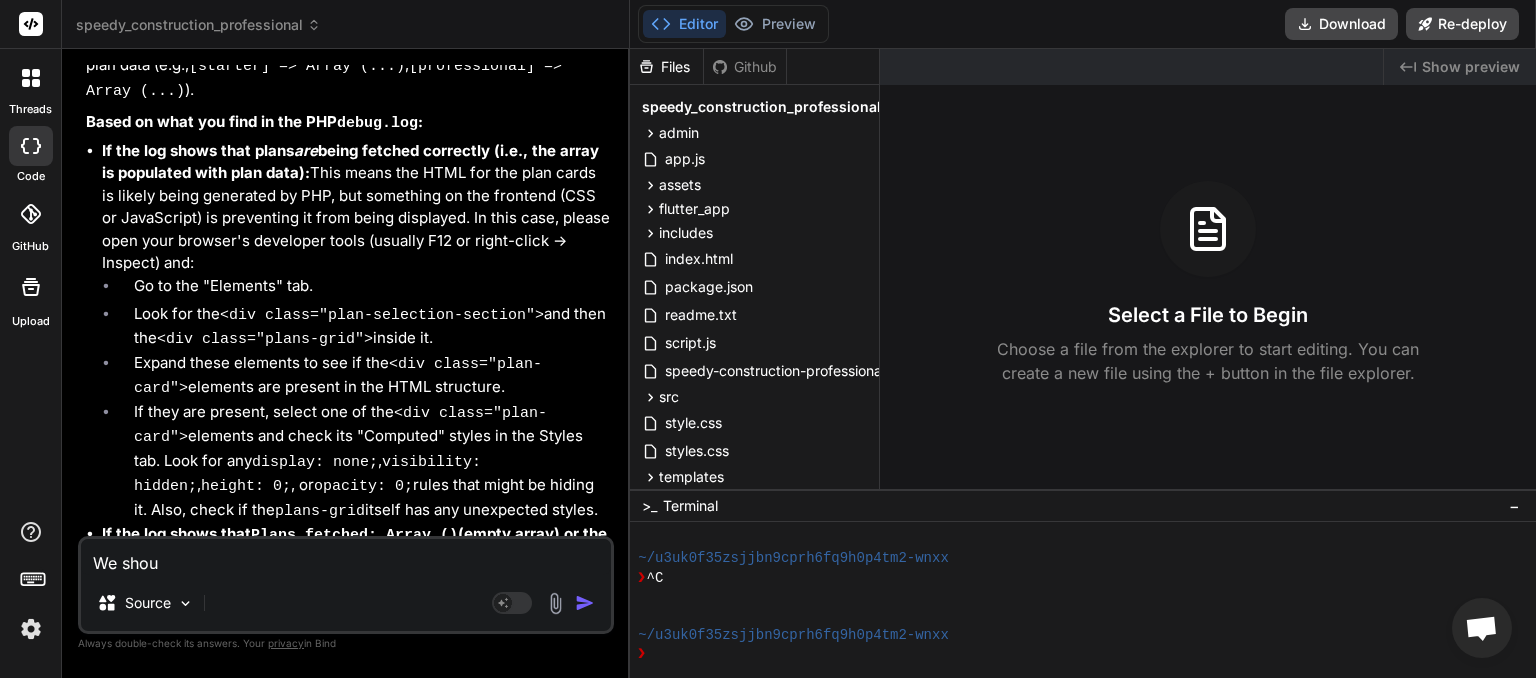 type on "We shoul" 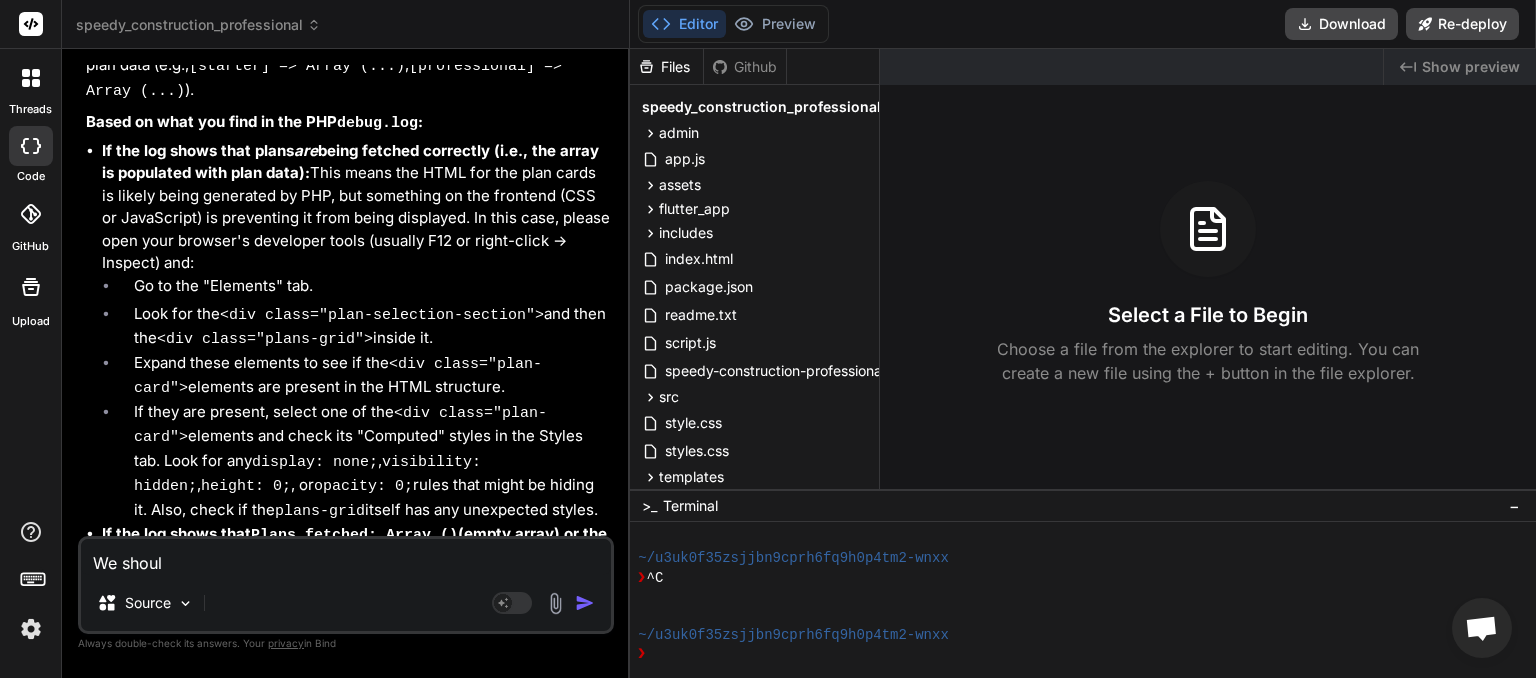 type on "We should" 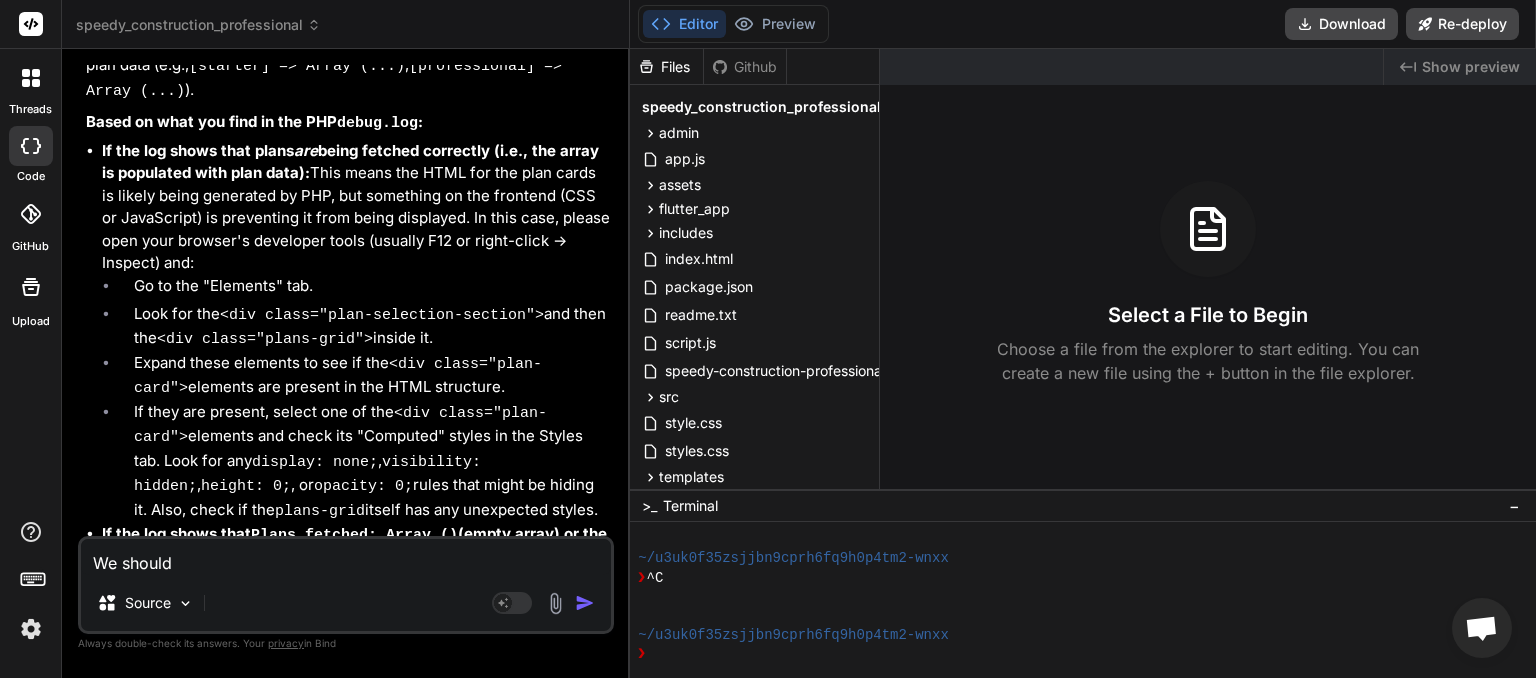 type on "We should" 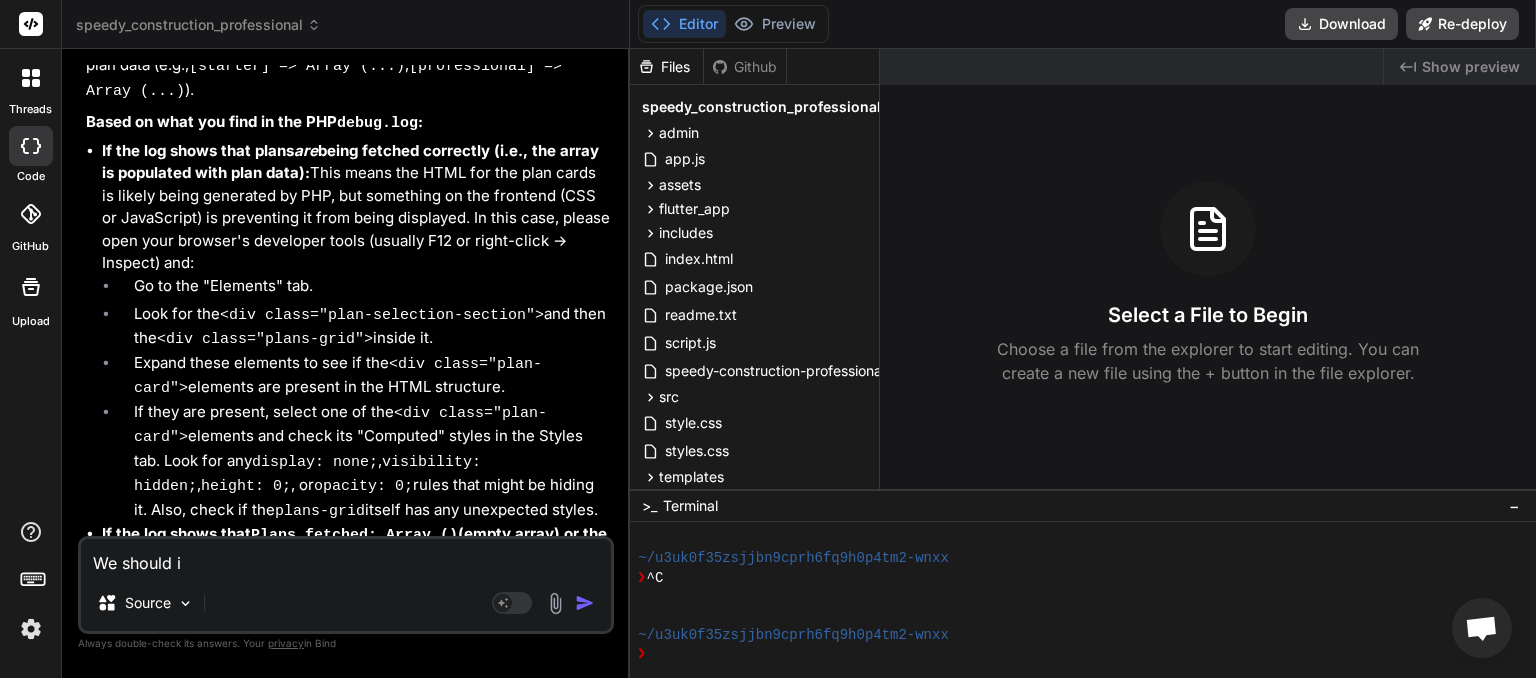 type on "We should in" 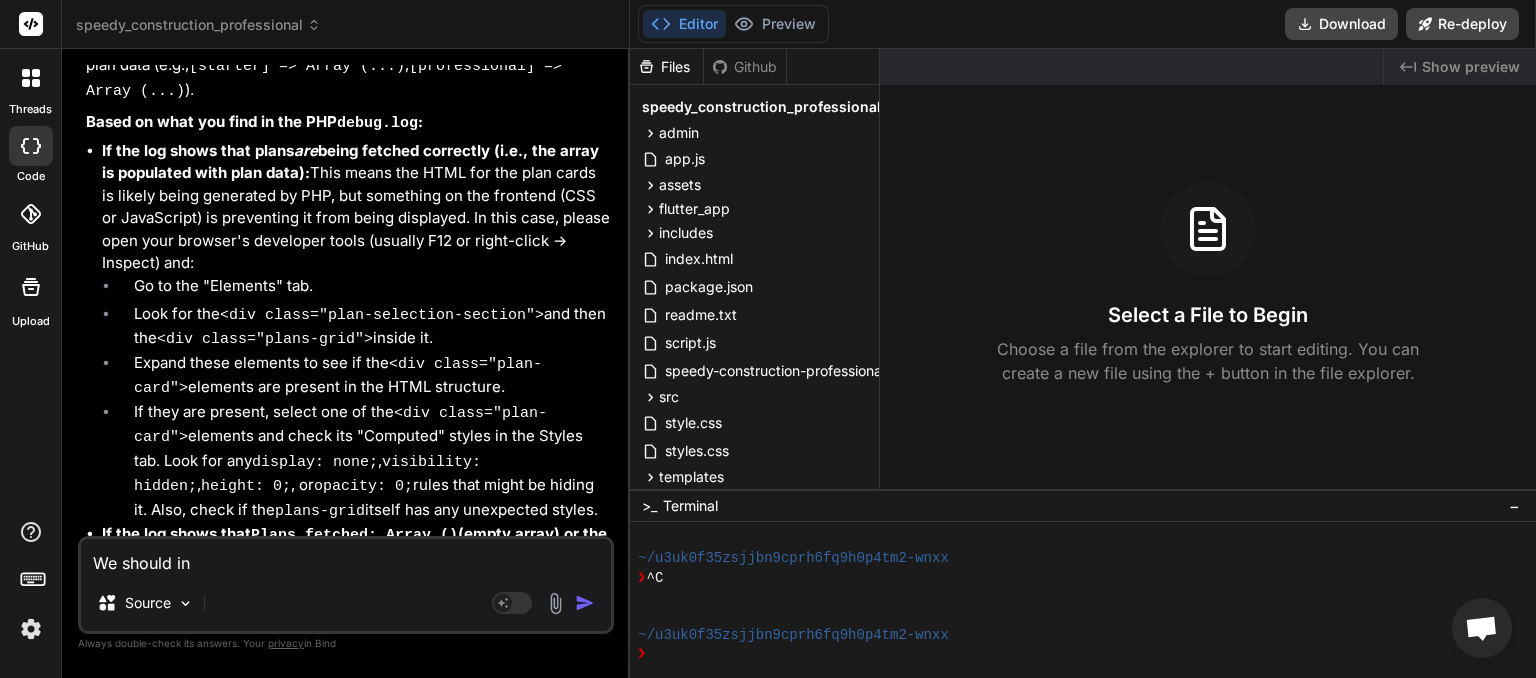 type on "We should inc" 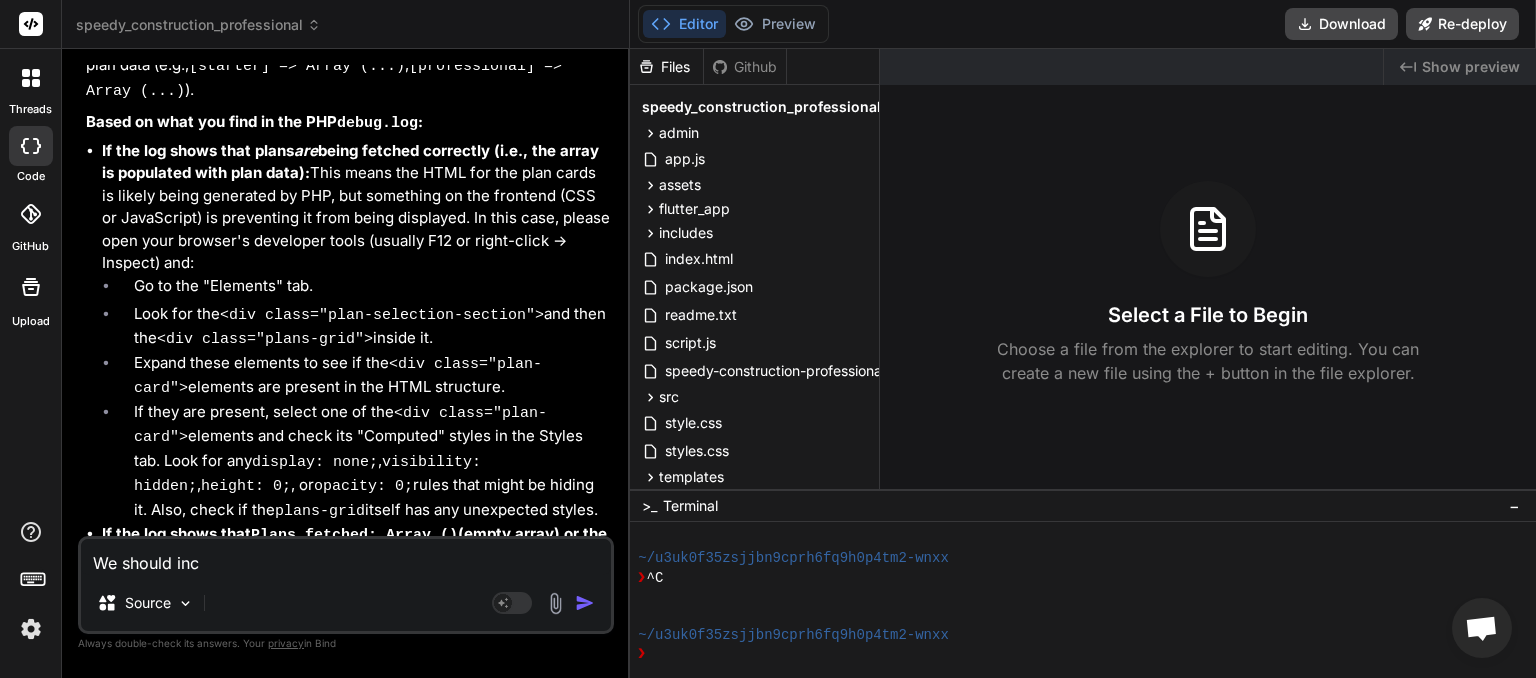type on "We should inco" 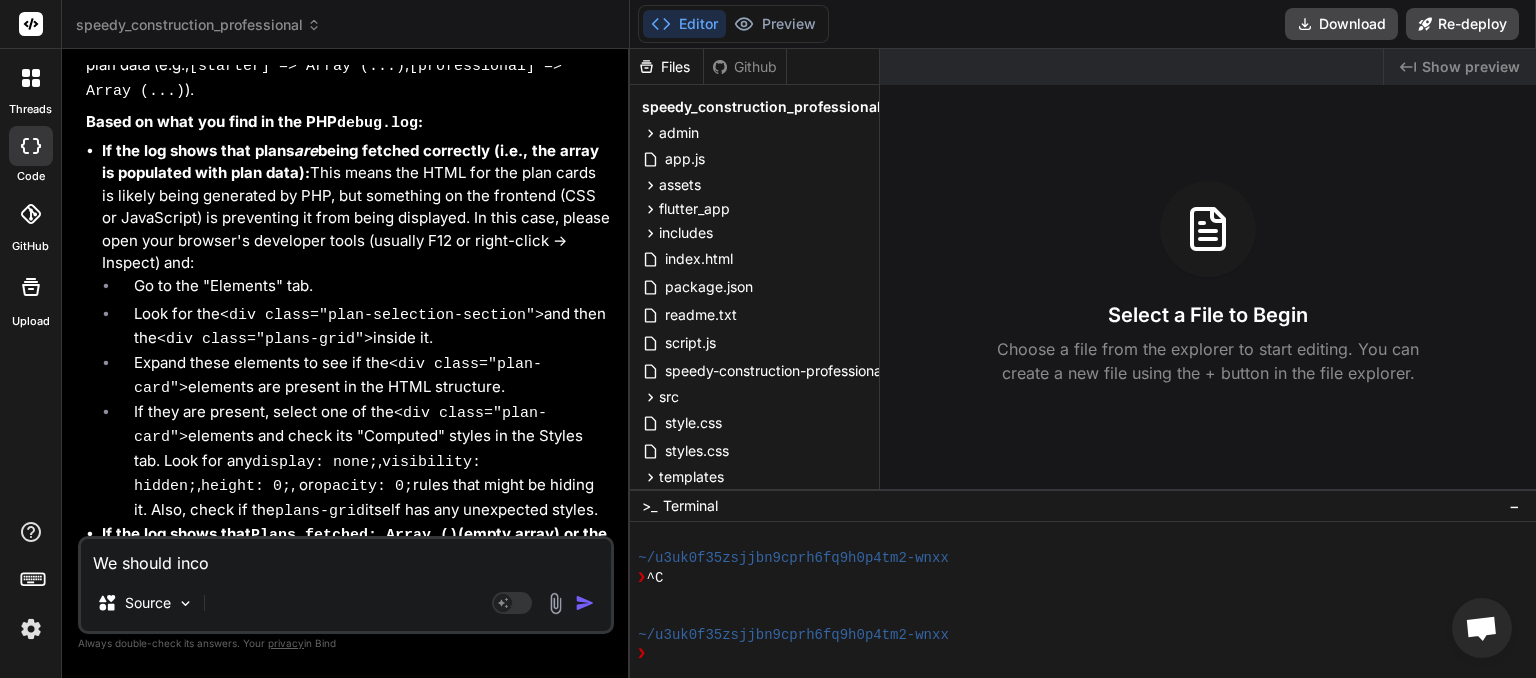 type on "We should incor" 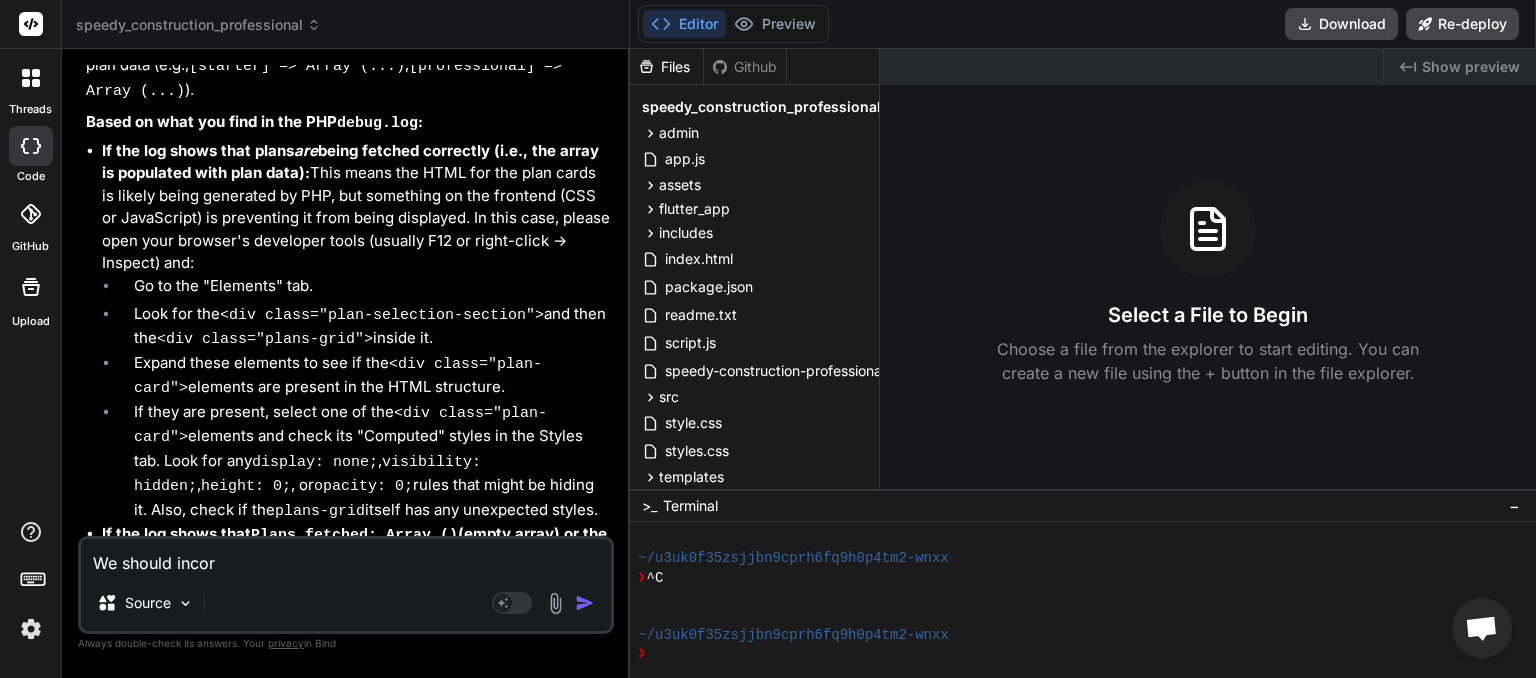 type on "We should incorp" 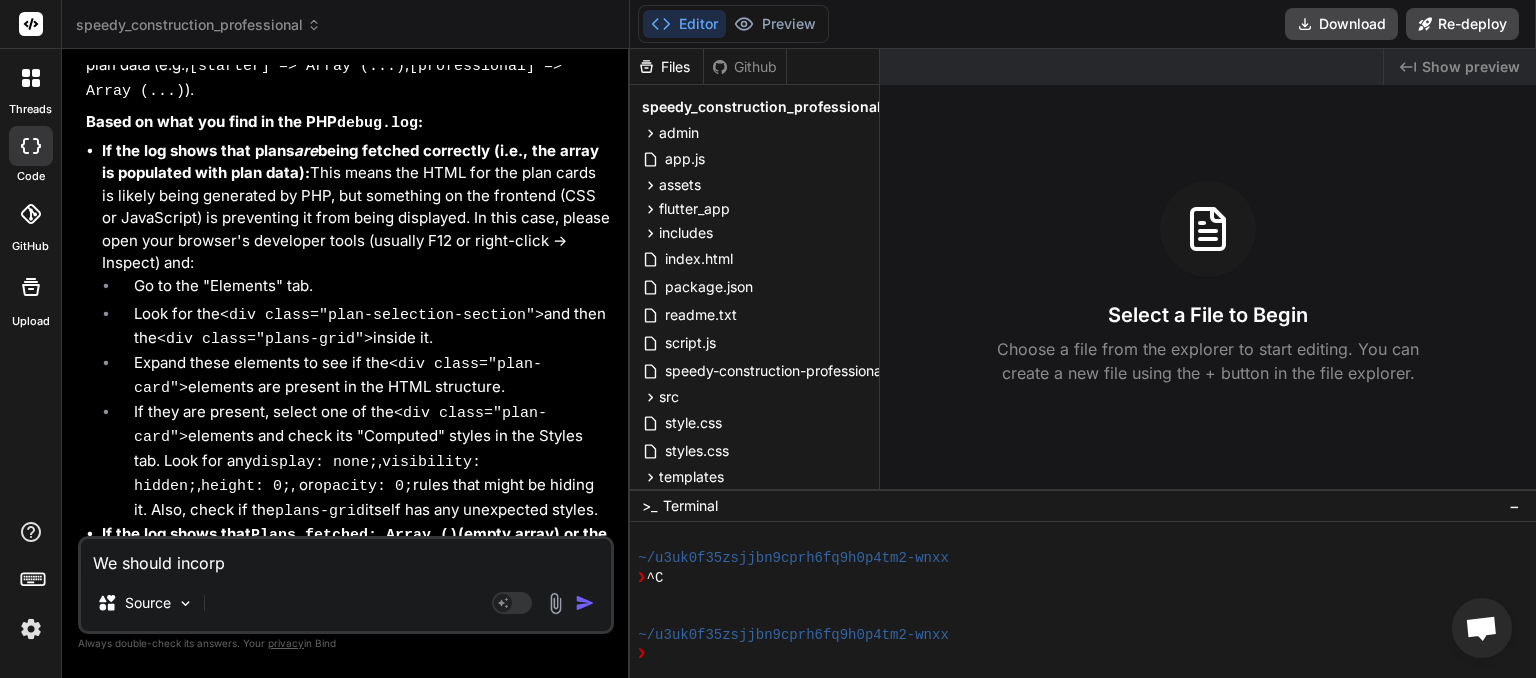 type on "We should incorpo" 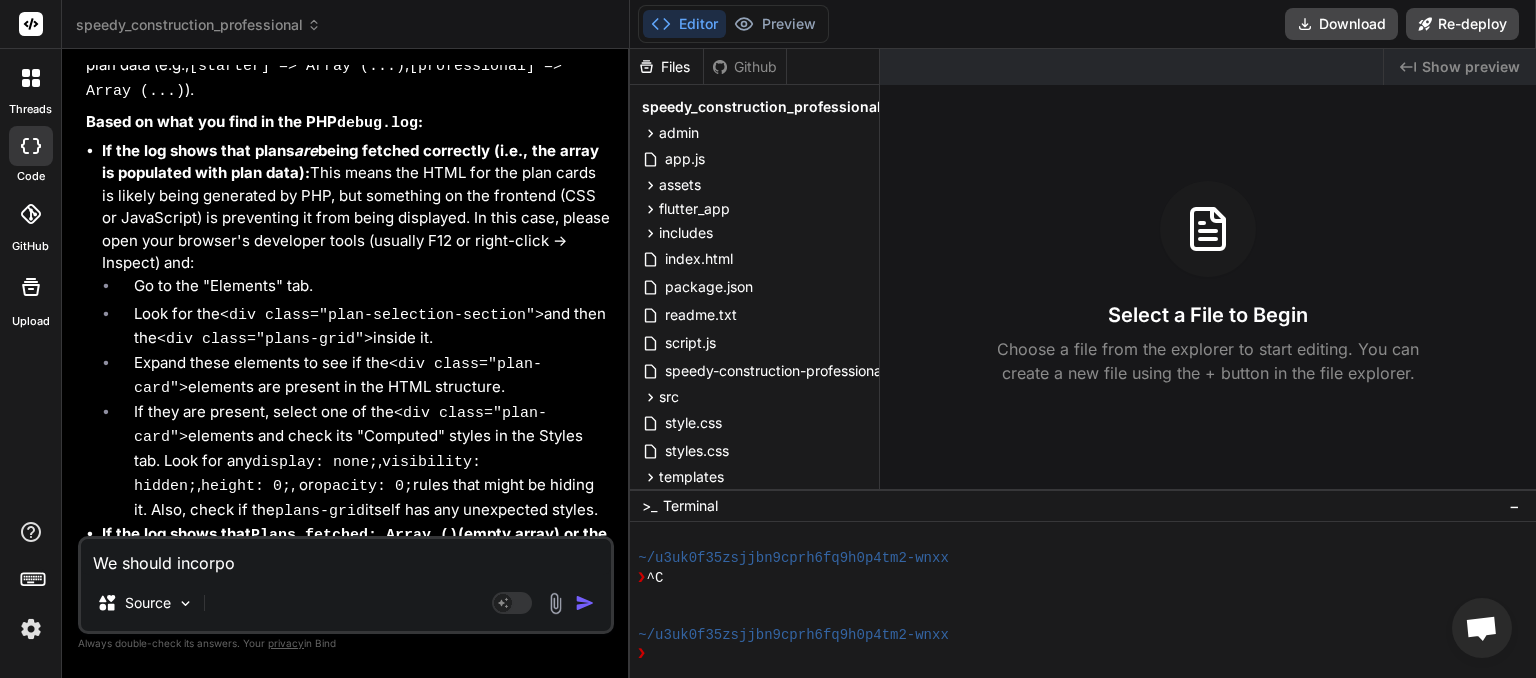 type on "We should incorpor" 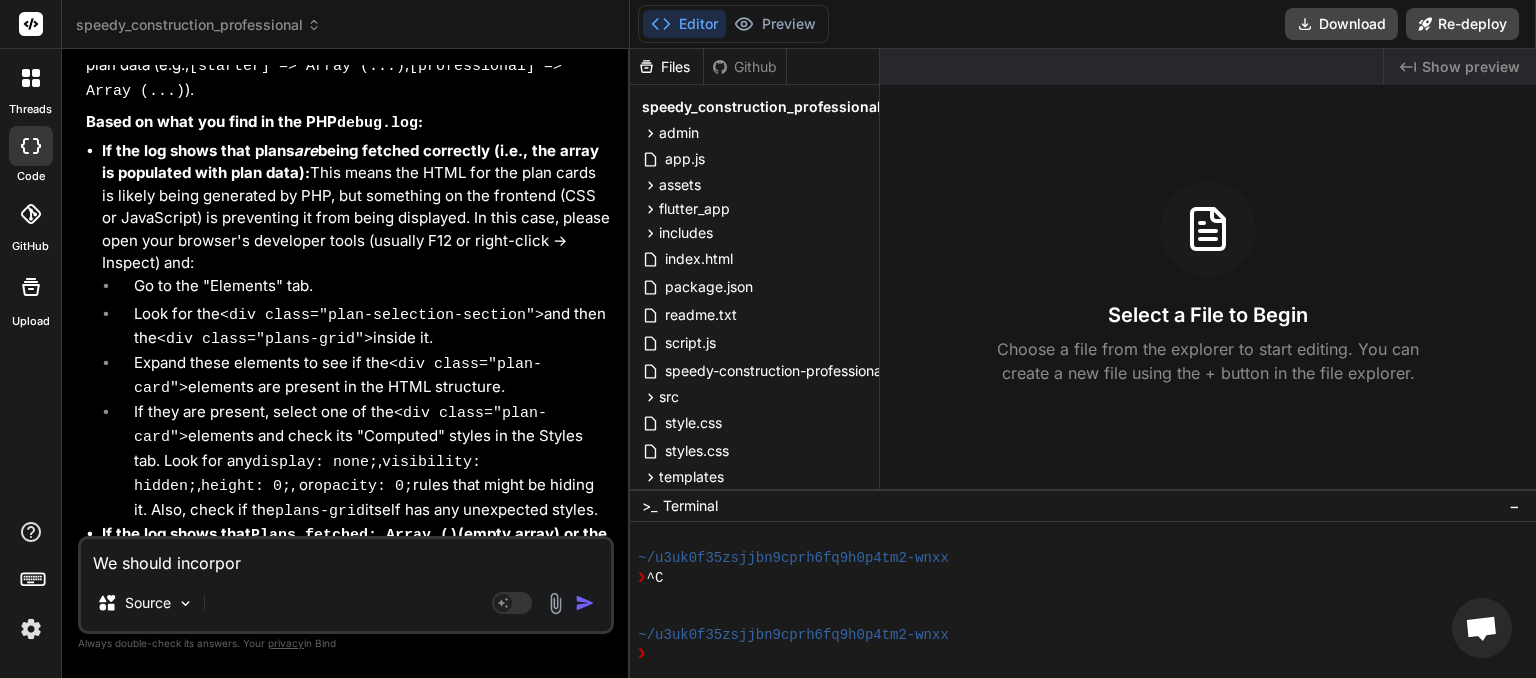 type on "We should incorpora" 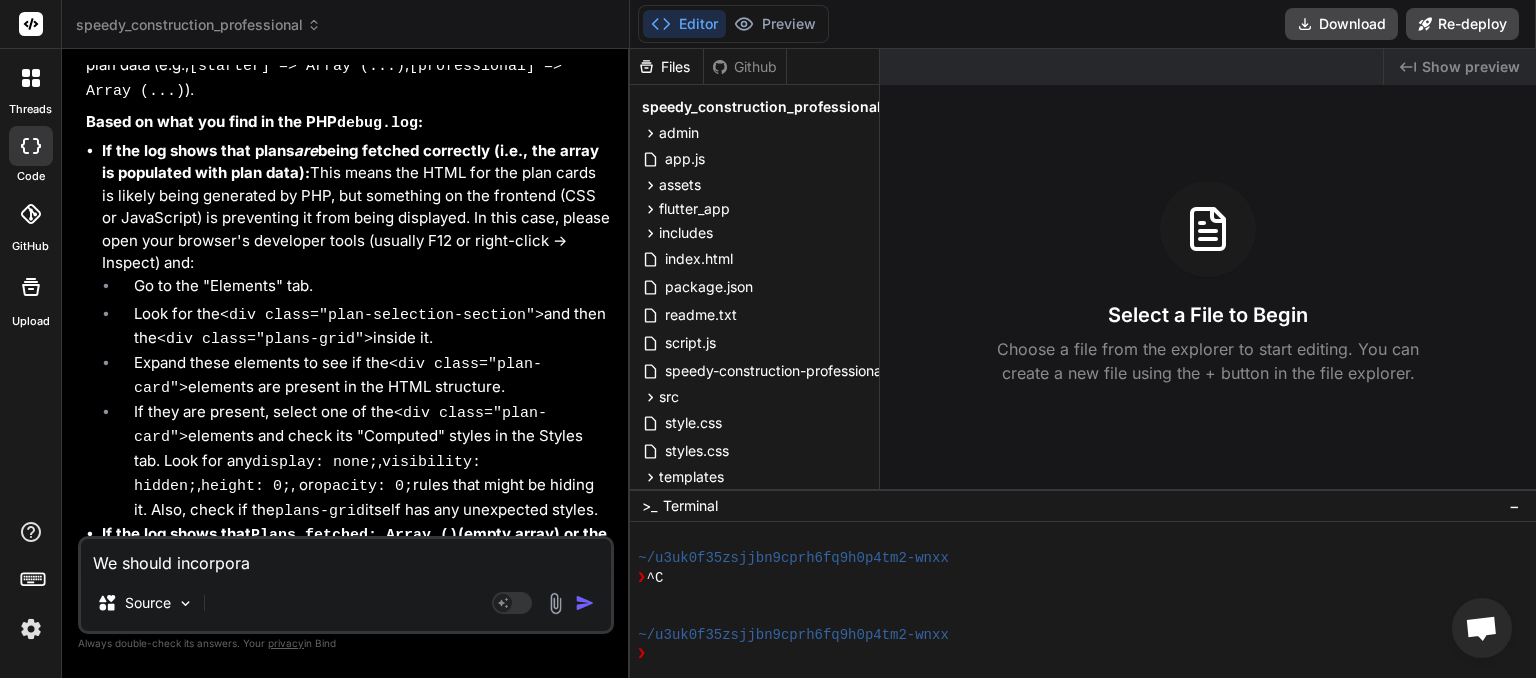 type on "We should incorporat" 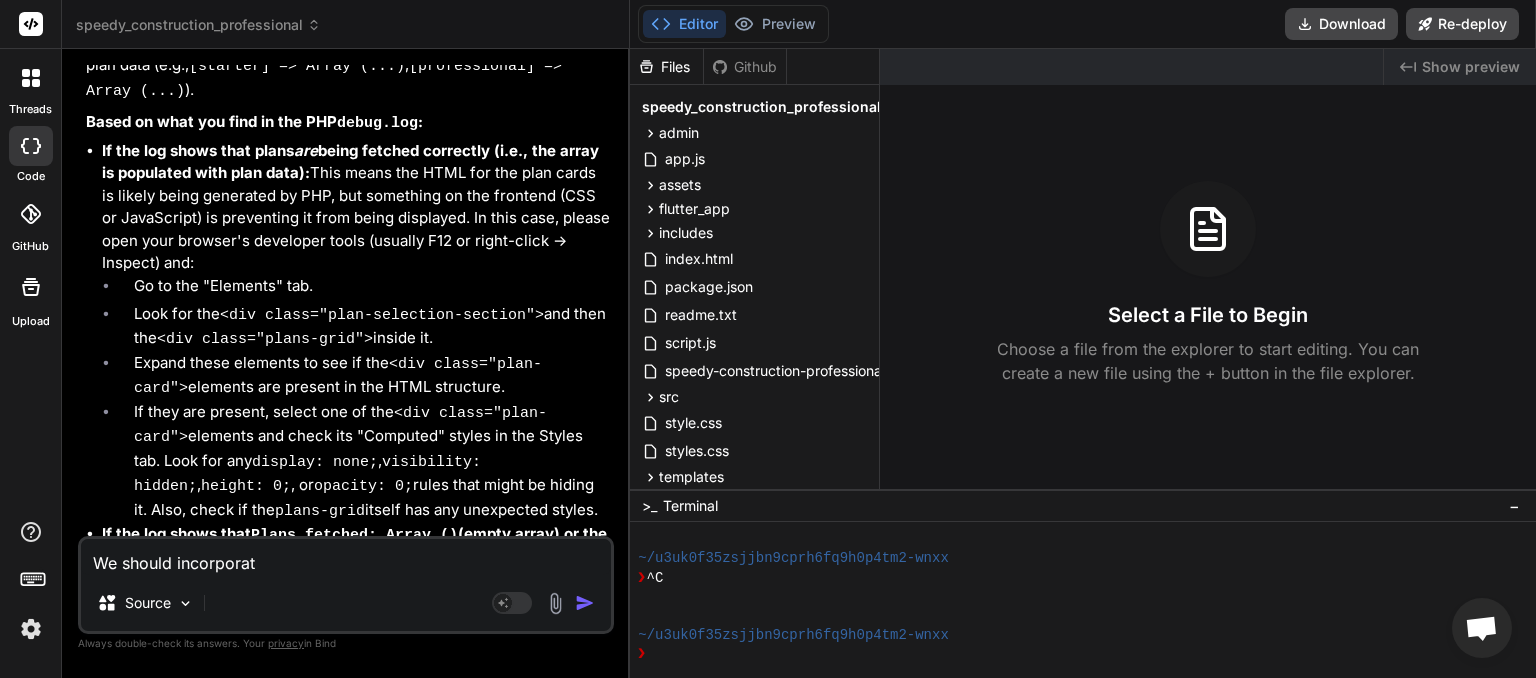 type on "We should incorporate" 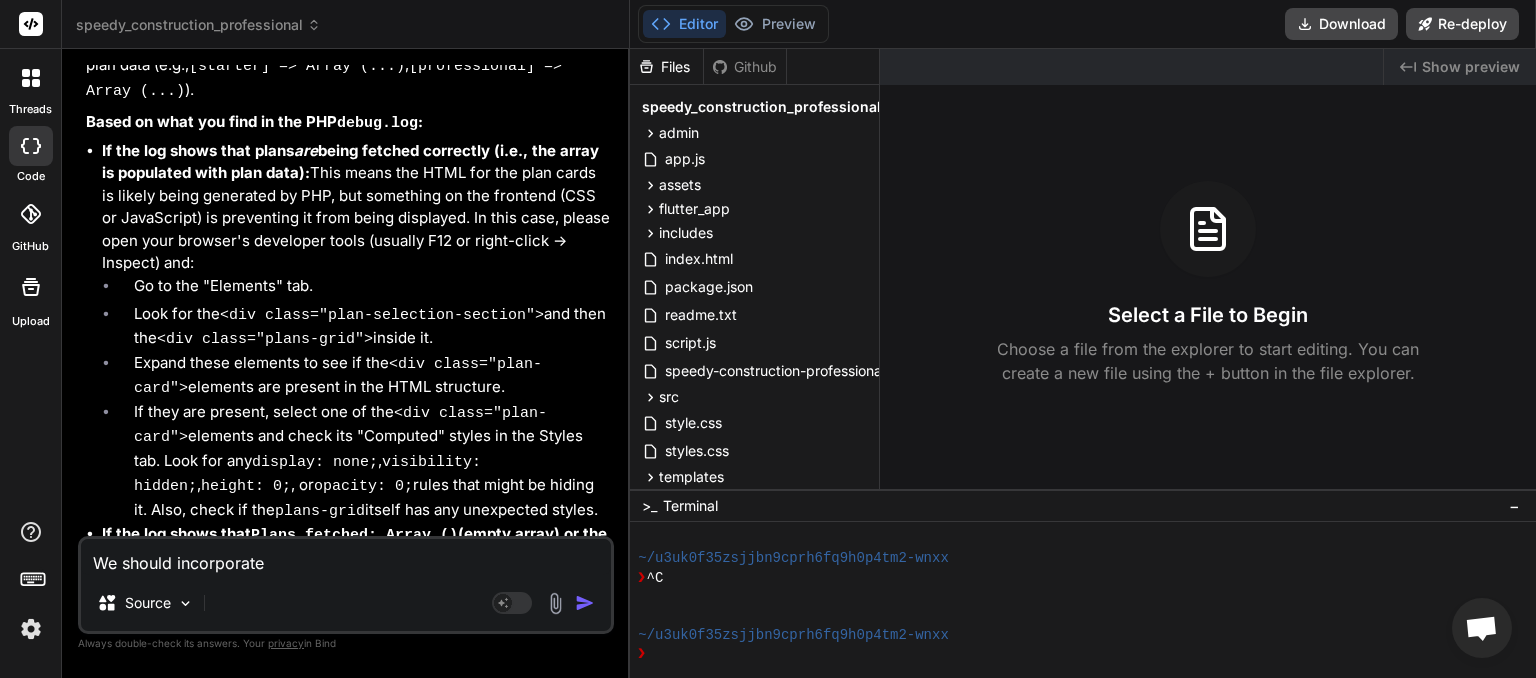 type on "We should incorporate" 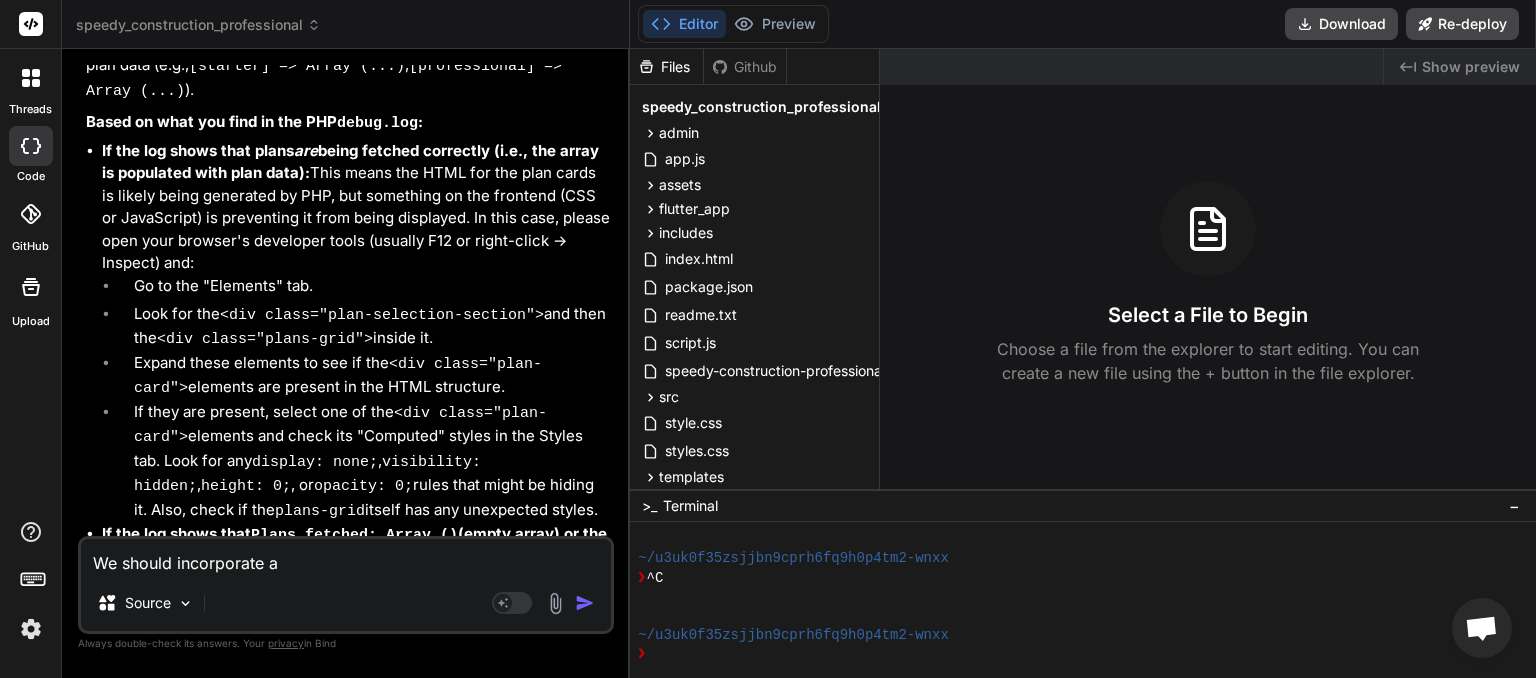 type on "x" 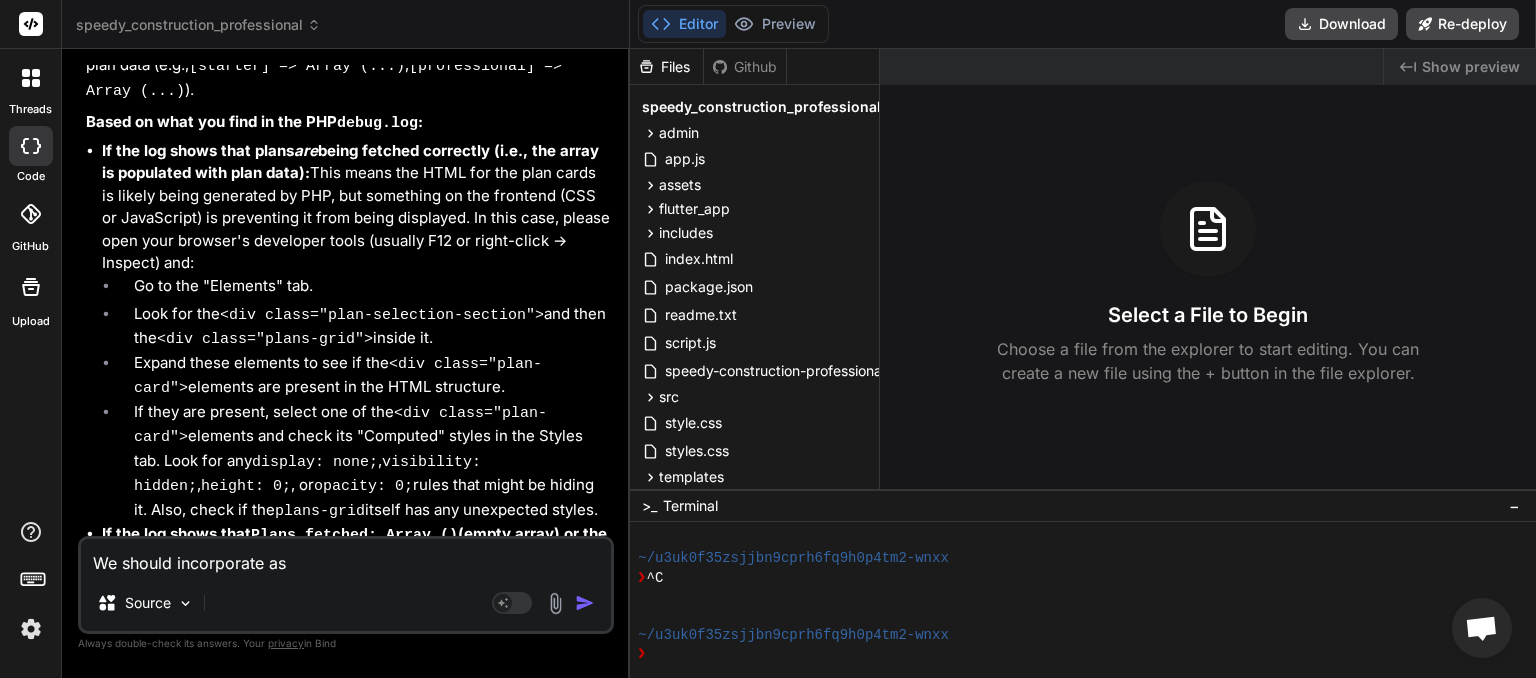 type on "We should incorporate as" 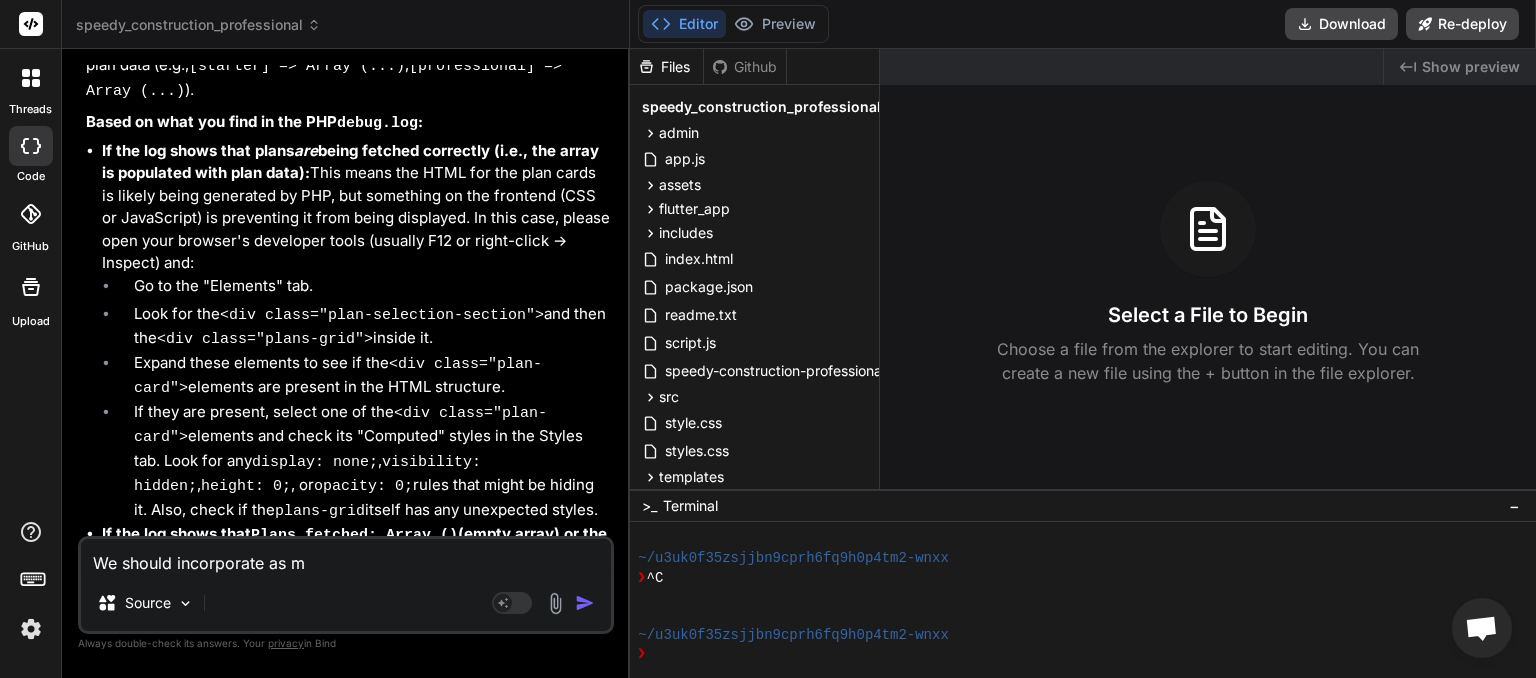 type on "We should incorporate as ma" 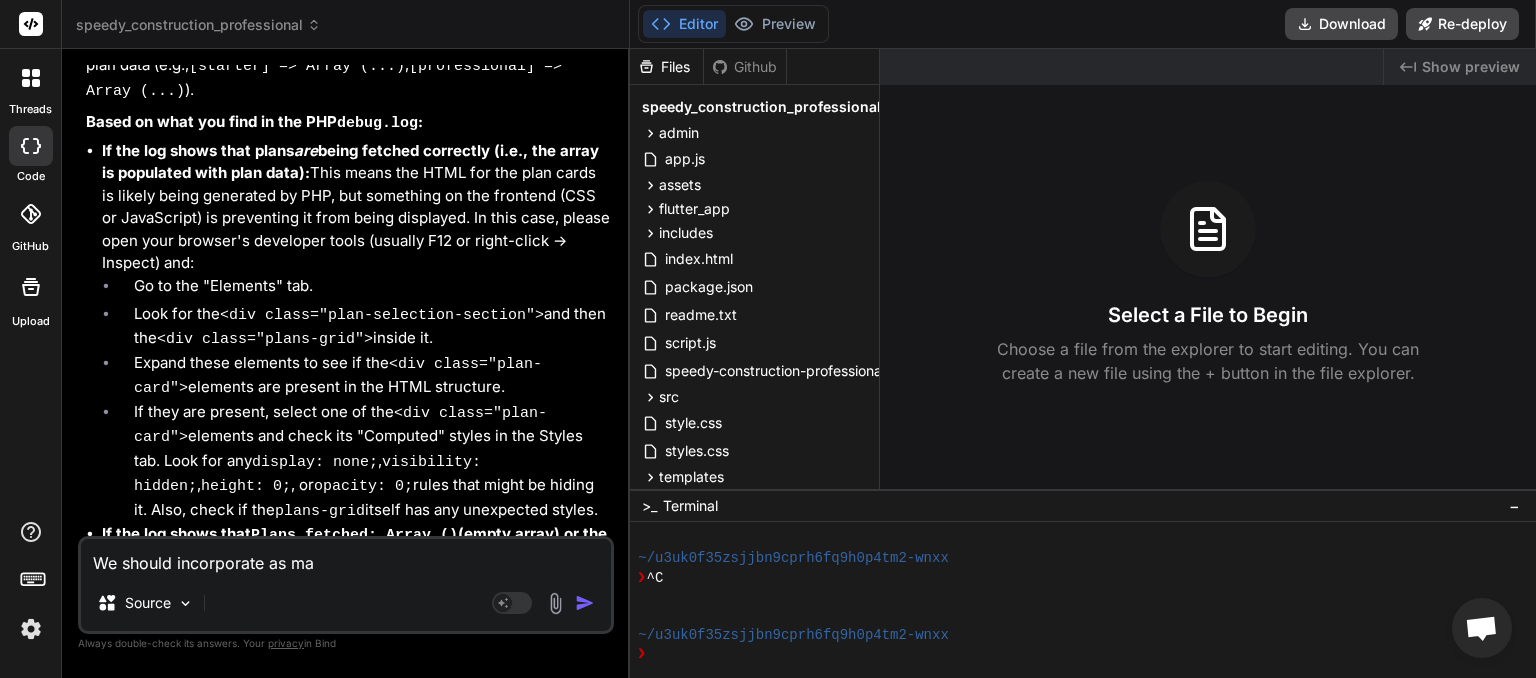 type on "We should incorporate as man" 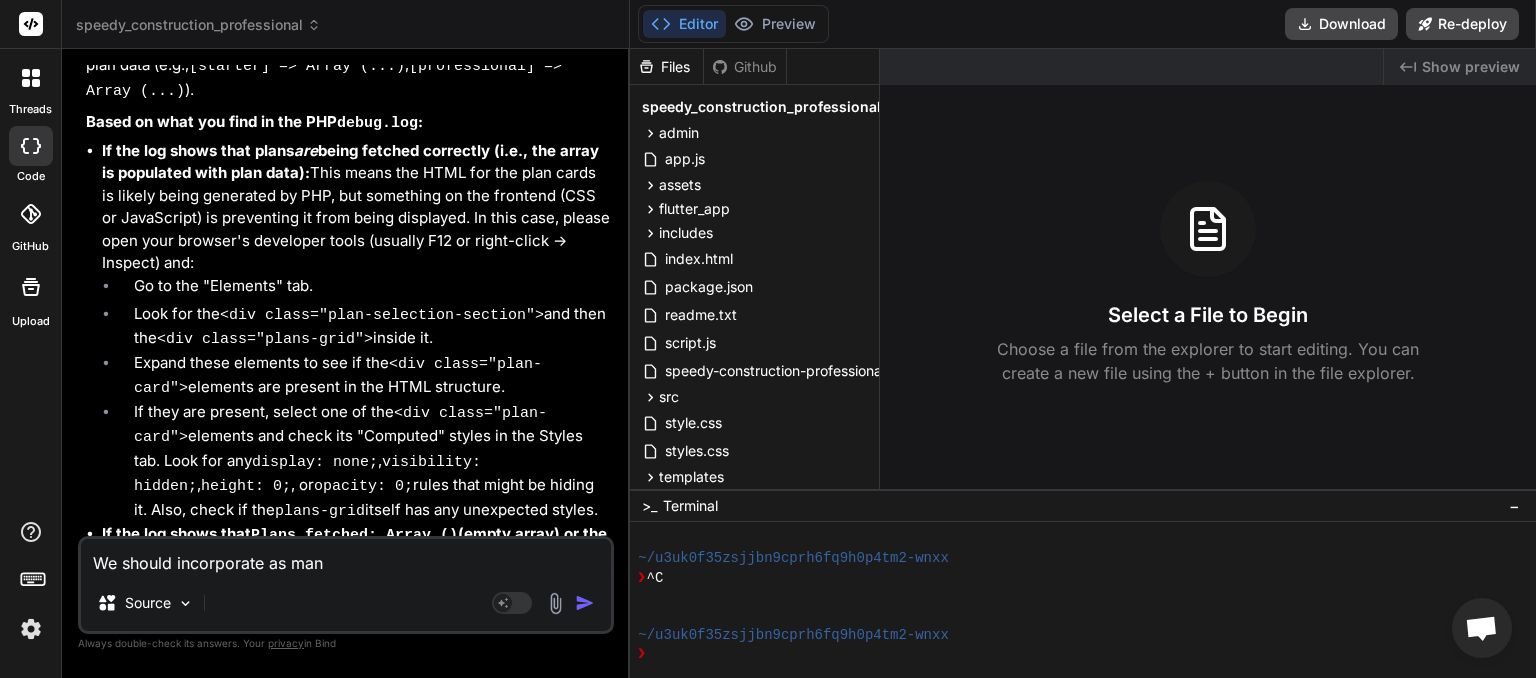 type on "We should incorporate as many" 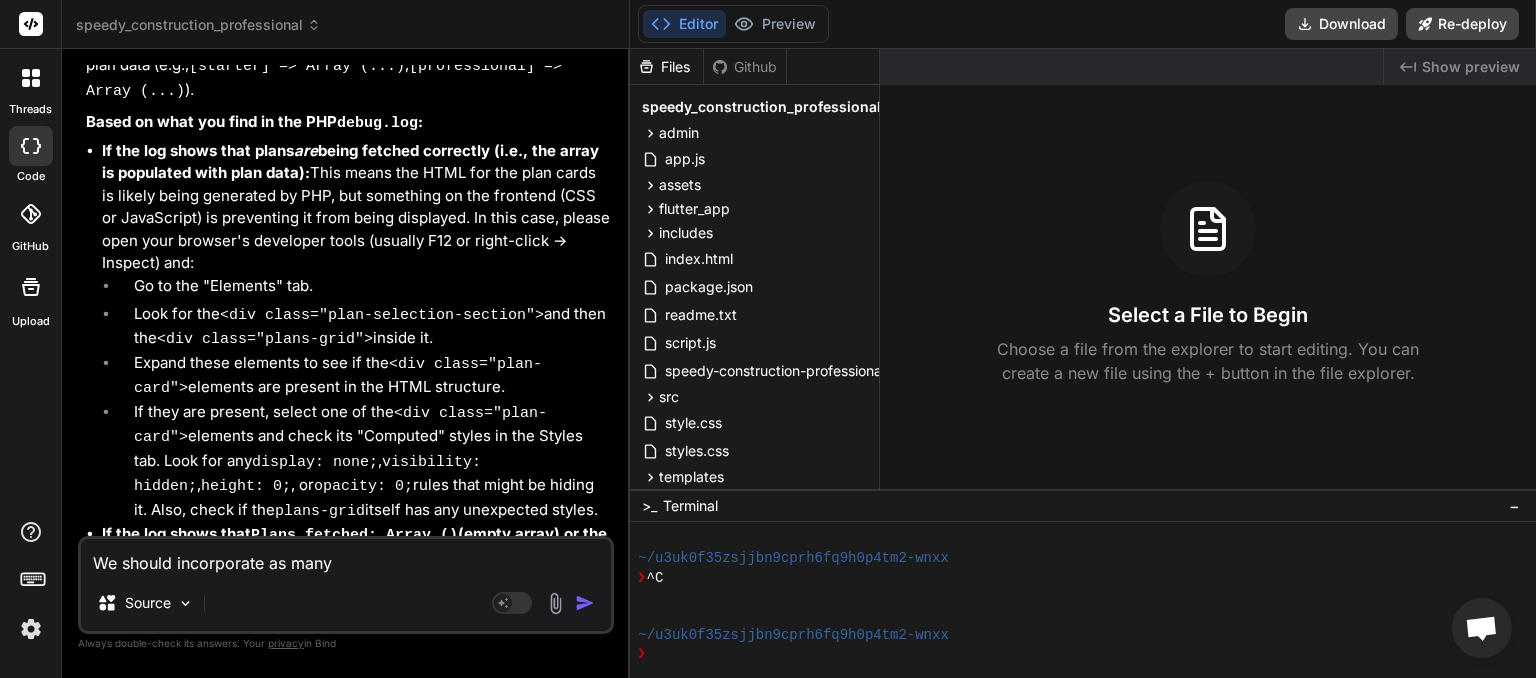 type on "We should incorporate as many" 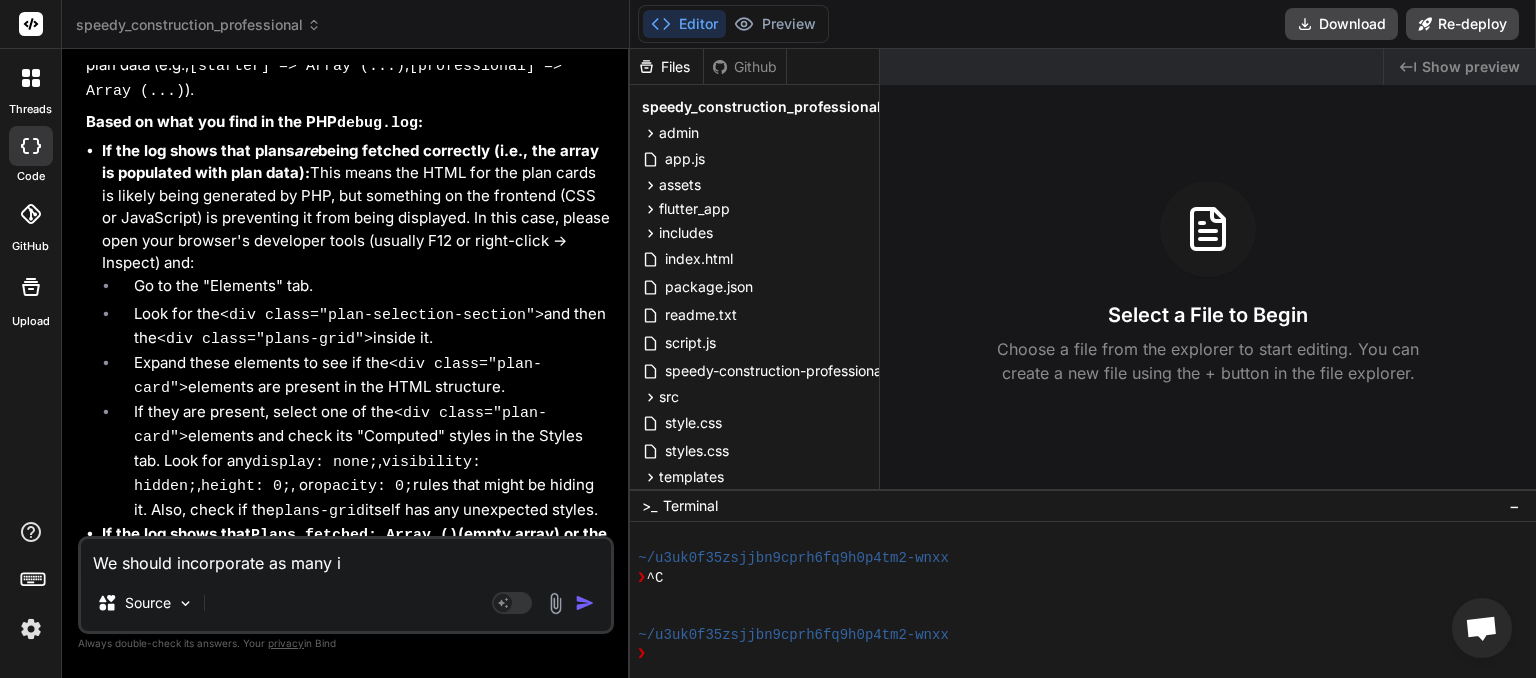 type on "x" 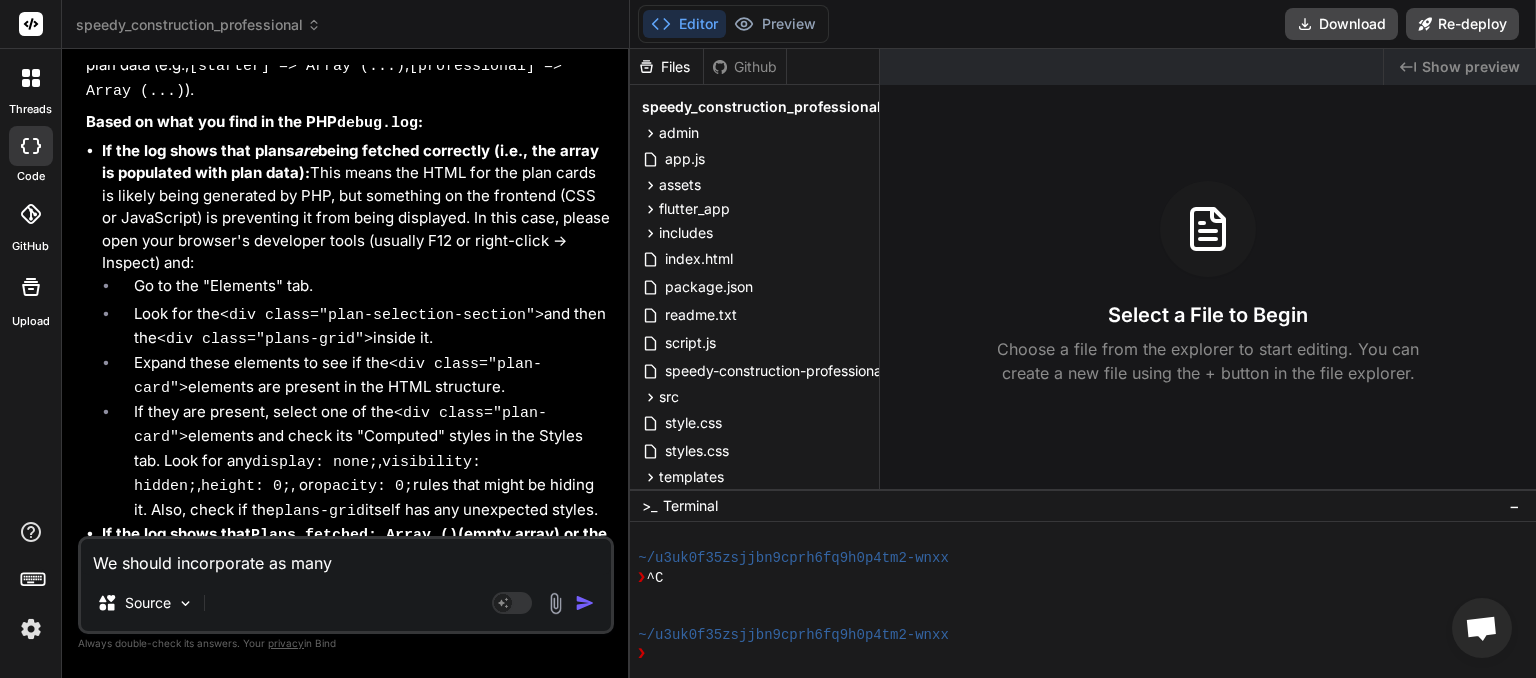 type on "We should incorporate as many a" 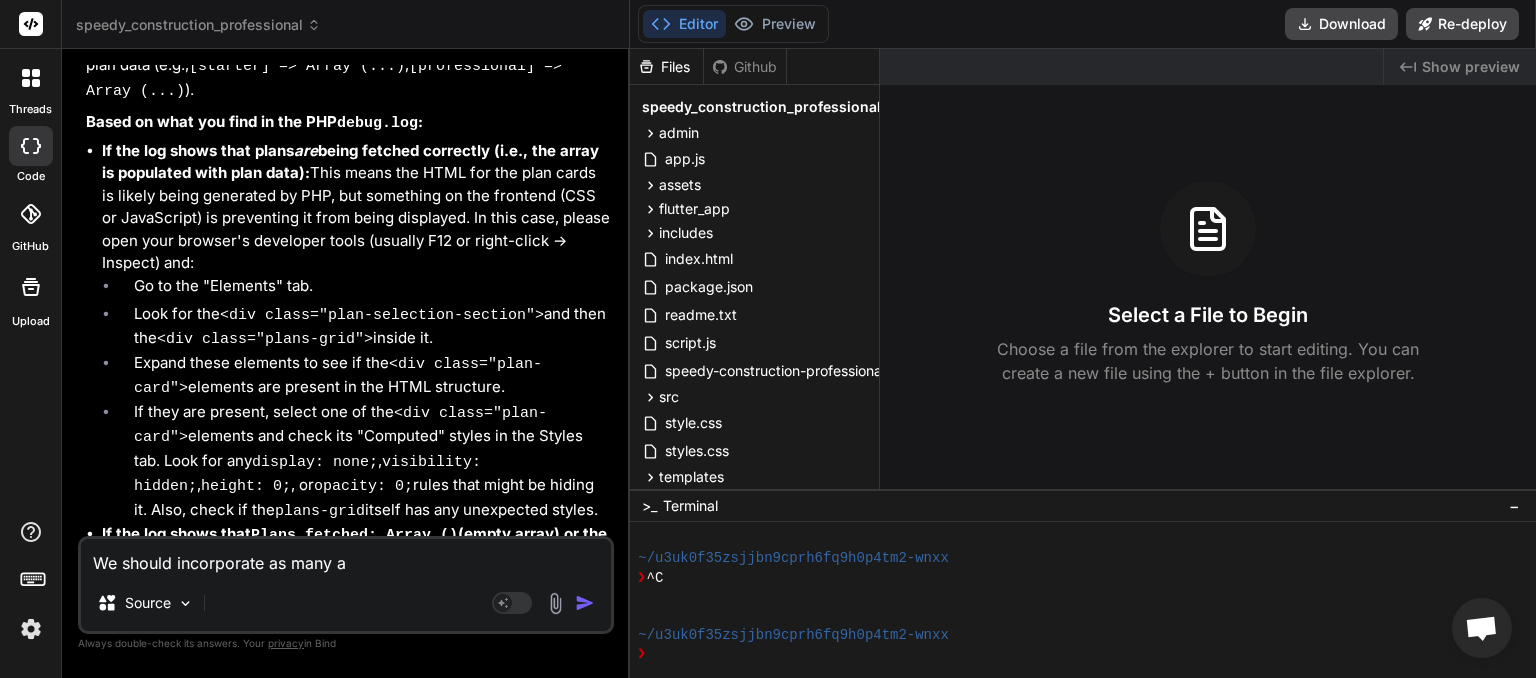 type on "We should incorporate as many af" 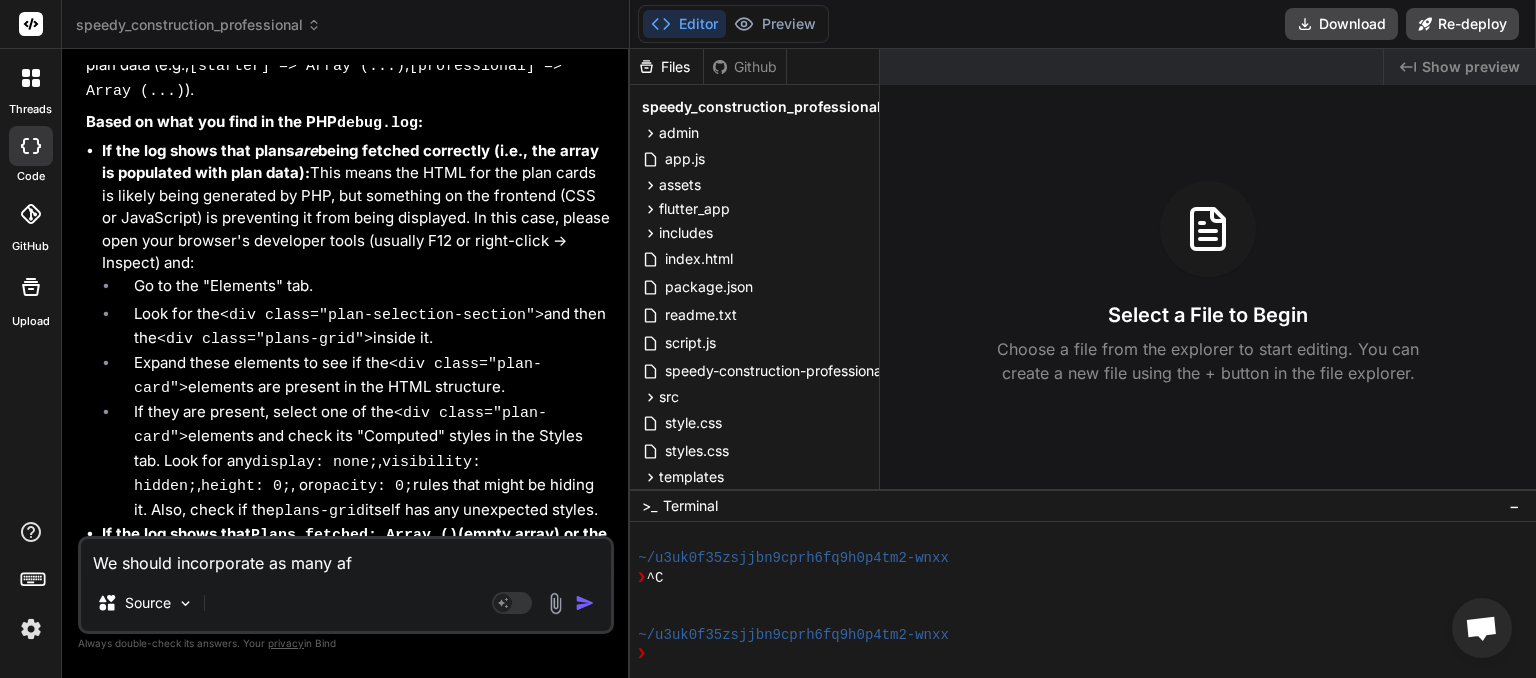 type on "We should incorporate as many aff" 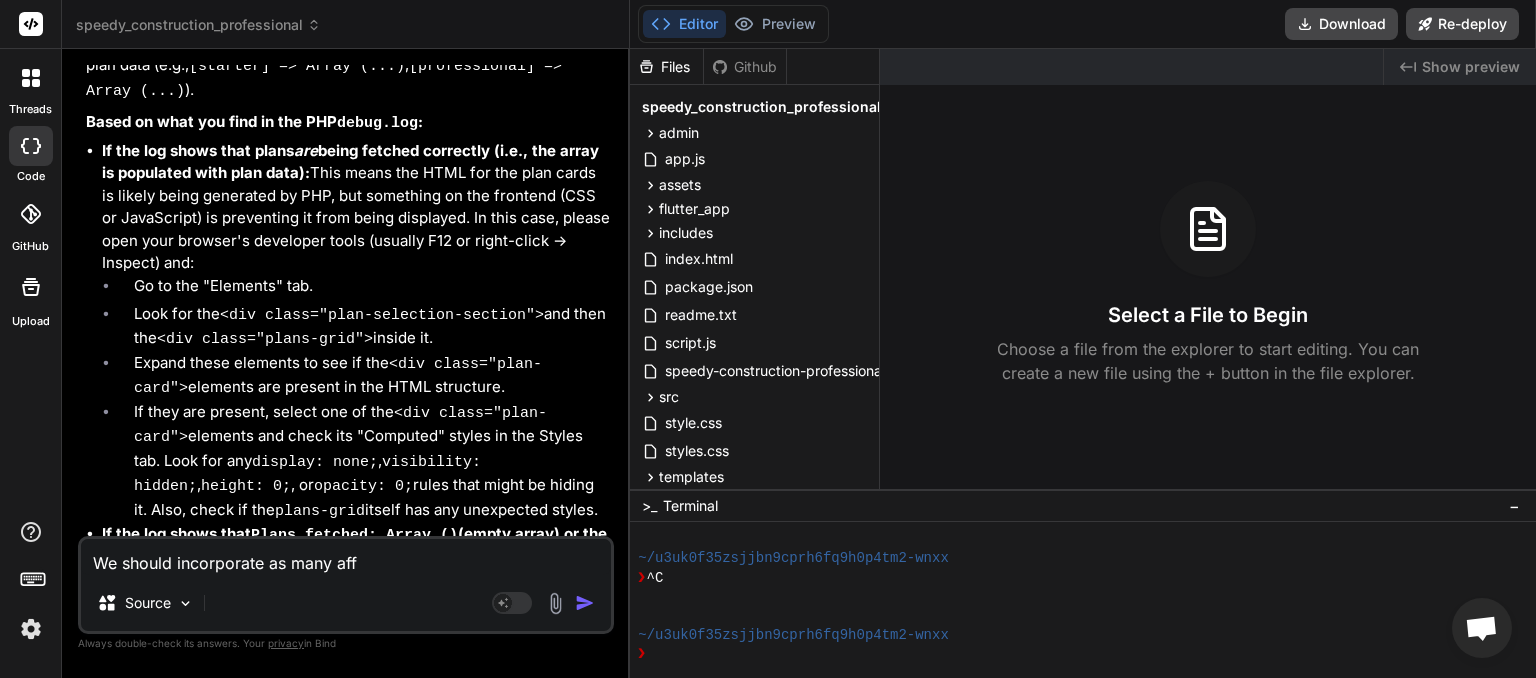 type on "We should incorporate as many affi" 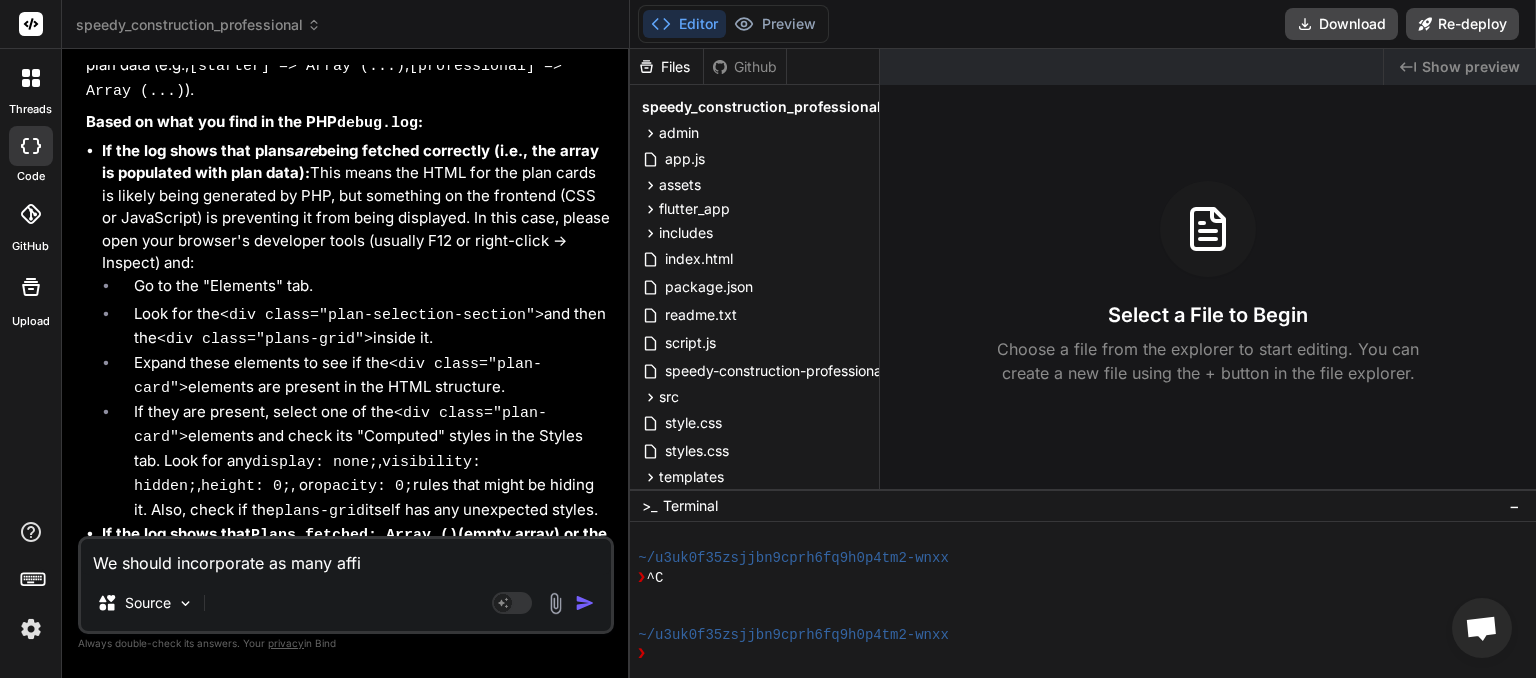 type on "We should incorporate as many affil" 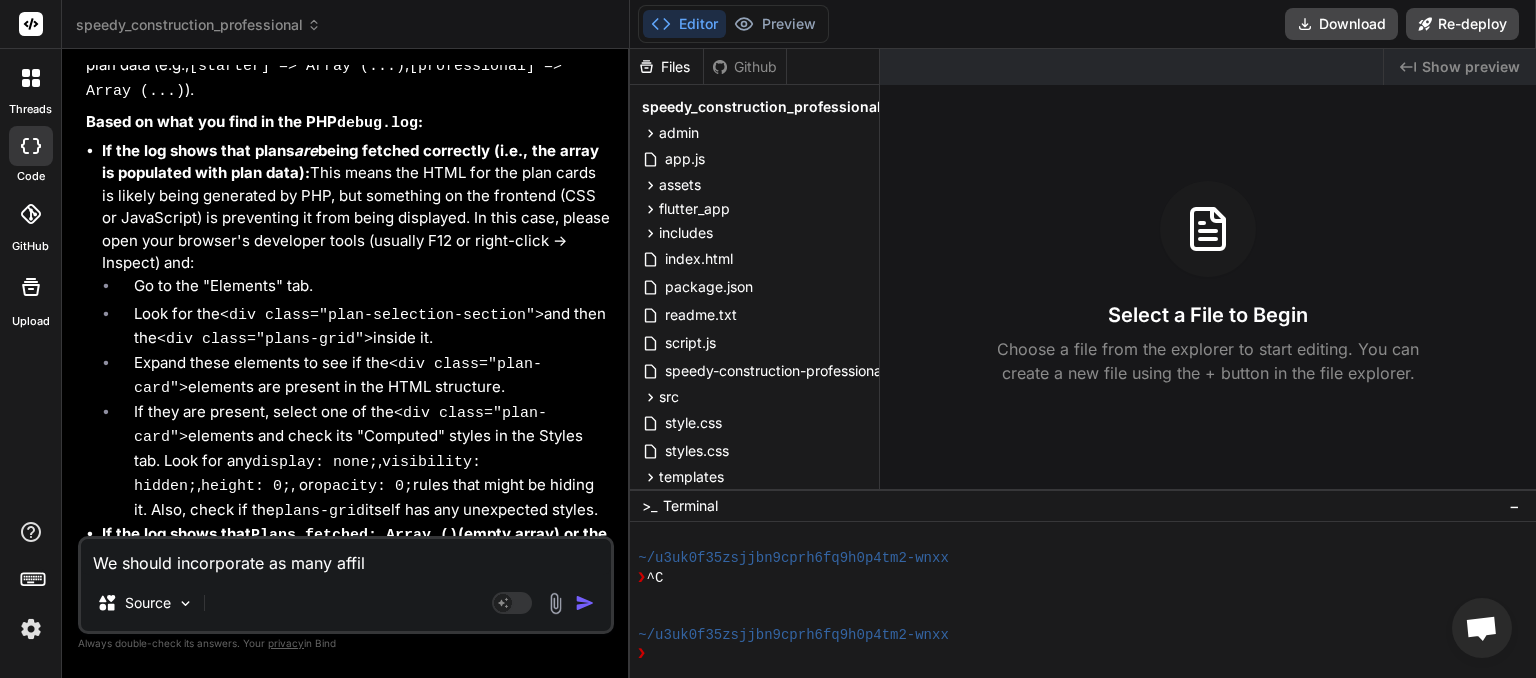 type on "We should incorporate as many affili" 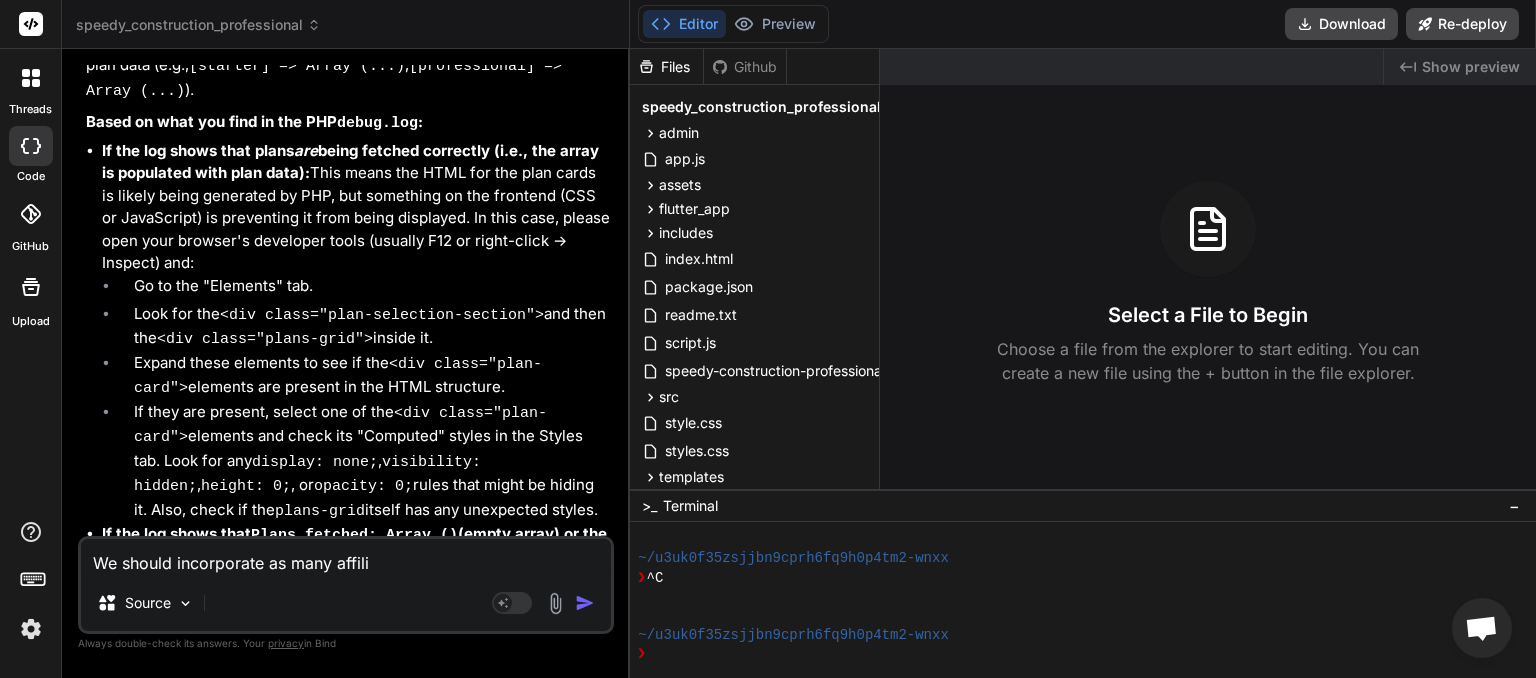 type on "We should incorporate as many affilia" 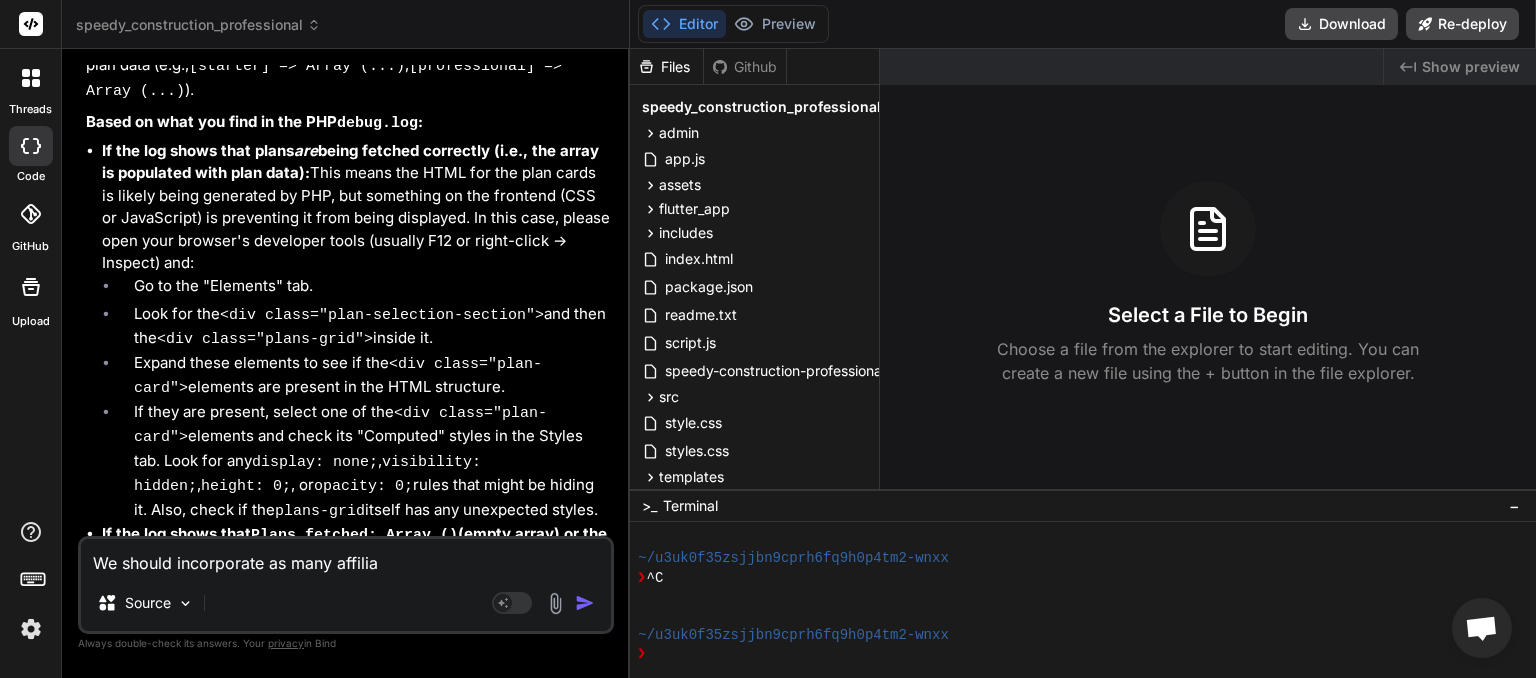 type on "We should incorporate as many affiliat" 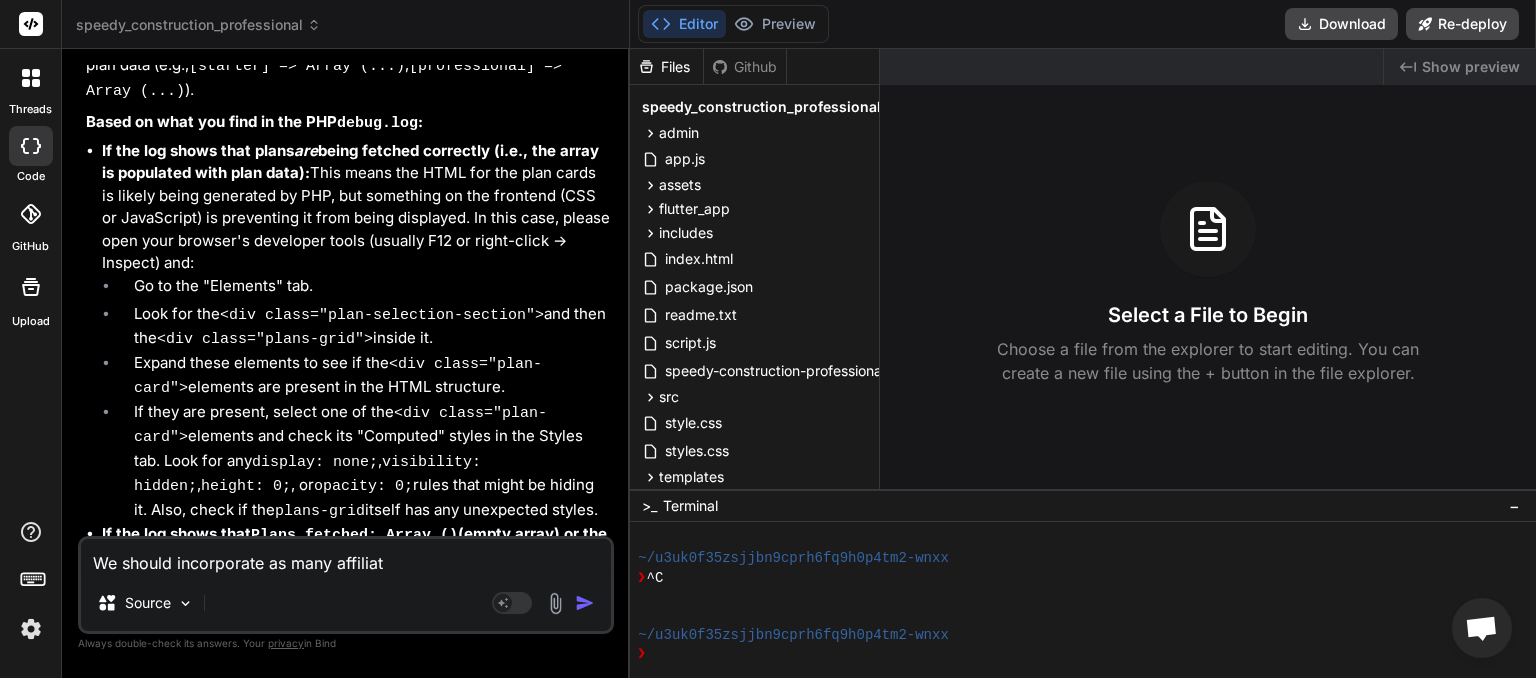 type on "We should incorporate as many affiliate" 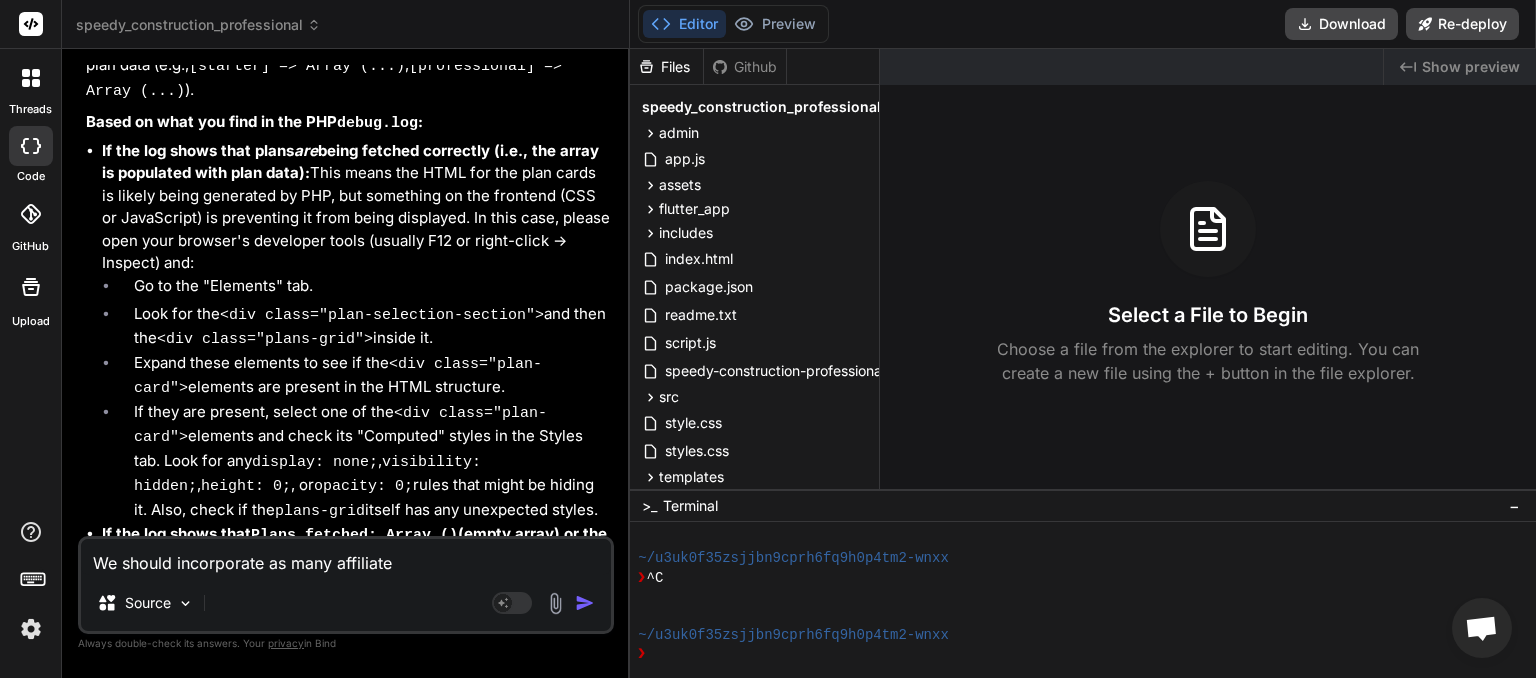 type on "We should incorporate as many affiliate" 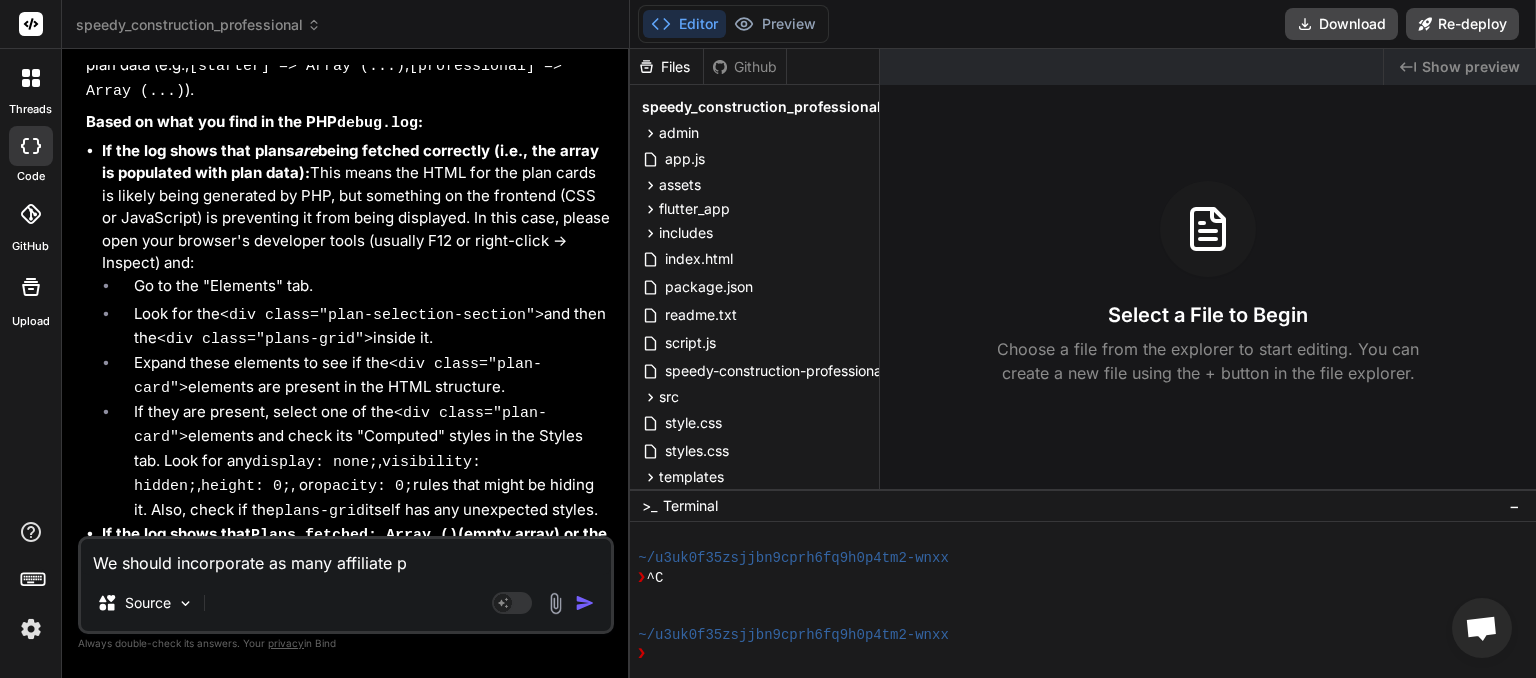 type on "We should incorporate as many affiliate pr" 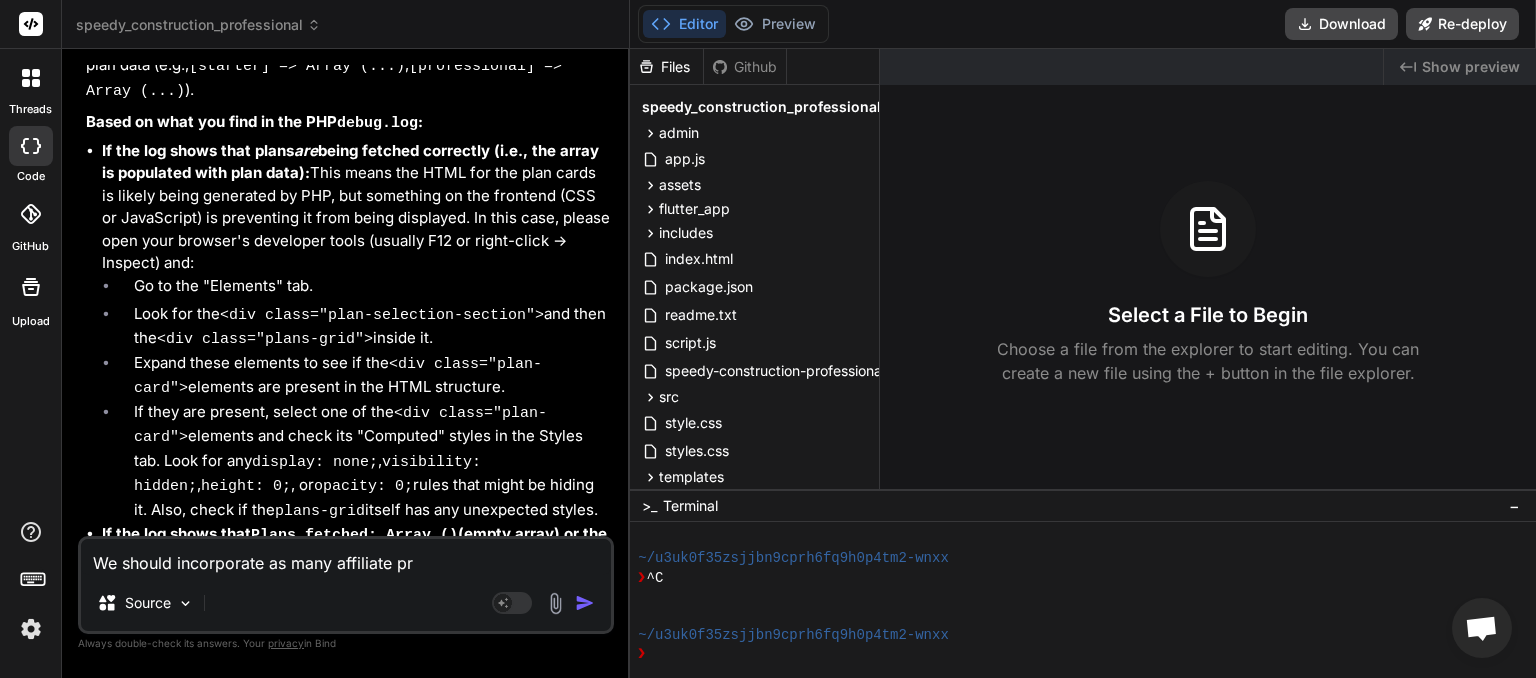 type on "We should incorporate as many affiliate pro" 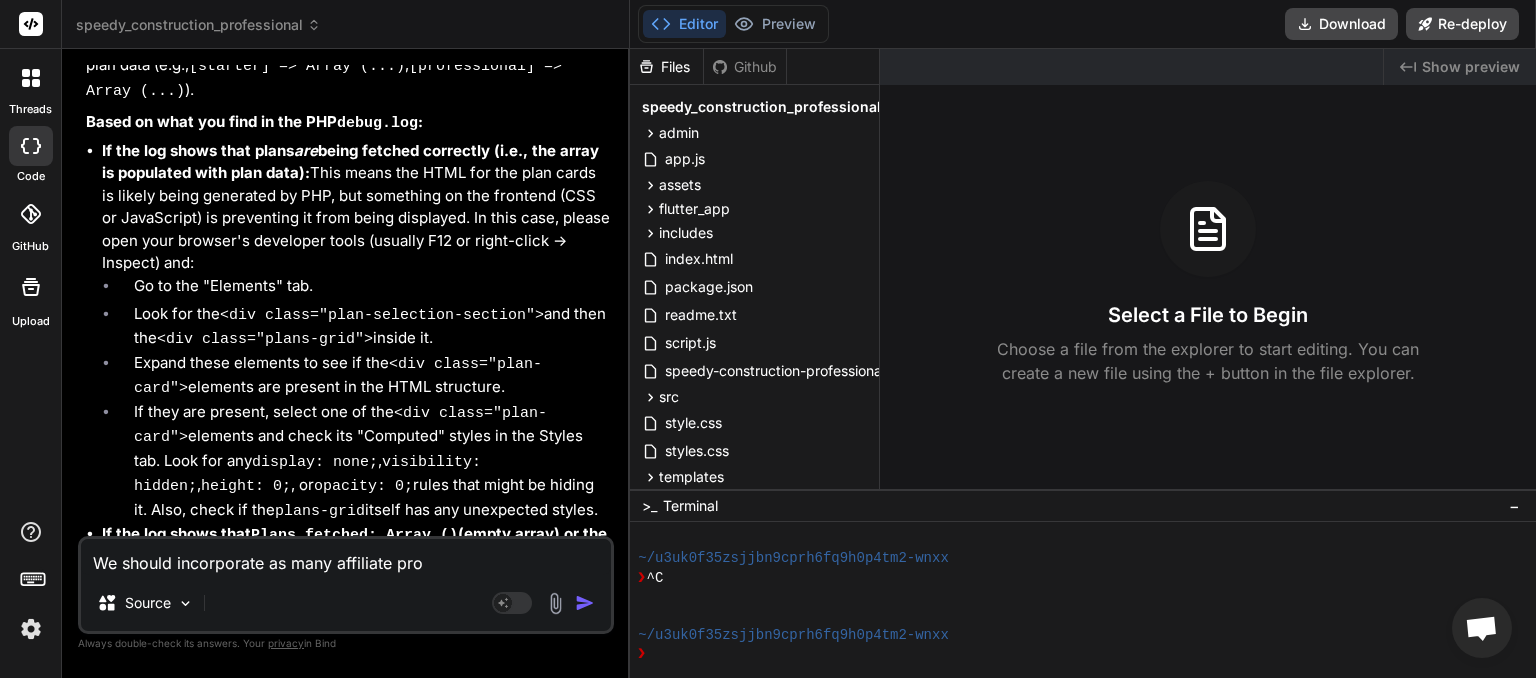 type on "We should incorporate as many affiliate prog" 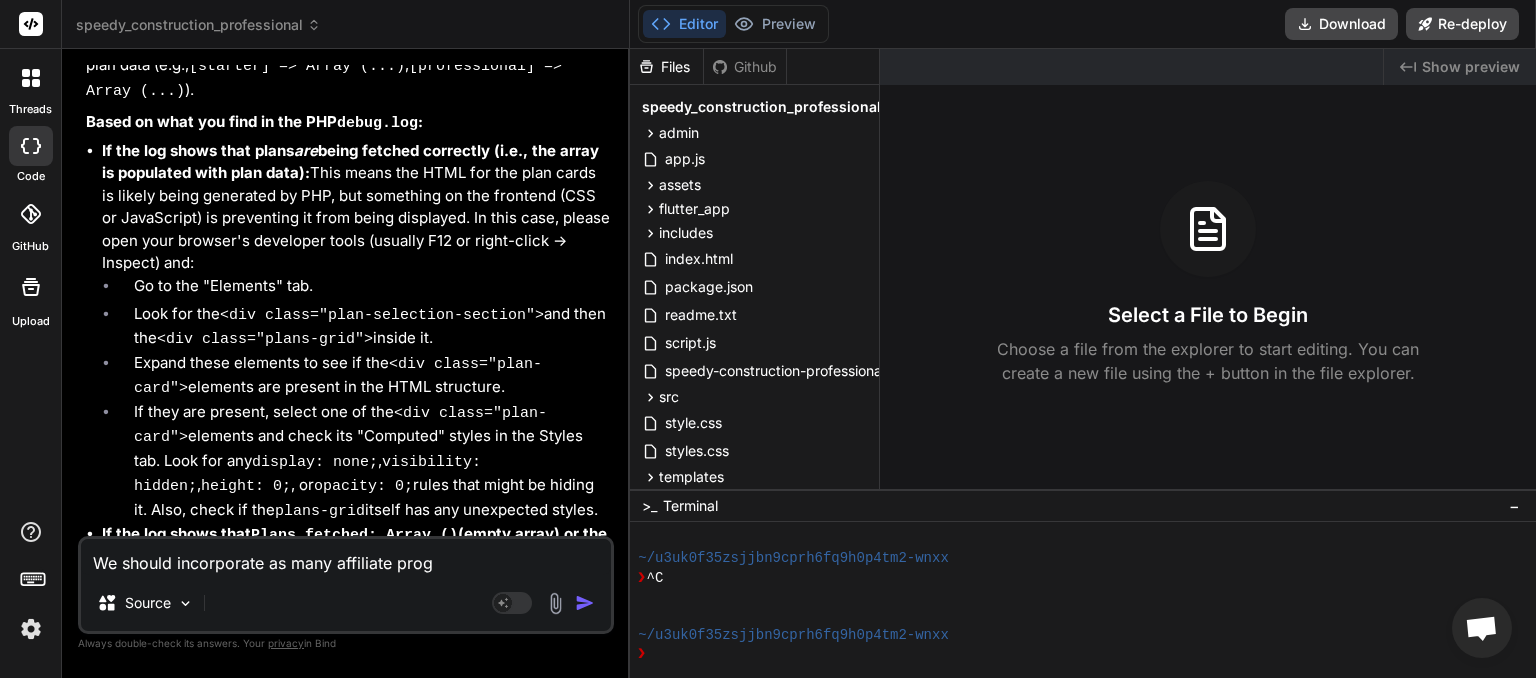 type on "We should incorporate as many affiliate progr" 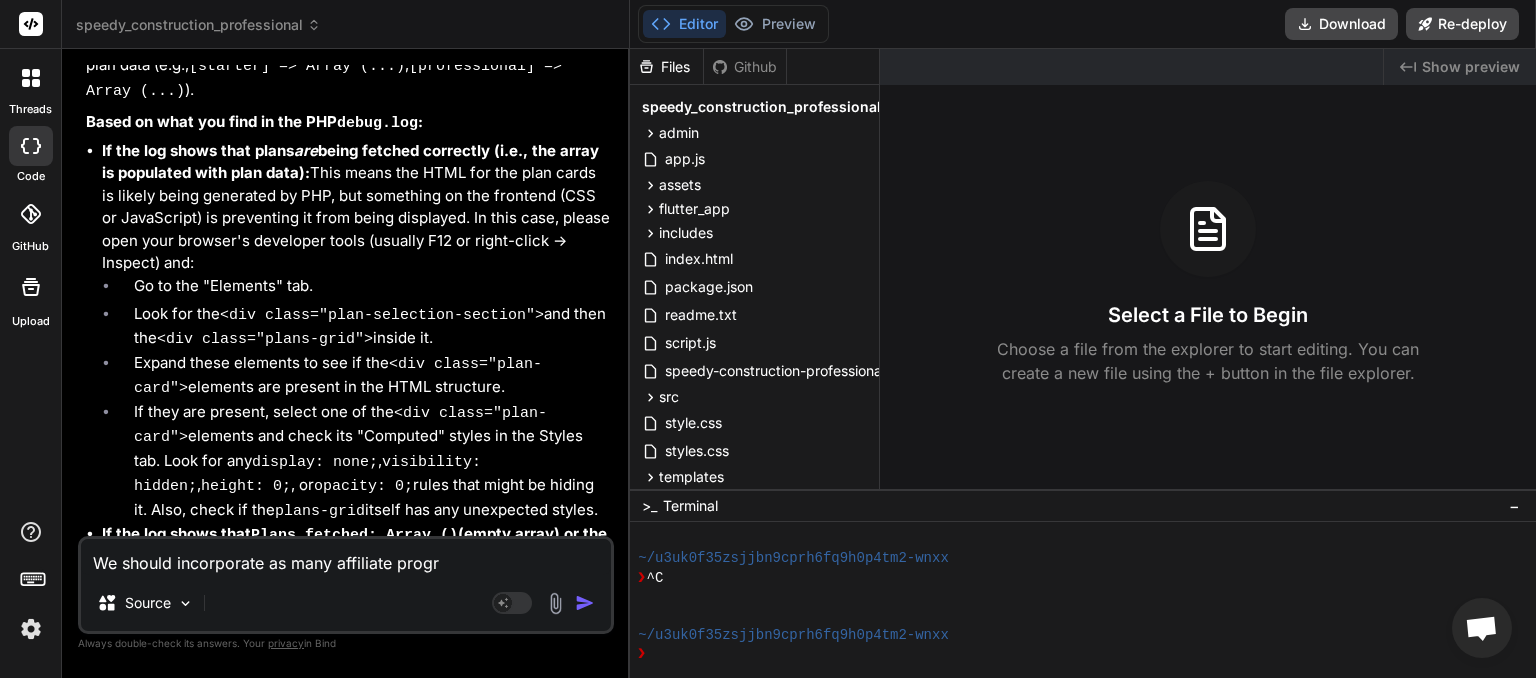 type on "We should incorporate as many affiliate progra" 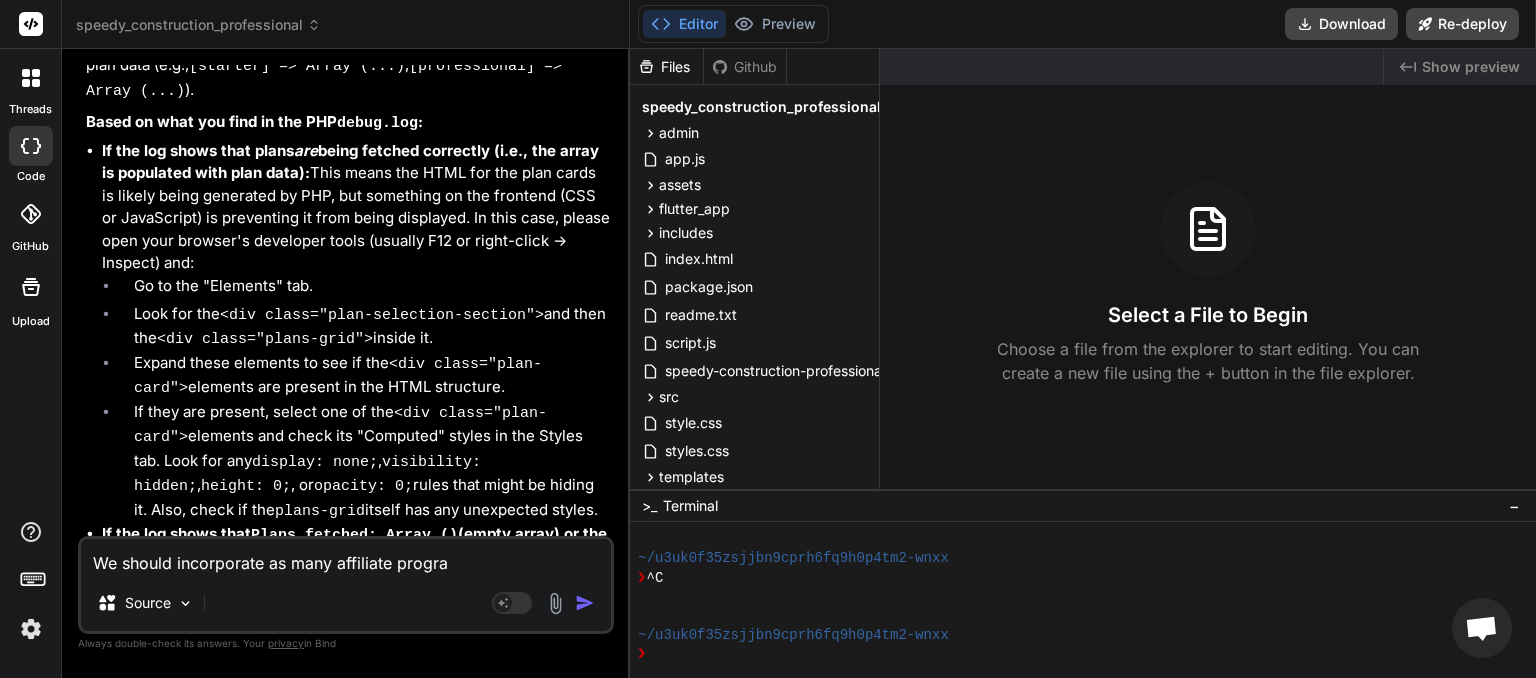 type on "We should incorporate as many affiliate program" 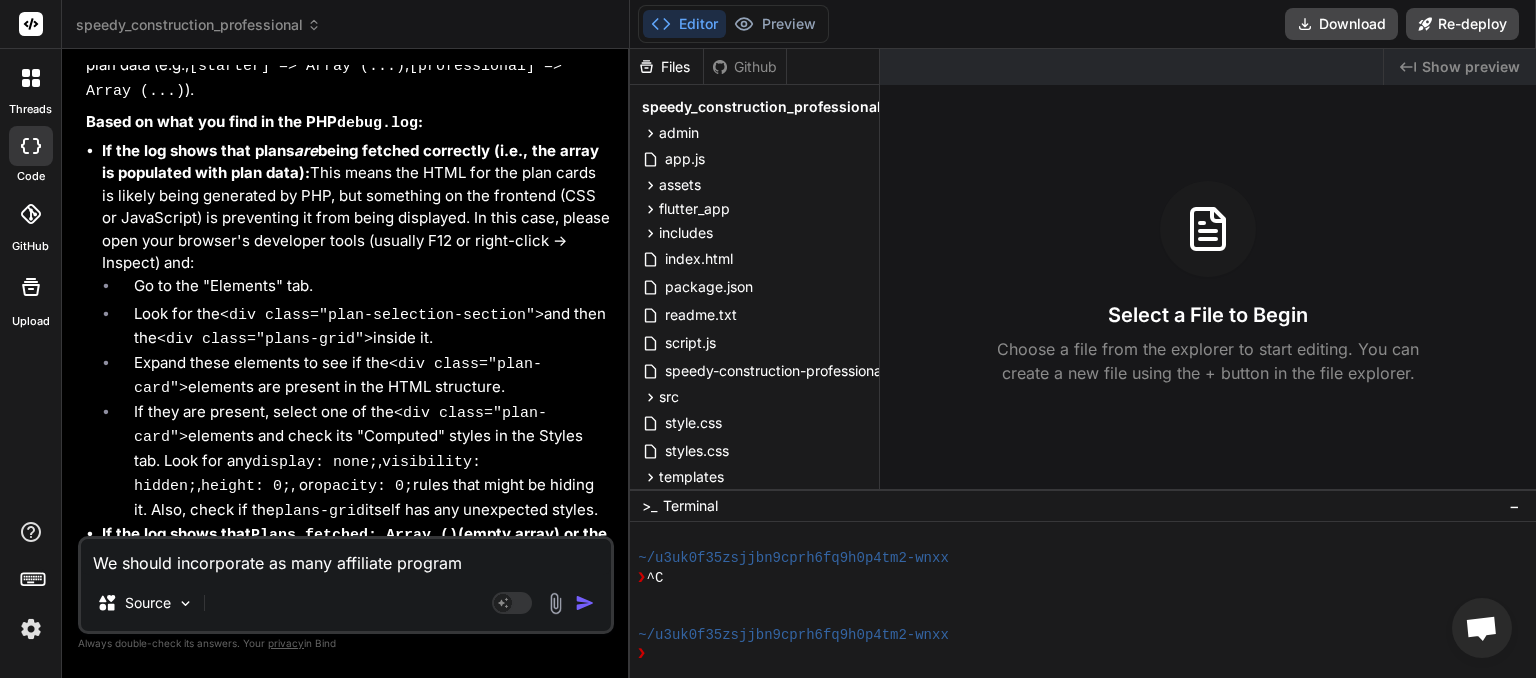 type on "We should incorporate as many affiliate programs" 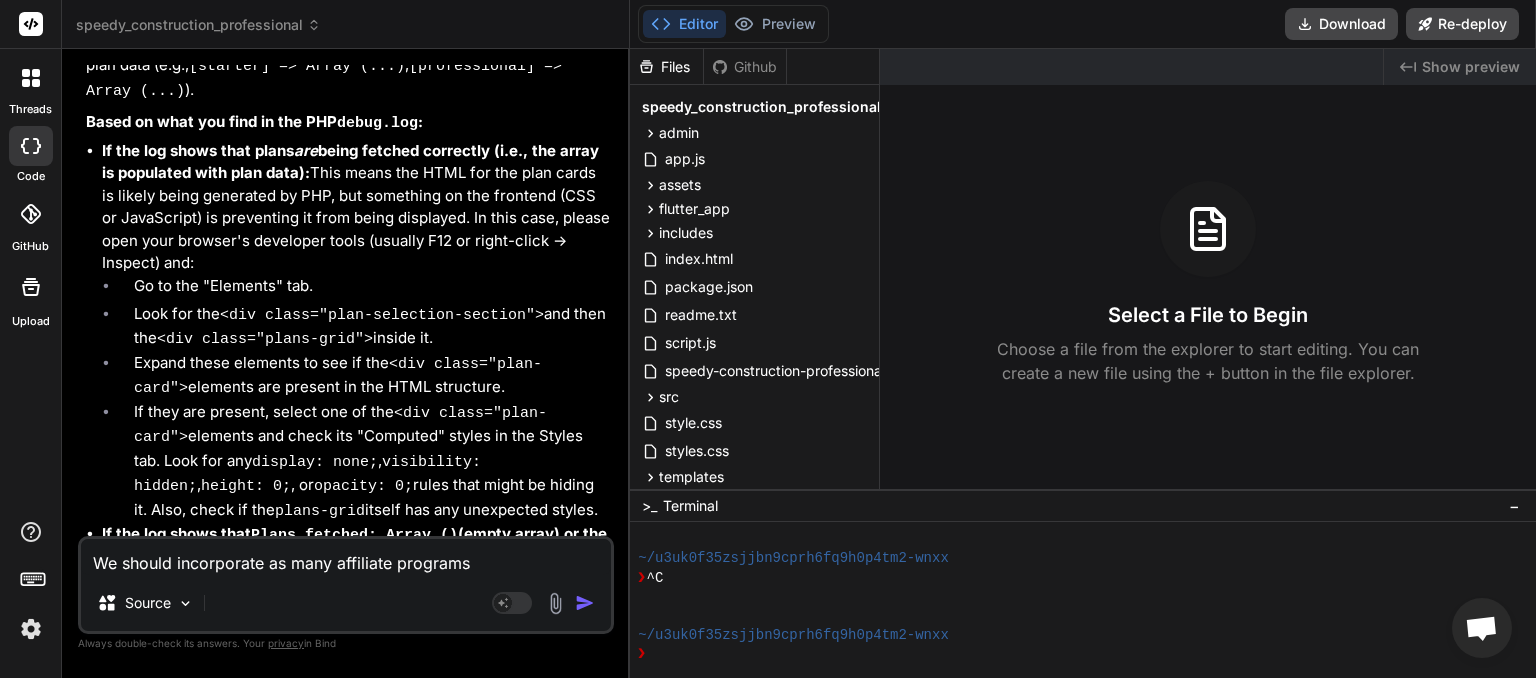 type on "We should incorporate as many affiliate programs" 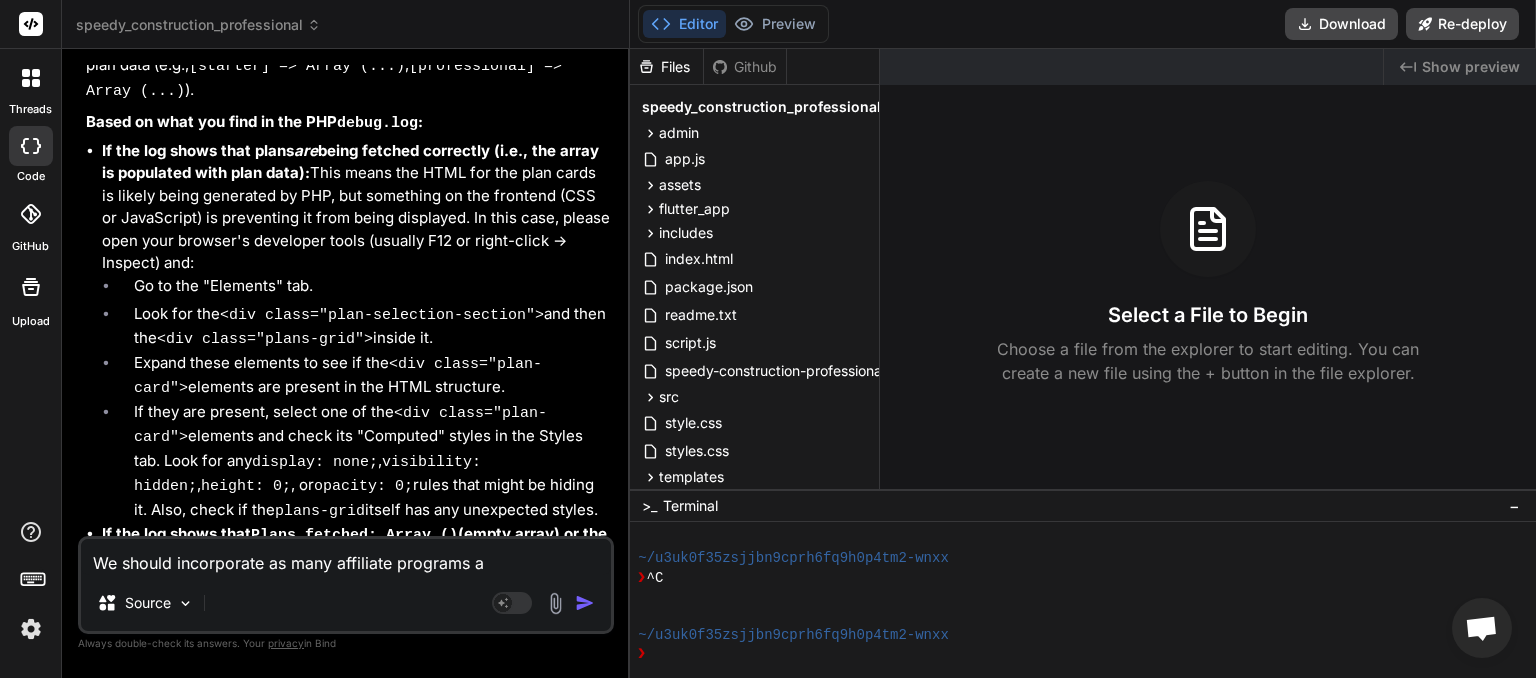 type on "We should incorporate as many affiliate programs as" 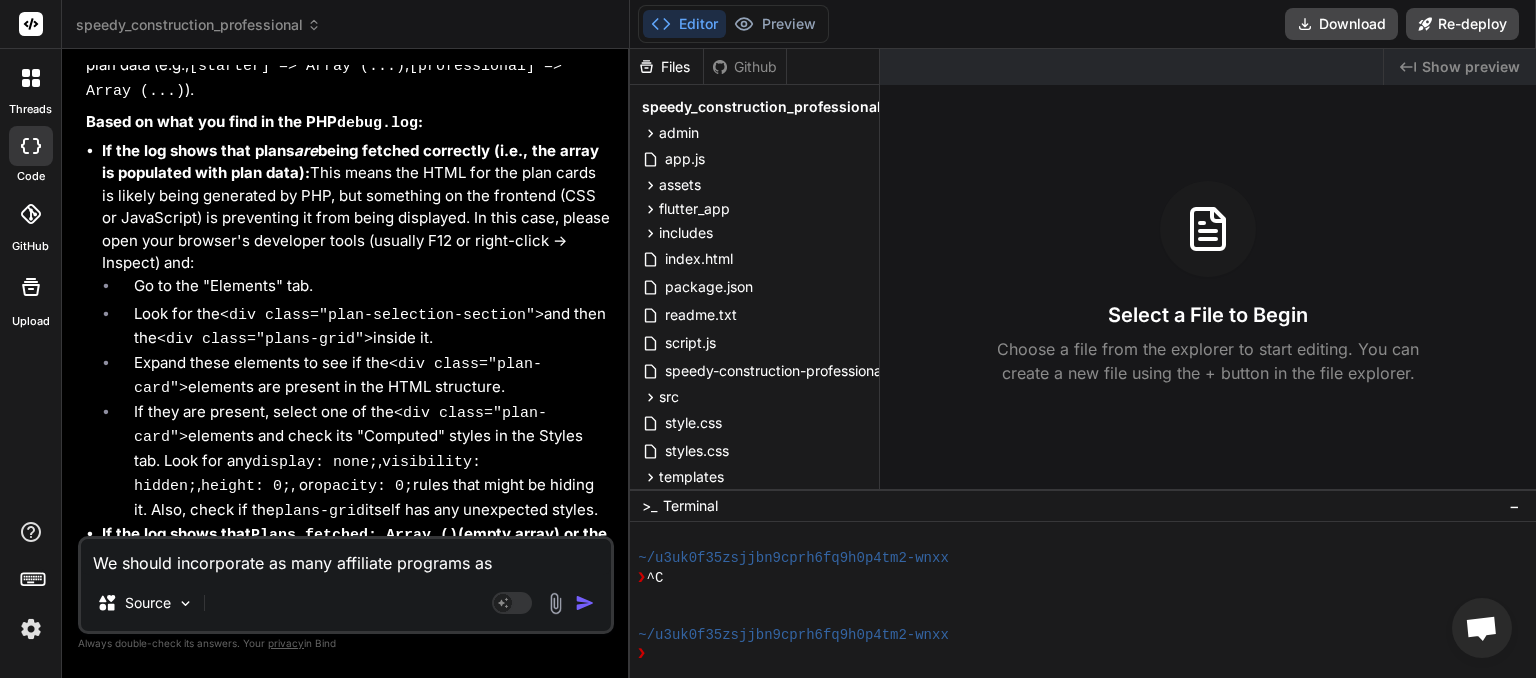 type on "We should incorporate as many affiliate programs as" 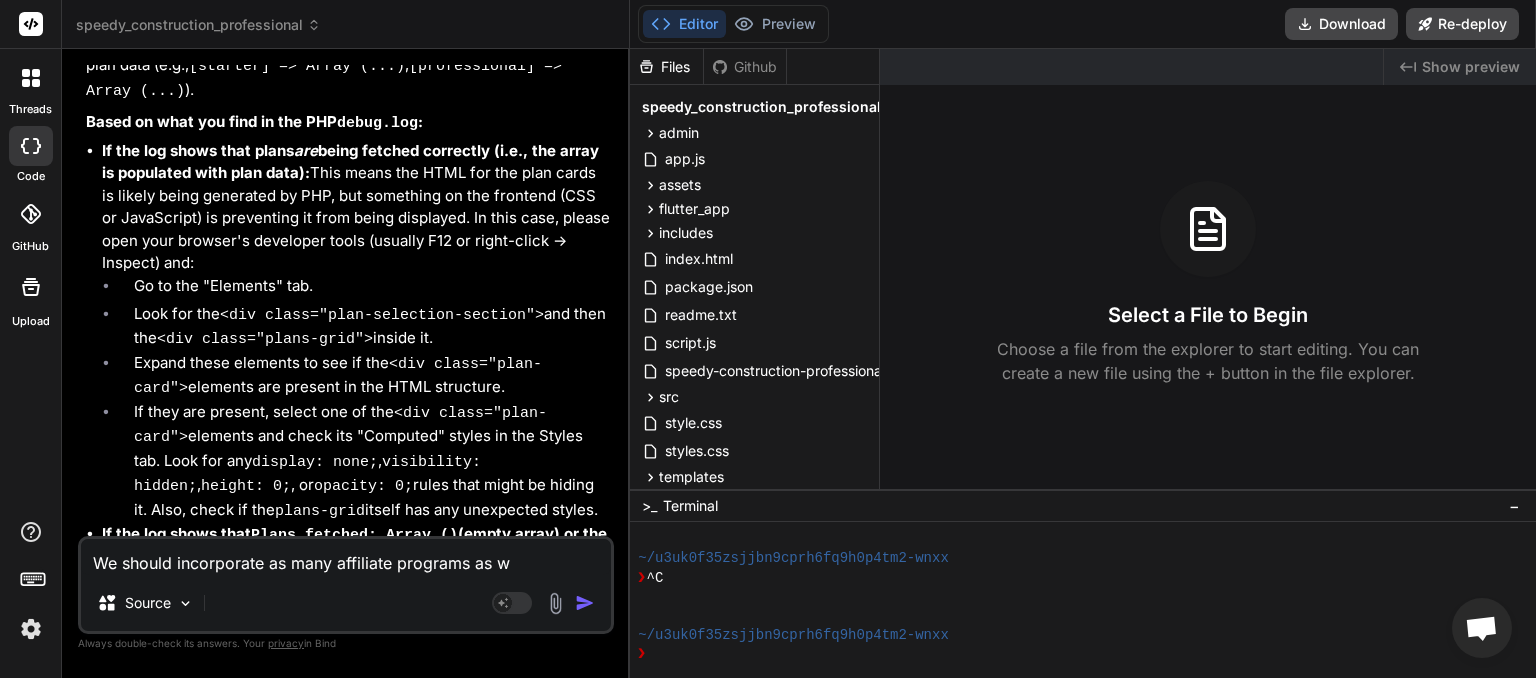 type on "We should incorporate as many affiliate programs as we" 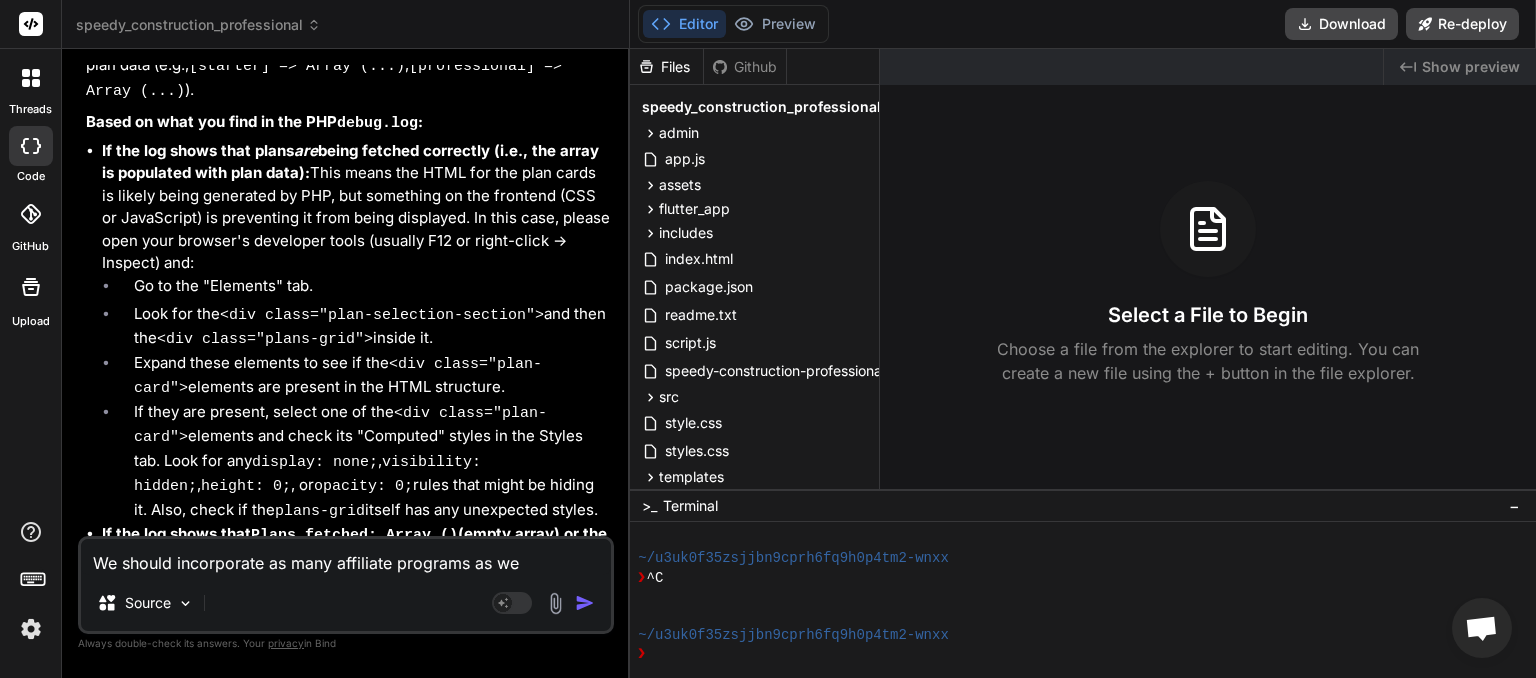 type on "We should incorporate as many affiliate programs as we" 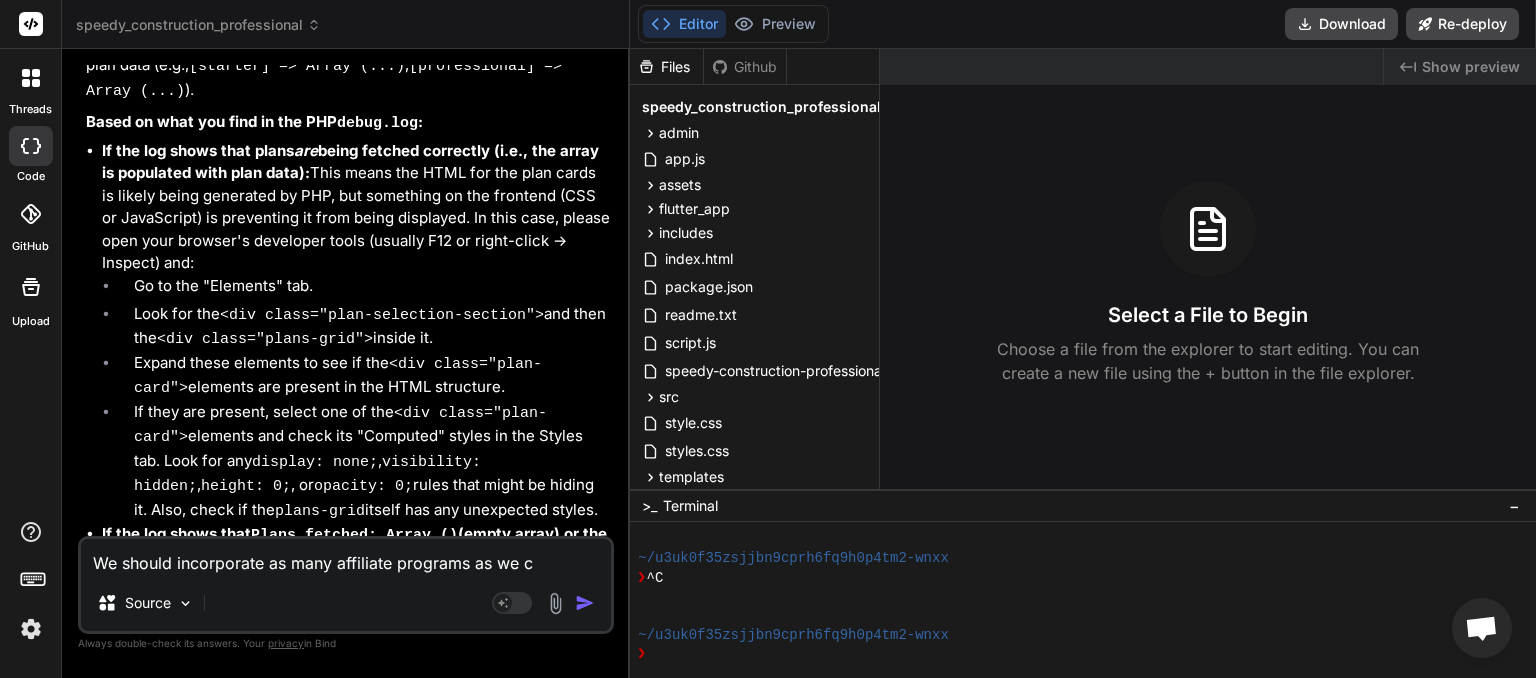 type on "We should incorporate as many affiliate programs as we ca" 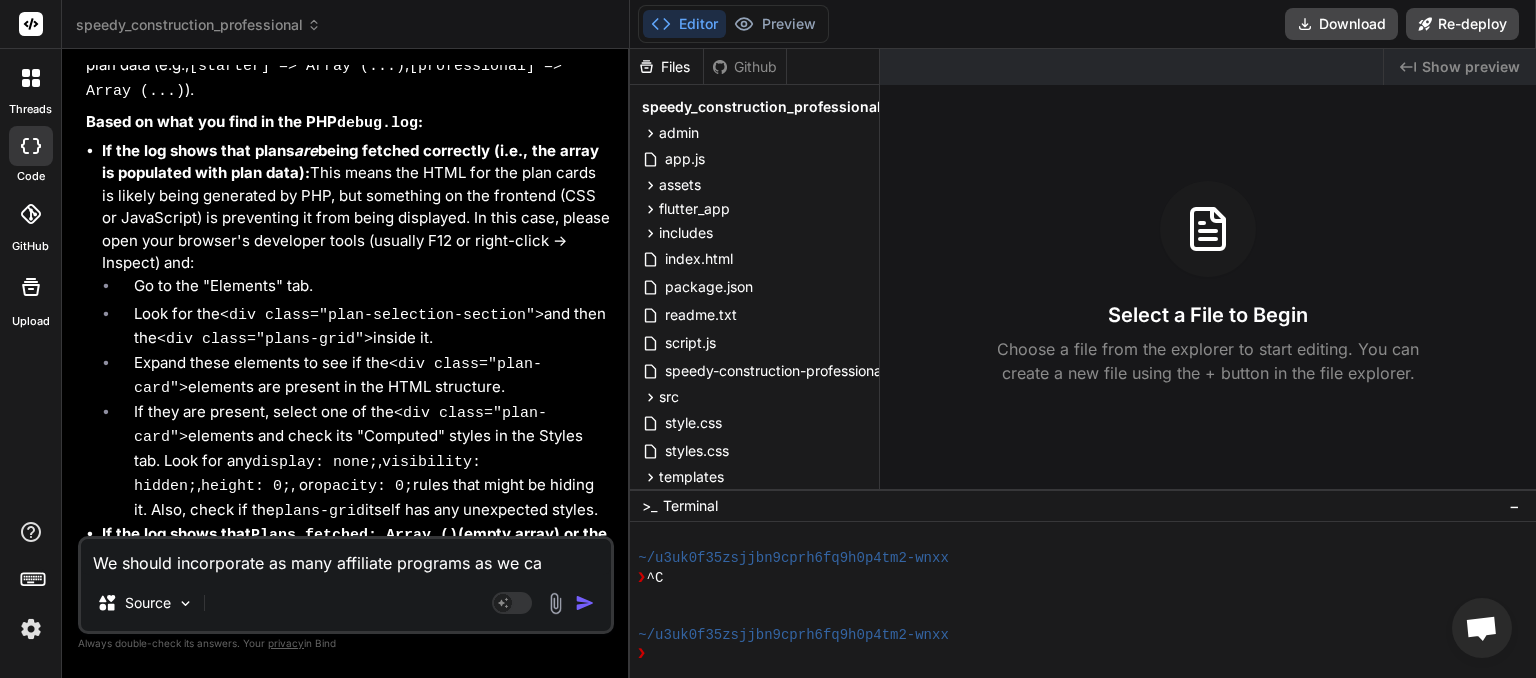 type on "We should incorporate as many affiliate programs as we can" 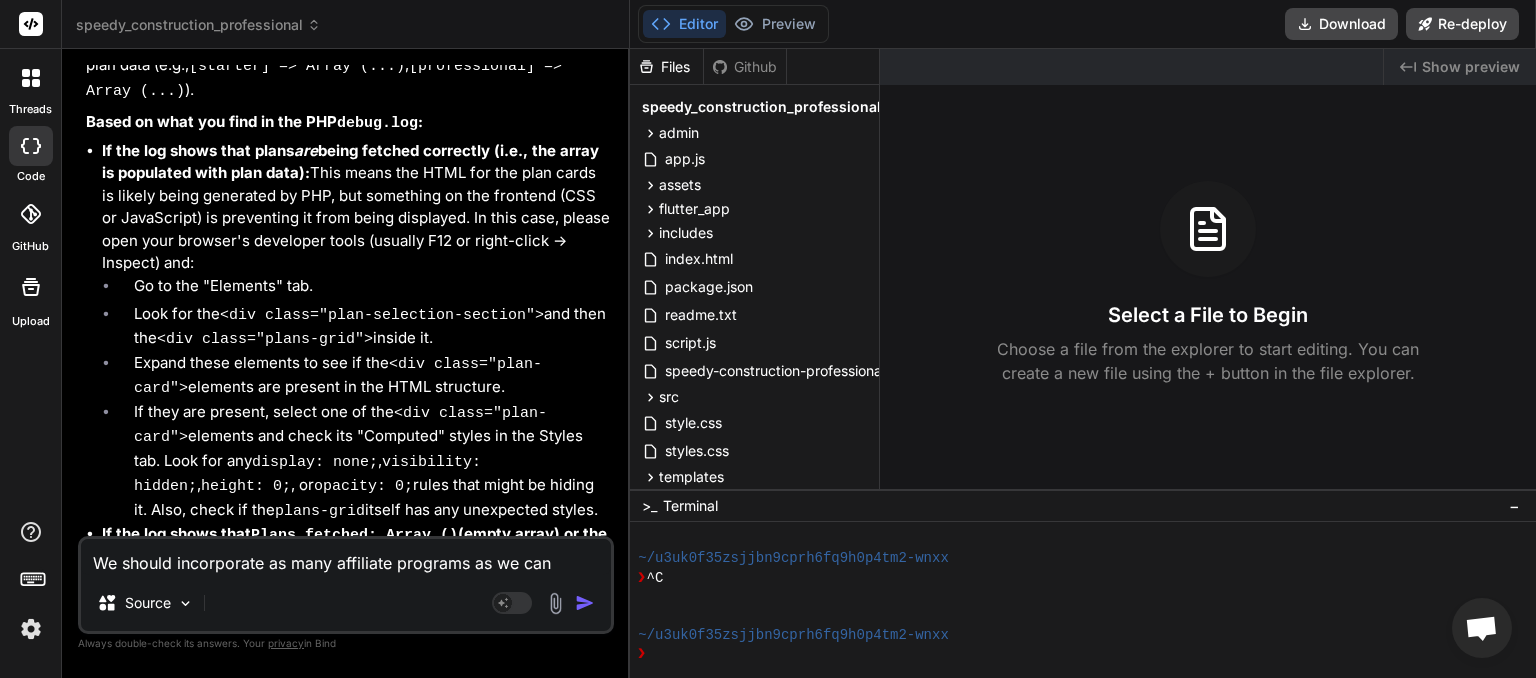 type on "We should incorporate as many affiliate programs as we can" 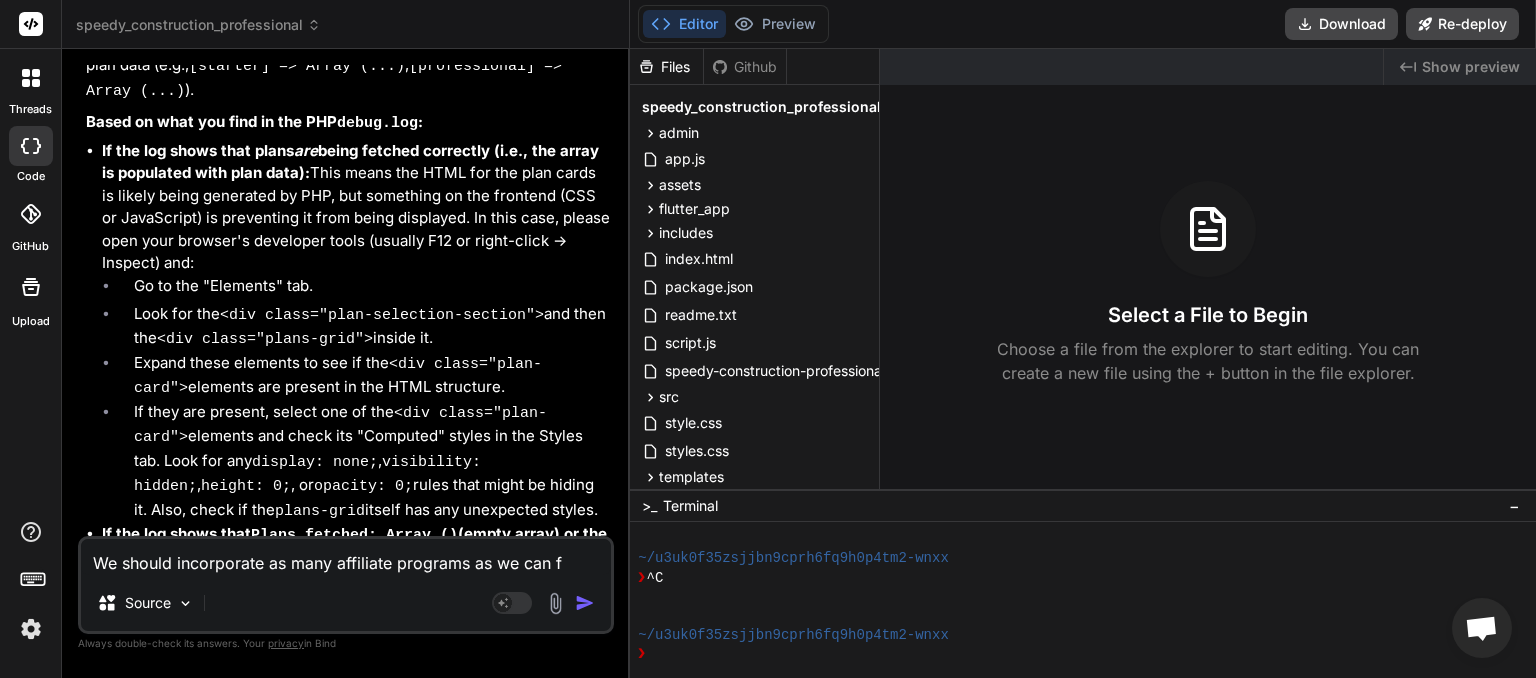 type on "We should incorporate as many affiliate programs as we can fo" 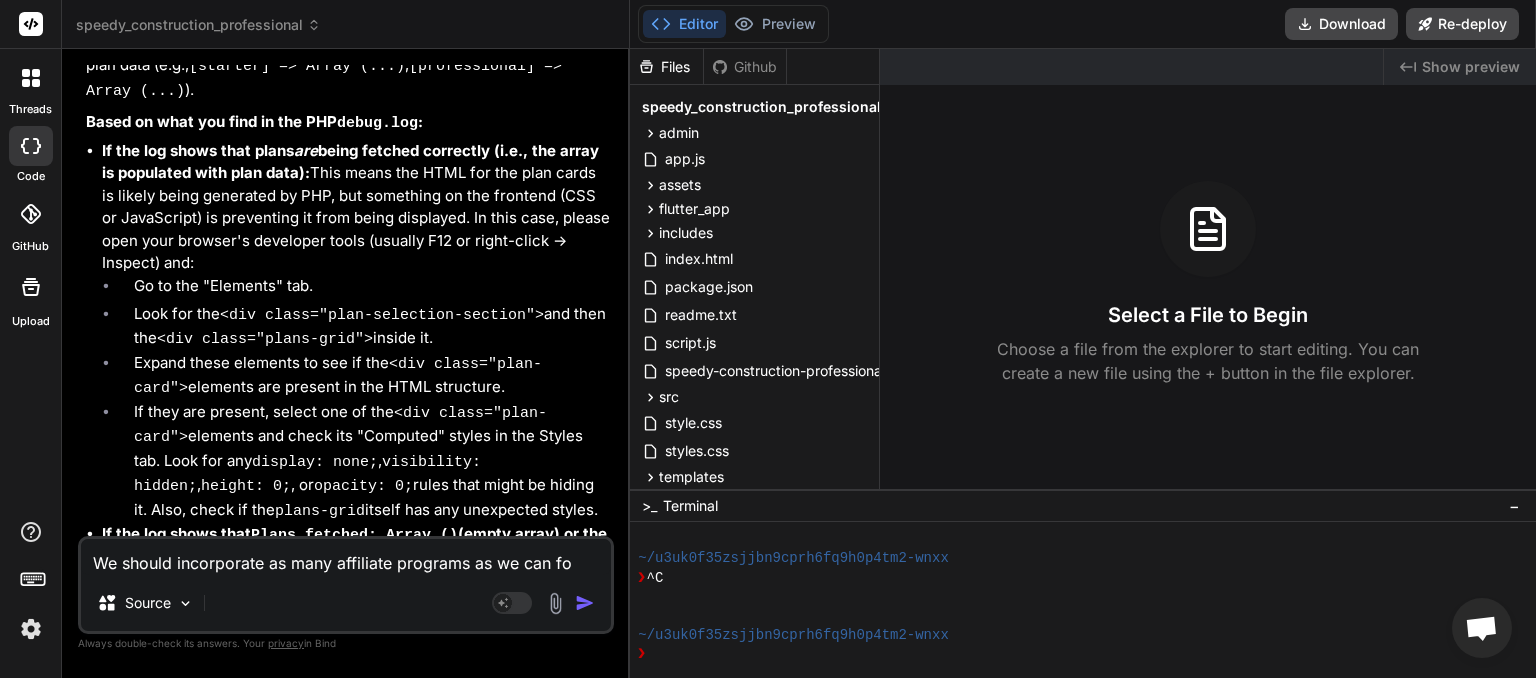 type on "We should incorporate as many affiliate programs as we can for" 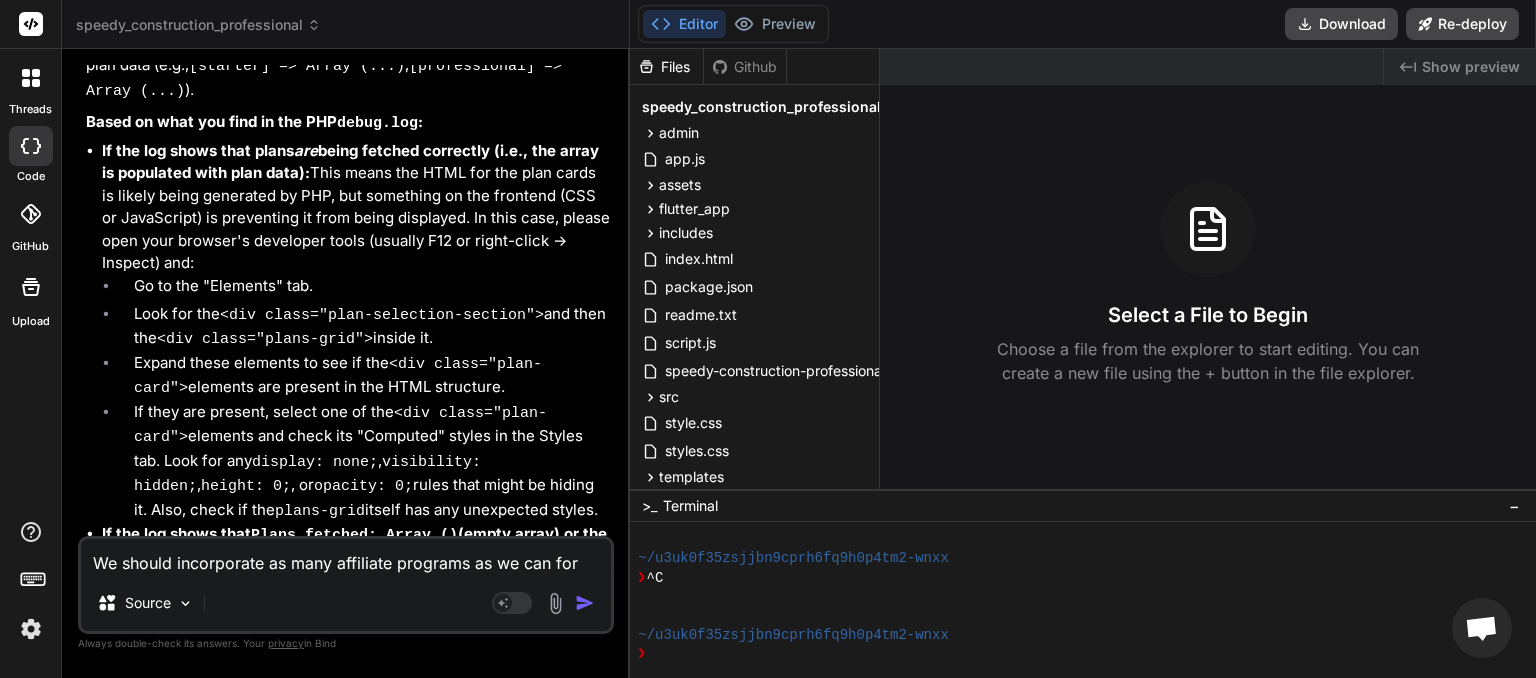 type on "We should incorporate as many affiliate programs as we can for" 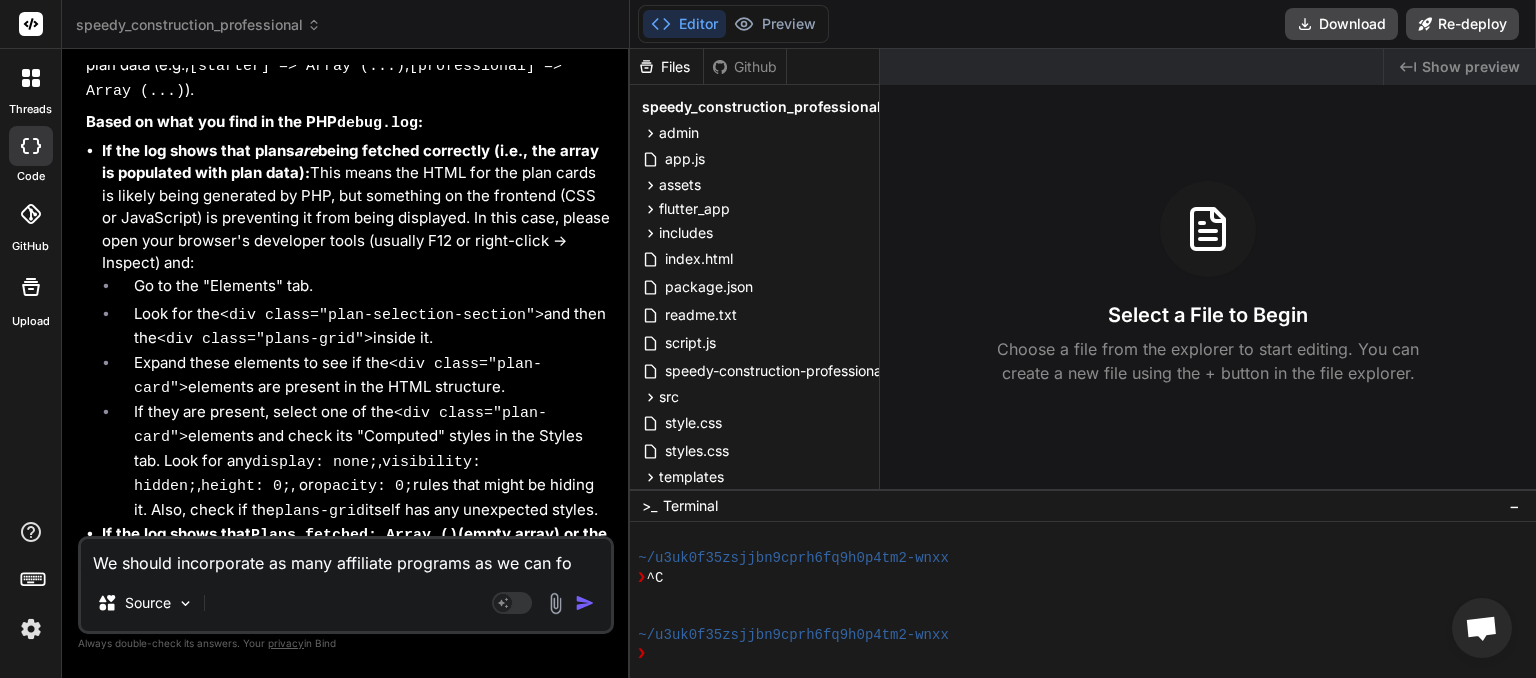 type on "We should incorporate as many affiliate programs as we can f" 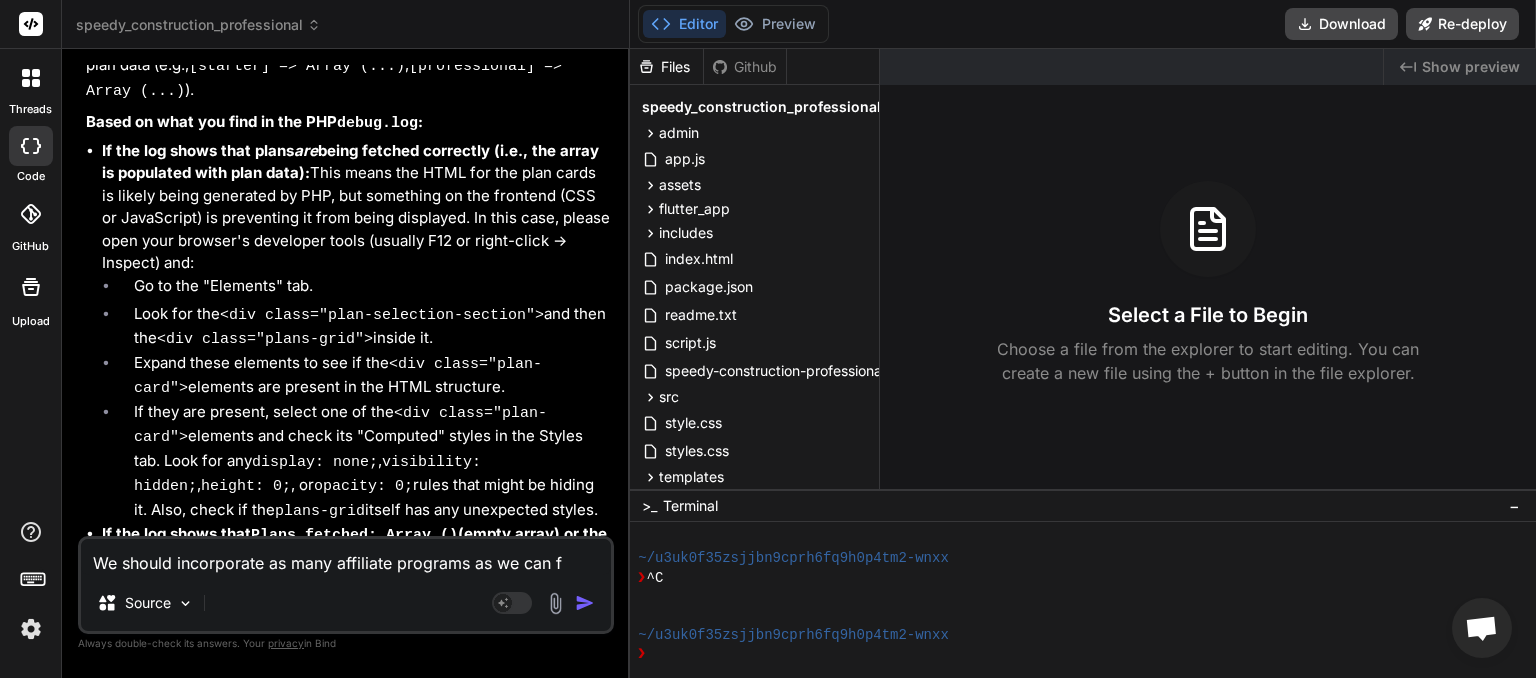 type on "We should incorporate as many affiliate programs as we can" 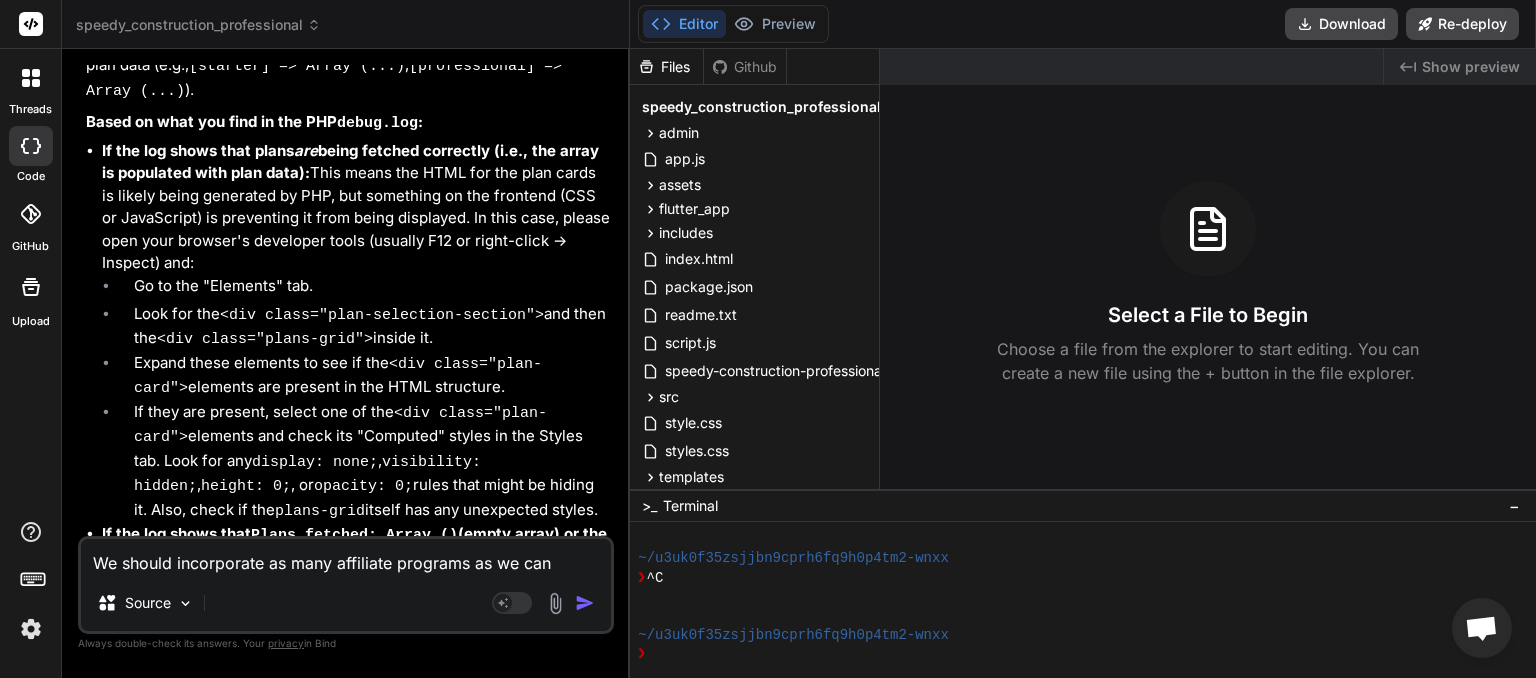type on "We should incorporate as many affiliate programs as we can" 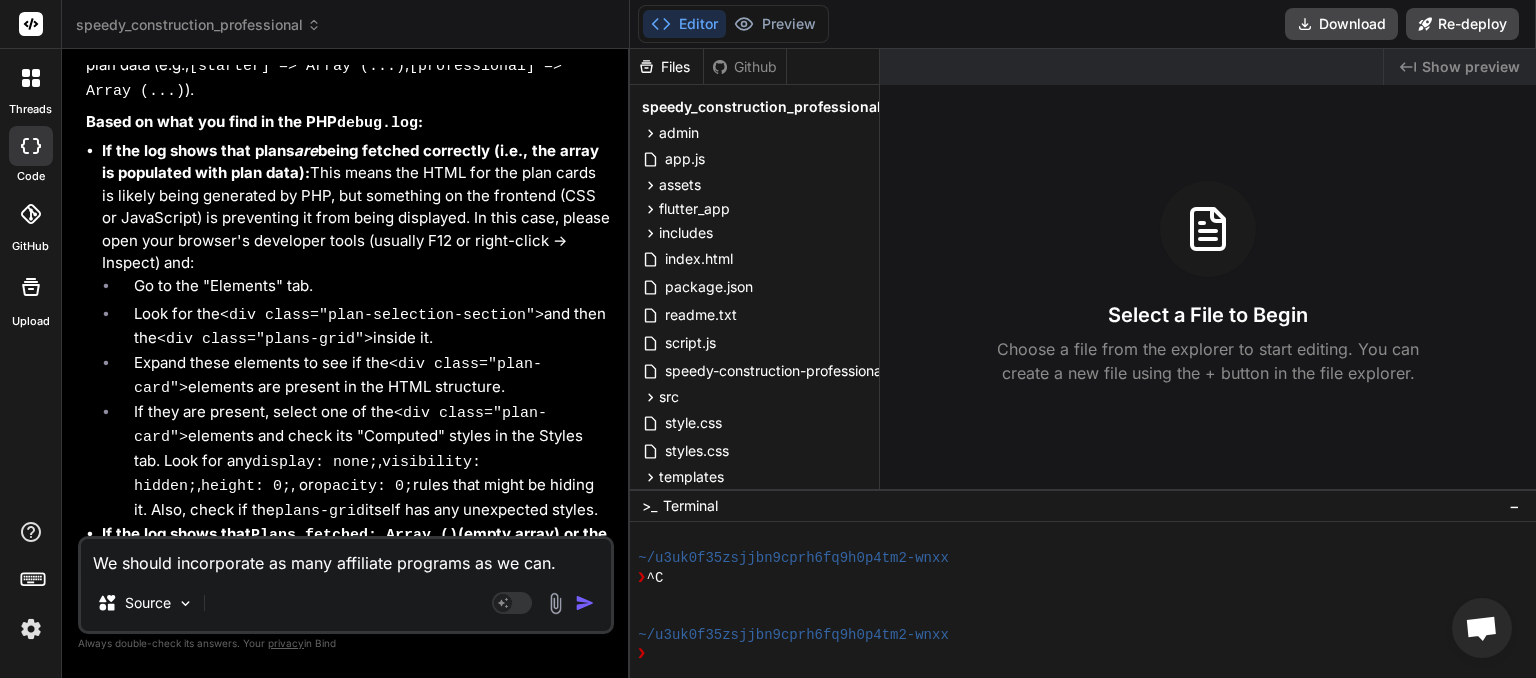 type on "We should incorporate as many affiliate programs as we can." 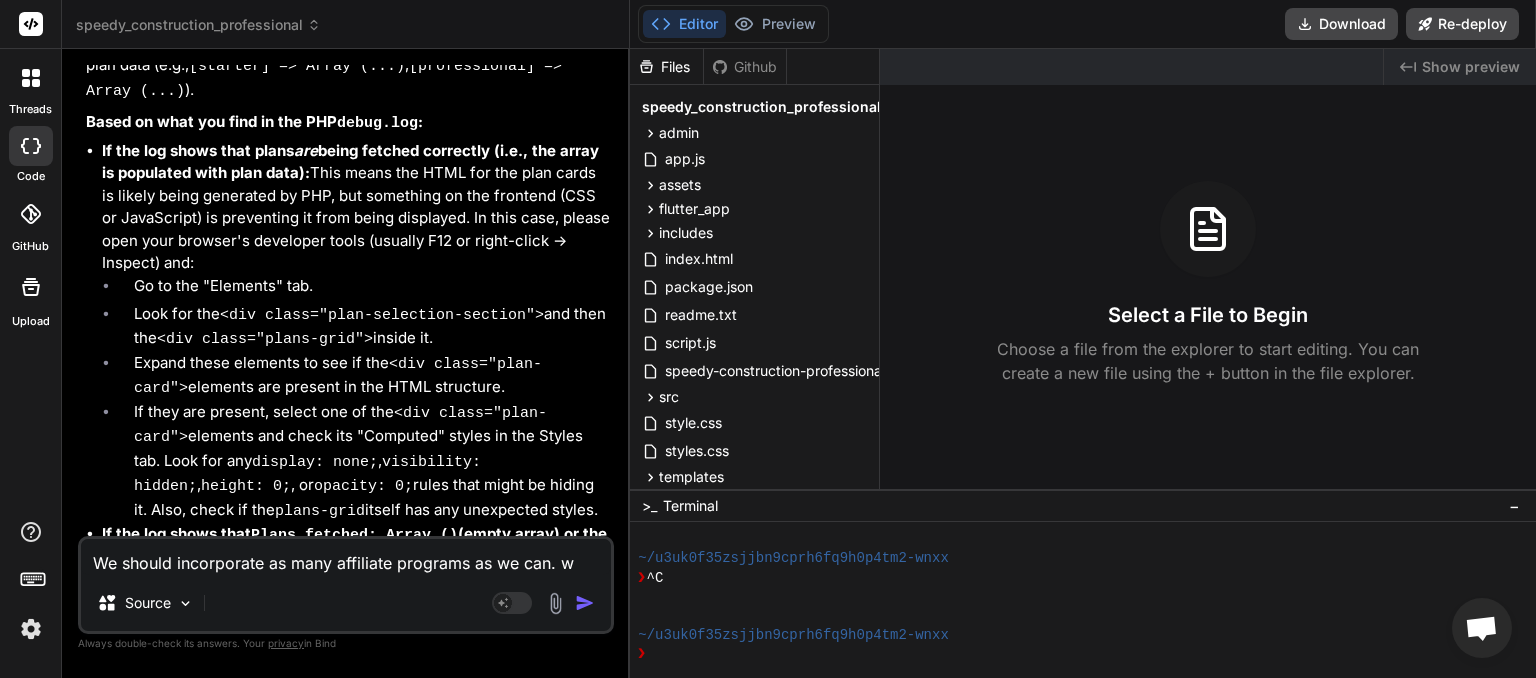 type on "We should incorporate as many affiliate programs as we can. we" 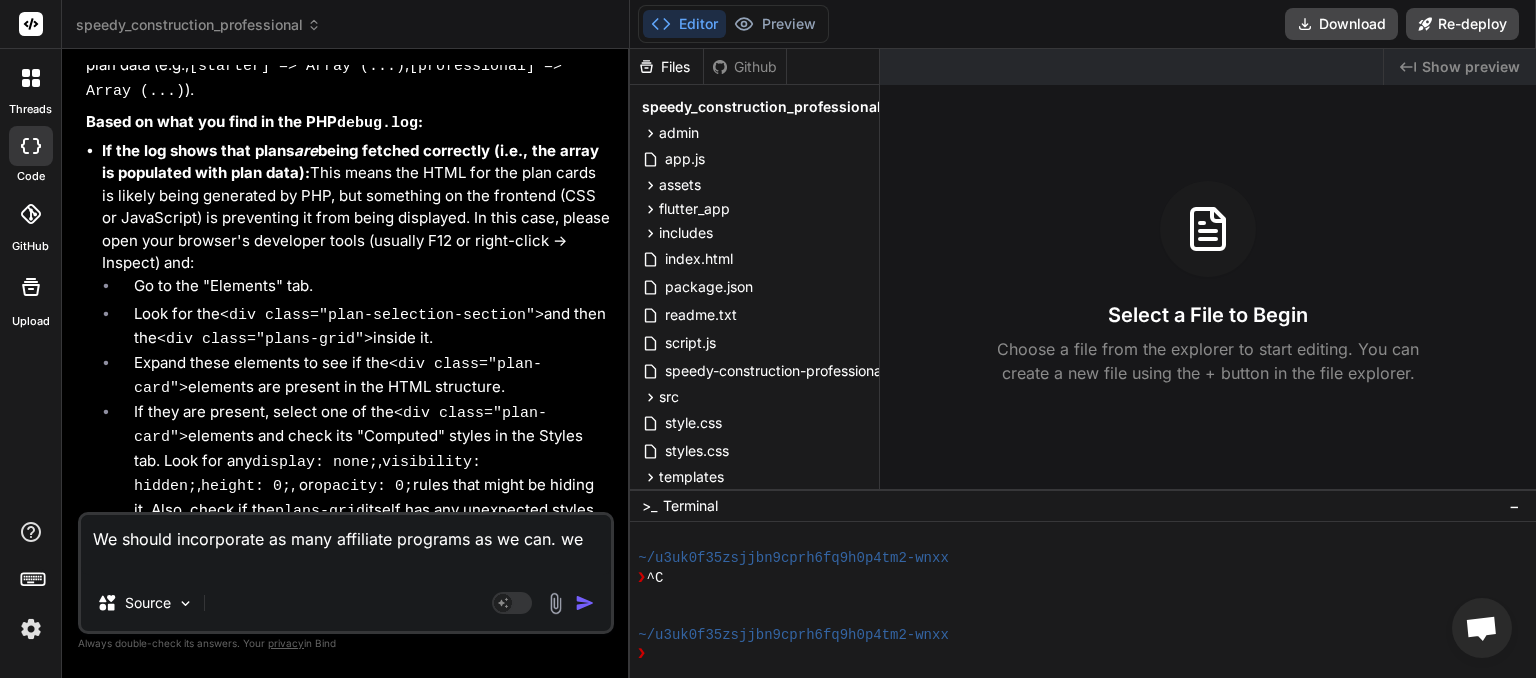 type on "We should incorporate as many affiliate programs as we can. we" 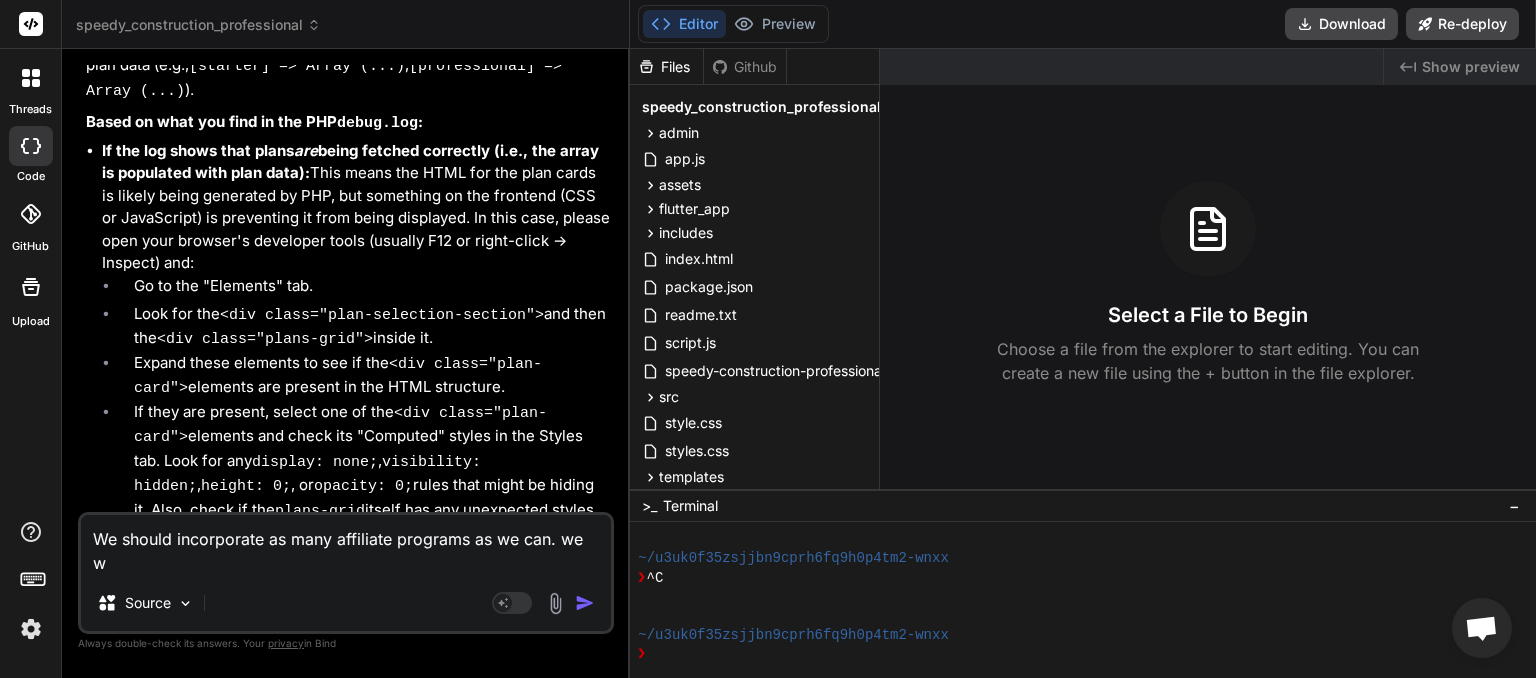 type on "We should incorporate as many affiliate programs as we can. we wi" 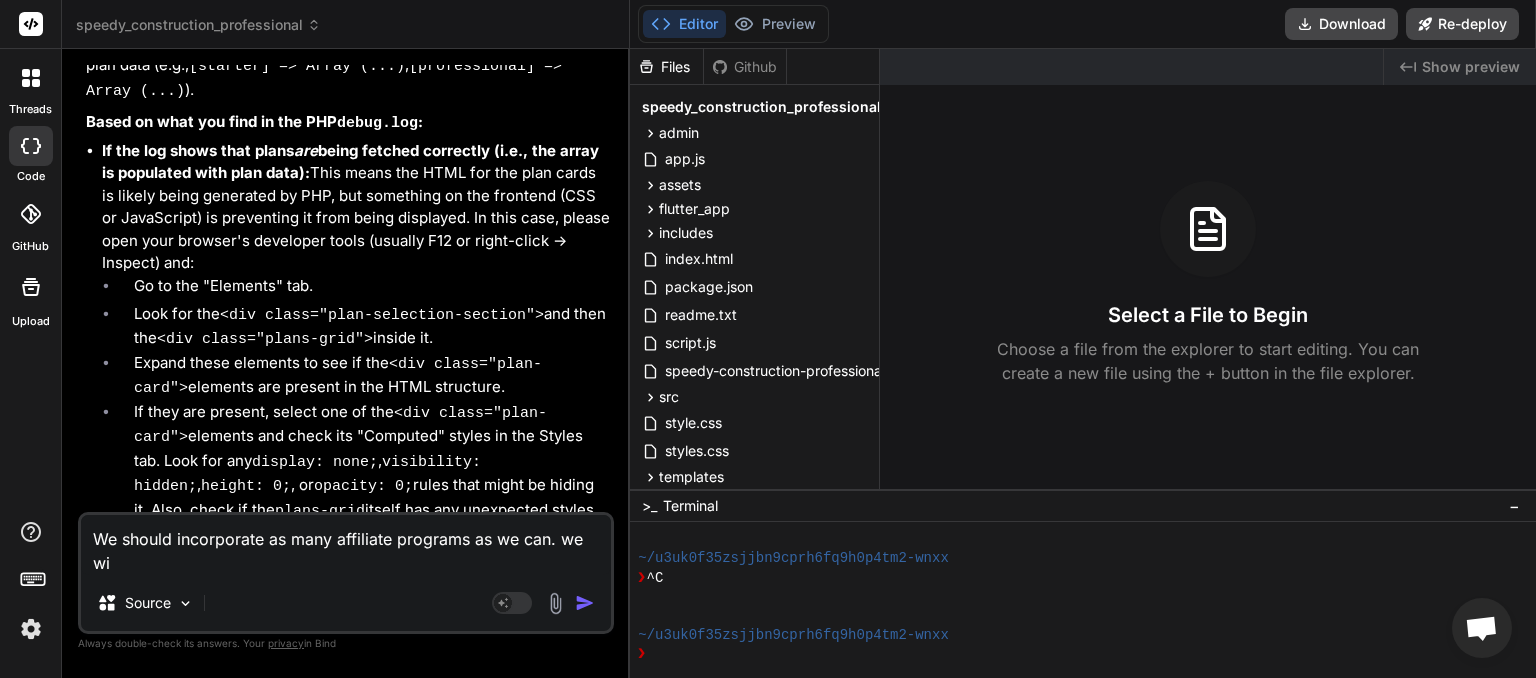 type on "We should incorporate as many affiliate programs as we can. we wil" 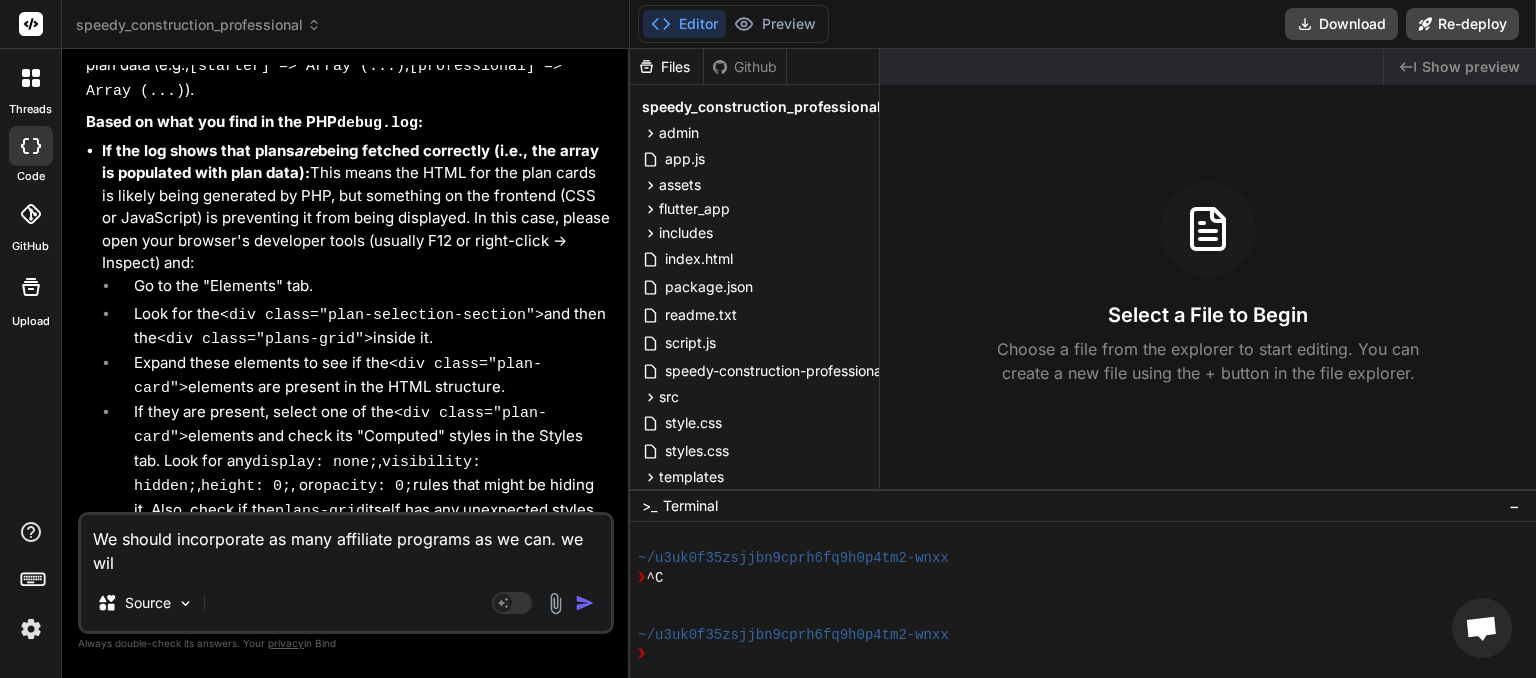 type on "We should incorporate as many affiliate programs as we can. we will" 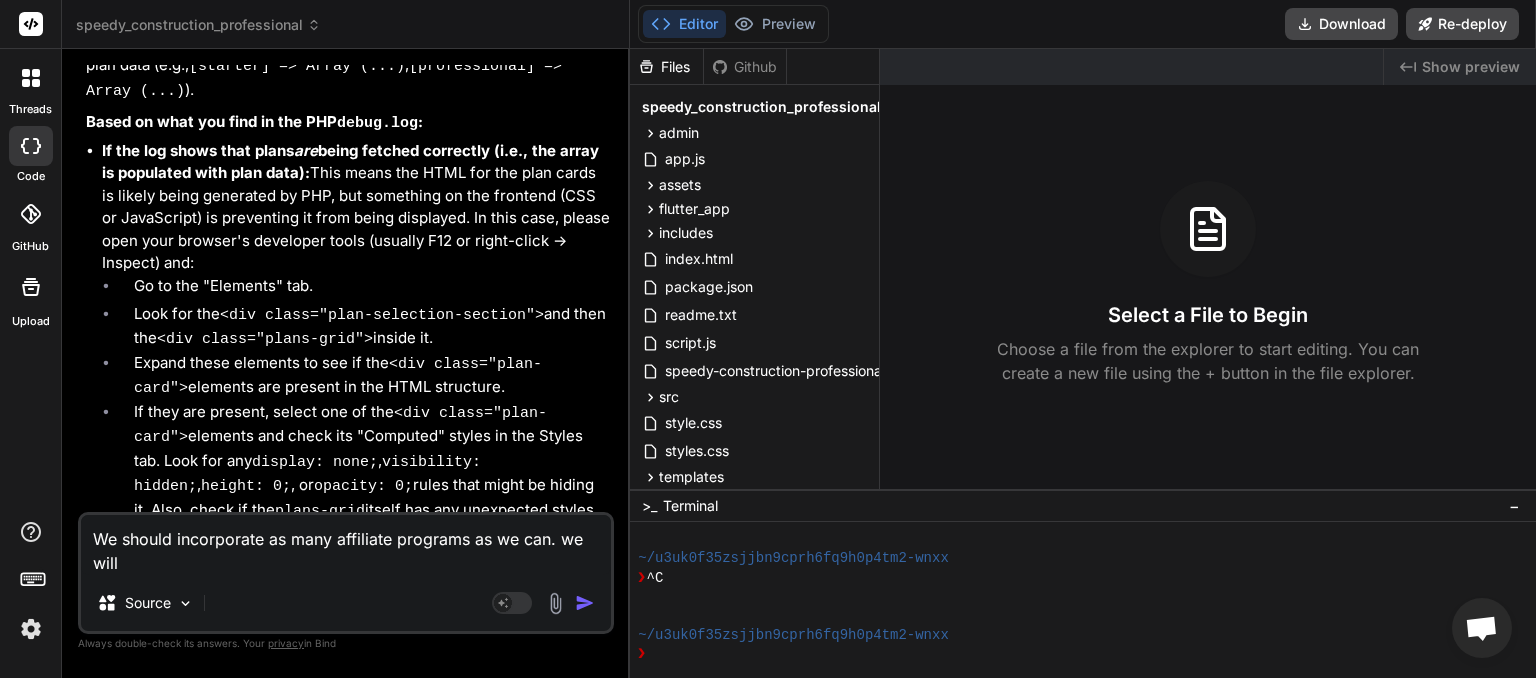 type on "We should incorporate as many affiliate programs as we can. we will" 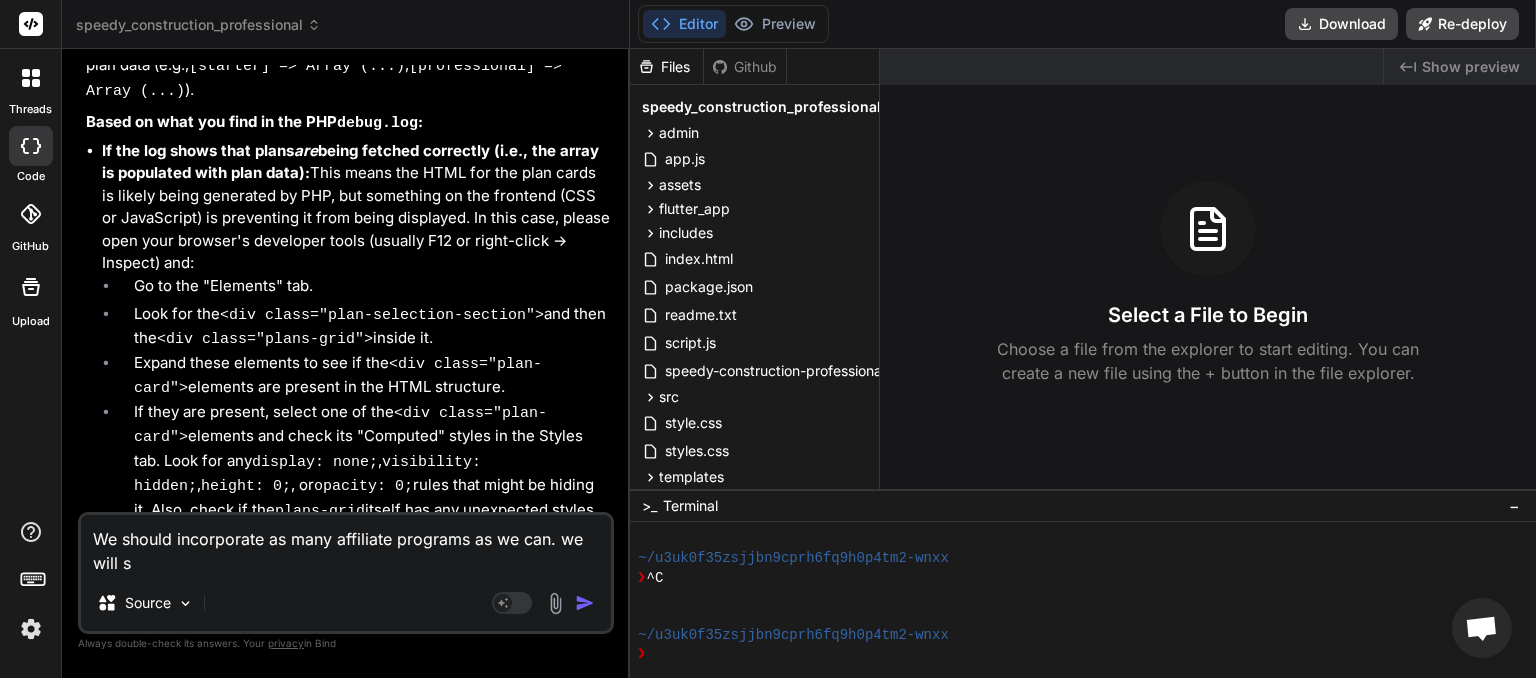type on "We should incorporate as many affiliate programs as we can. we will si" 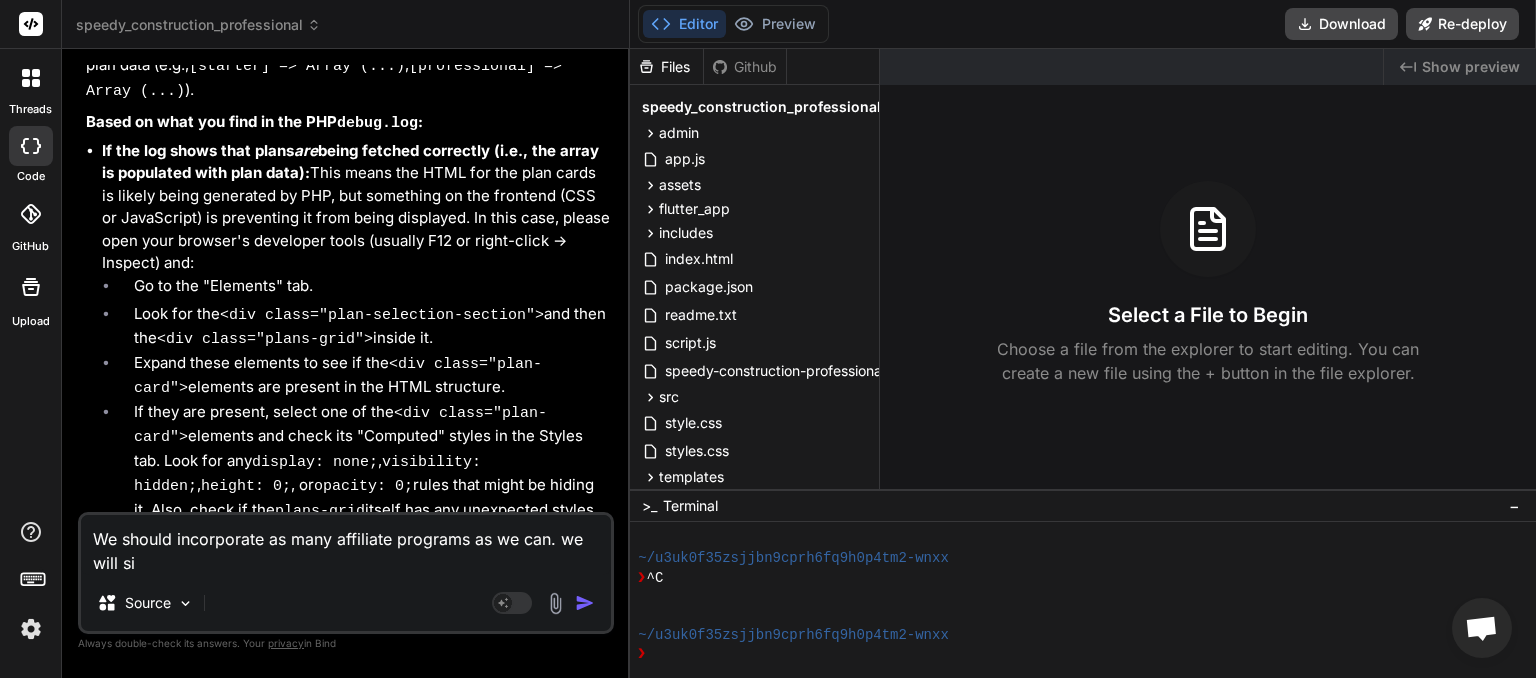 type on "We should incorporate as many affiliate programs as we can. we will sig" 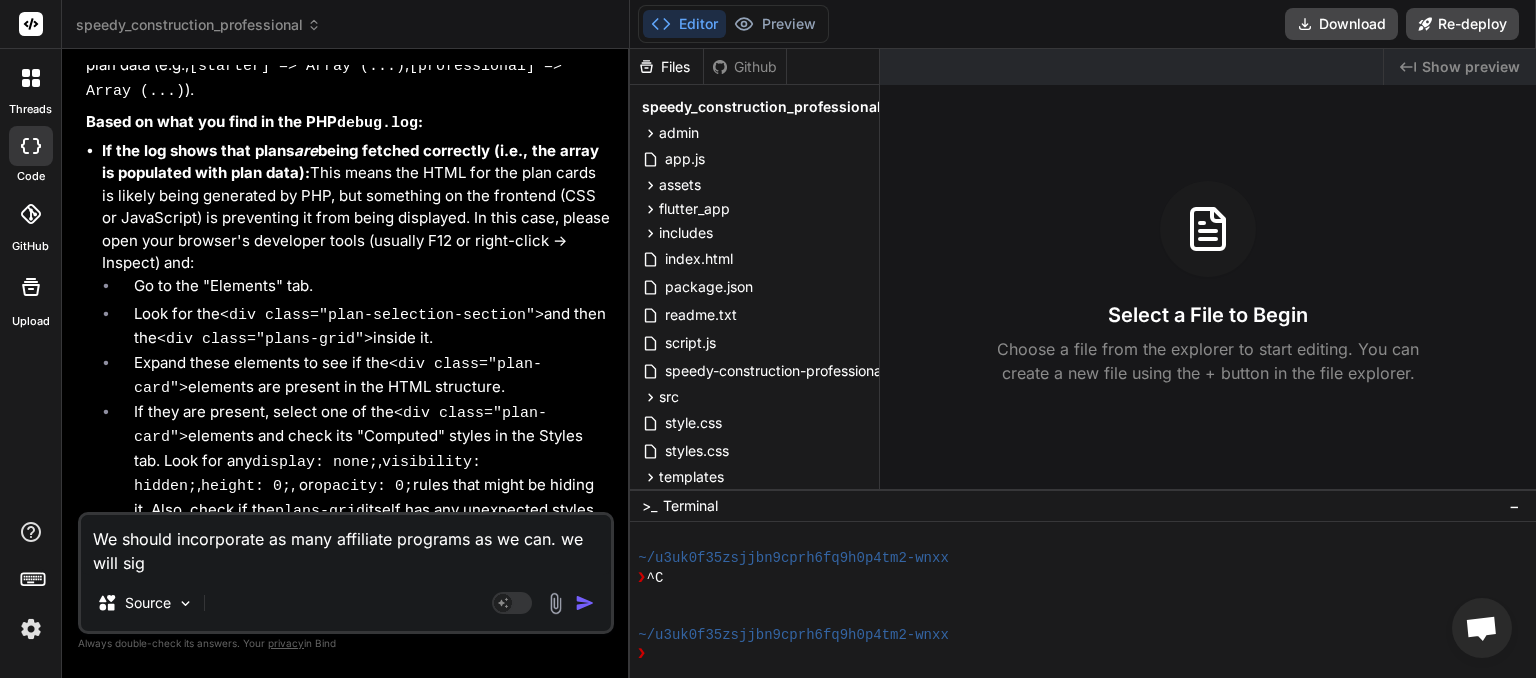 type on "We should incorporate as many affiliate programs as we can. we will sign" 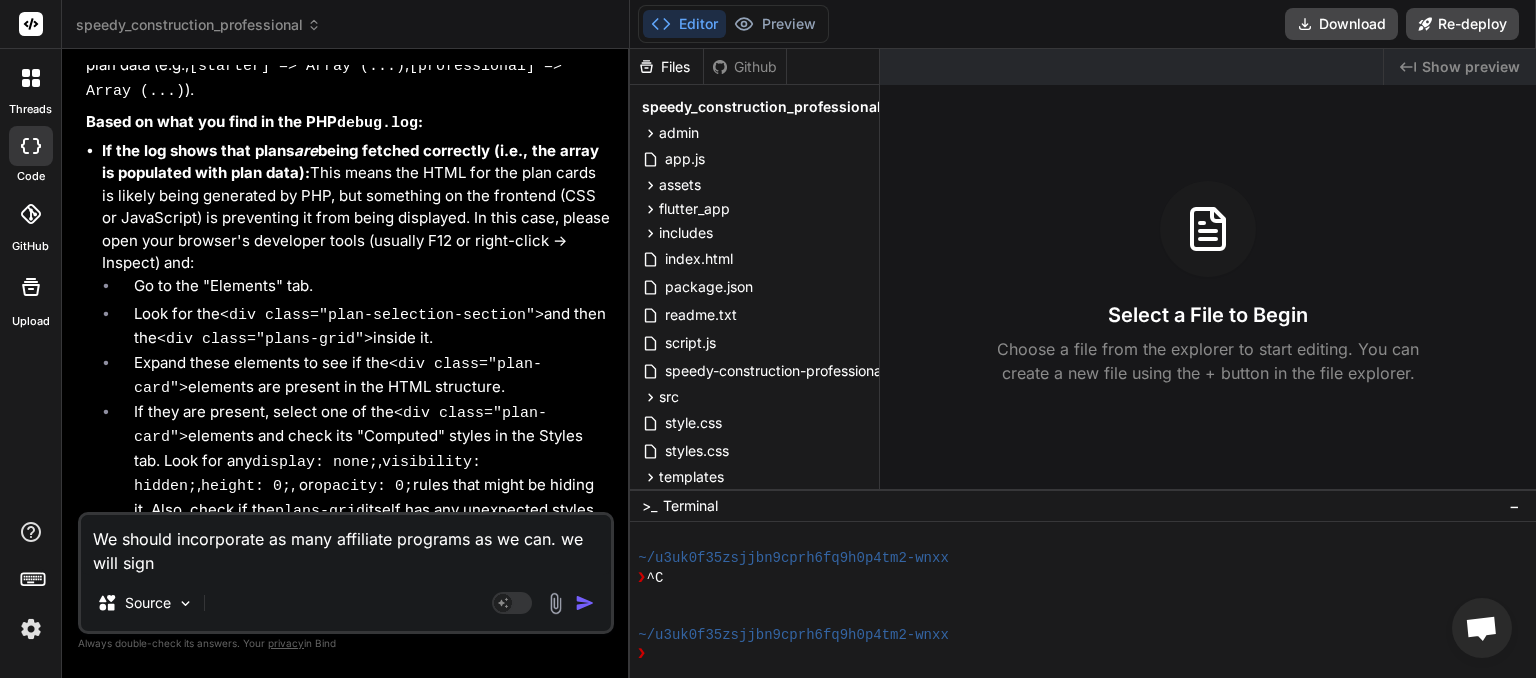 type on "We should incorporate as many affiliate programs as we can. we will sign" 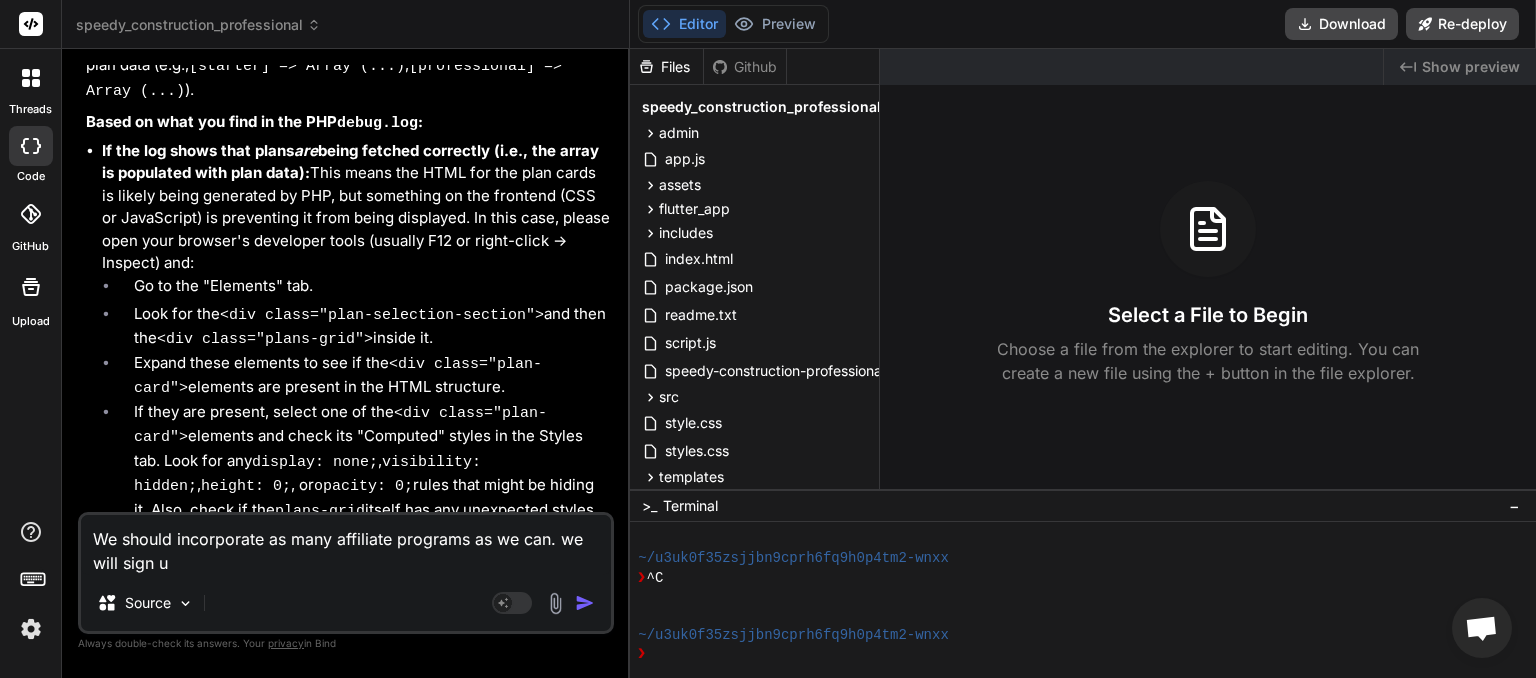 type on "We should incorporate as many affiliate programs as we can. we will sign up" 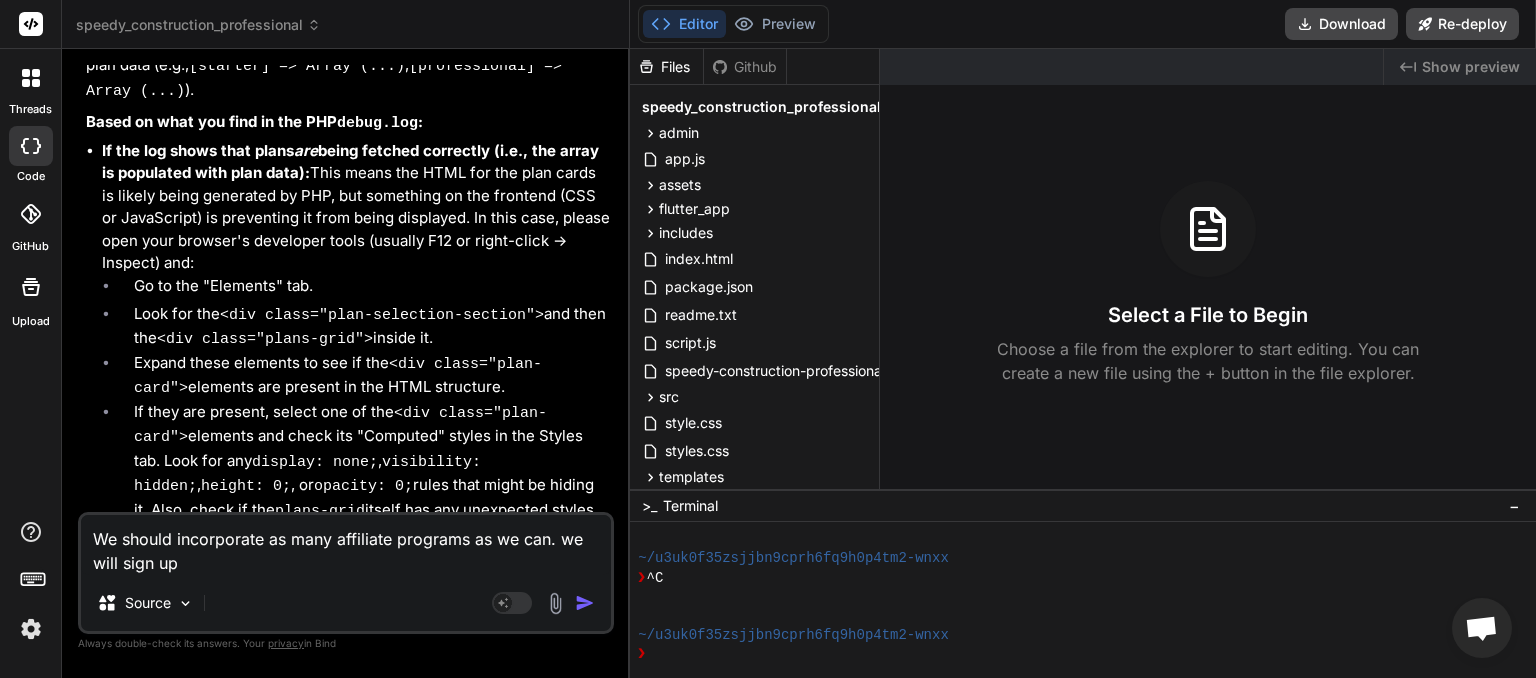 type on "We should incorporate as many affiliate programs as we can. we will sign up" 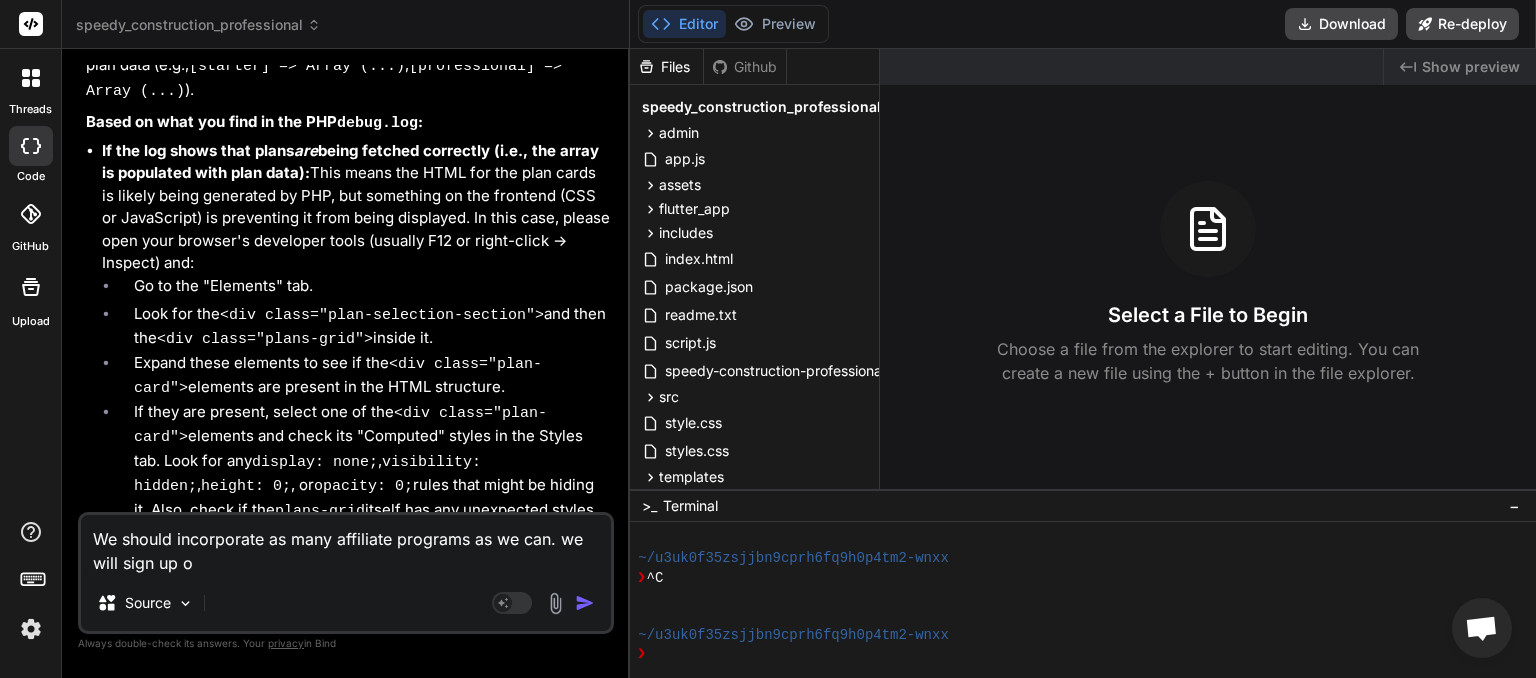 type on "We should incorporate as many affiliate programs as we can. we will sign up ou" 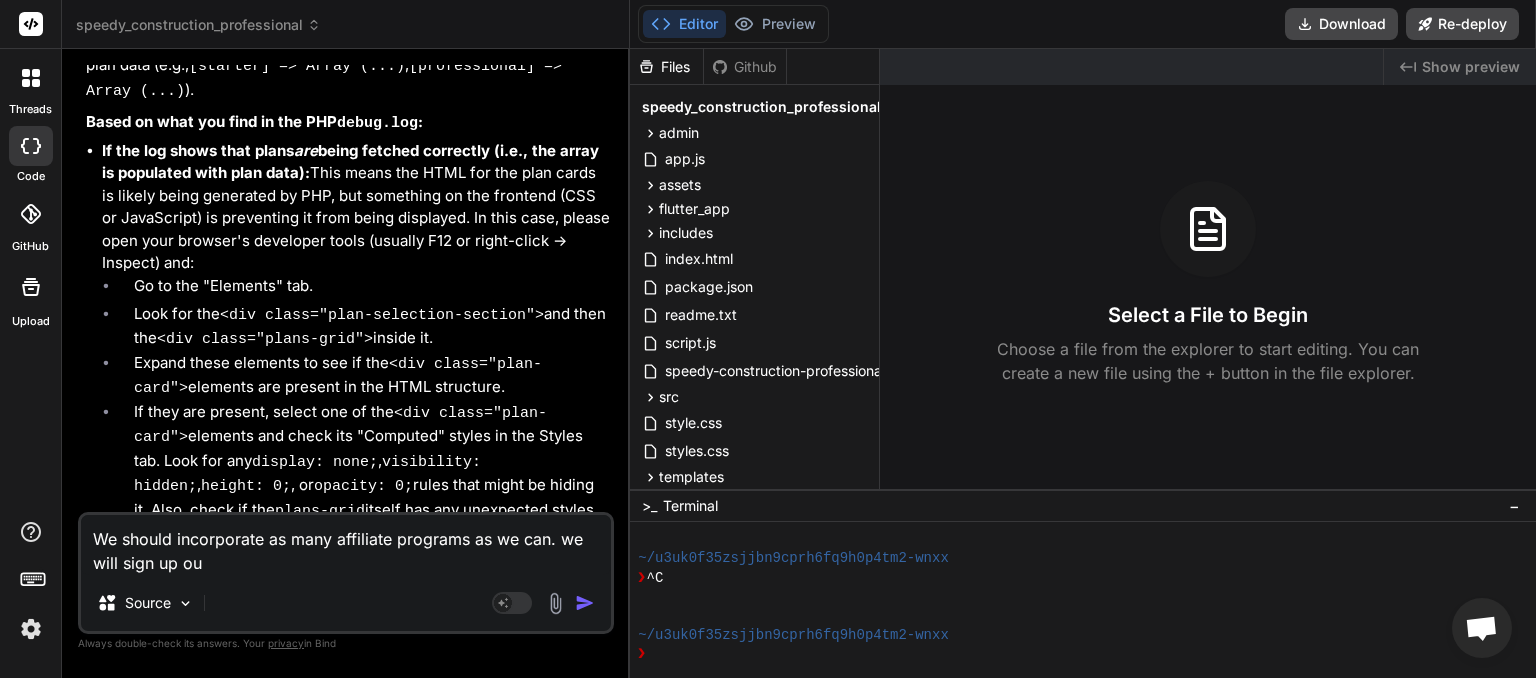 type on "We should incorporate as many affiliate programs as we can. we will sign up our" 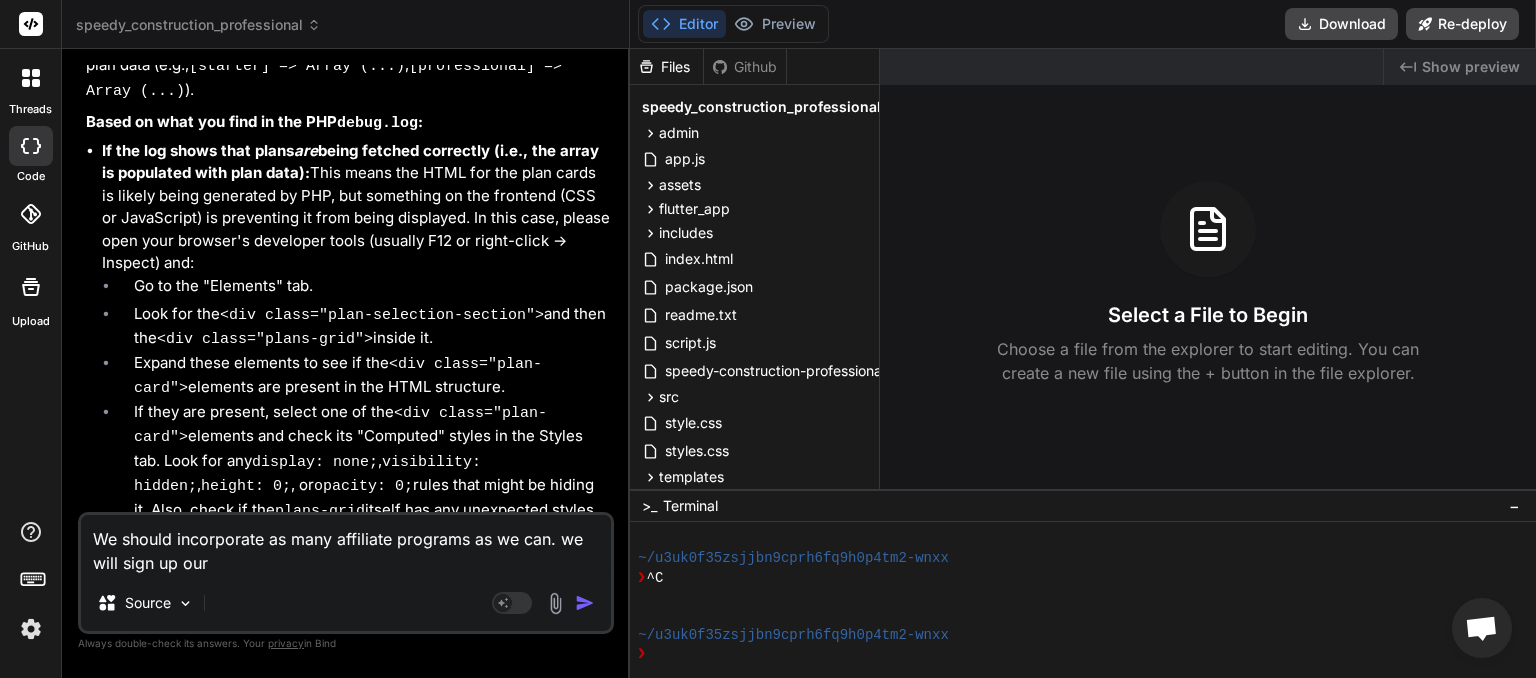type on "We should incorporate as many affiliate programs as we can. we will sign up our" 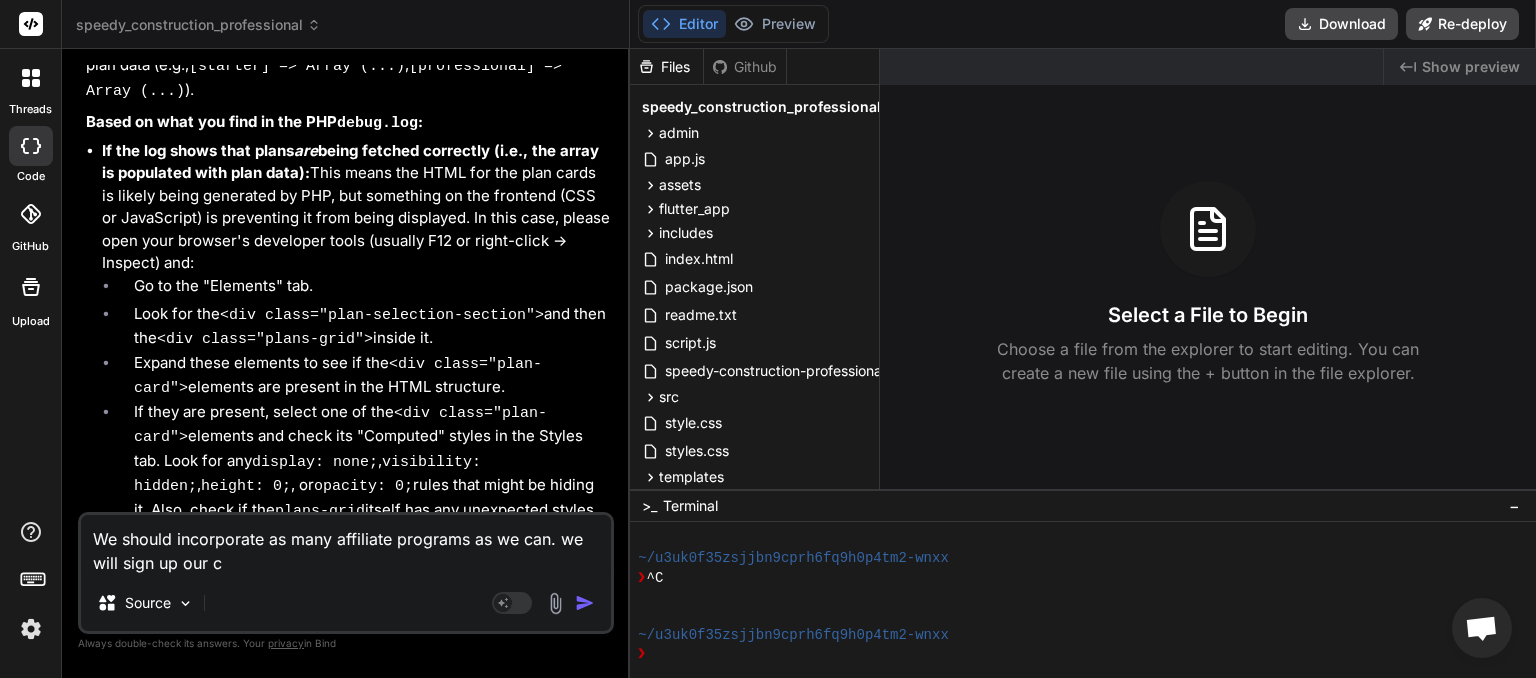 type on "We should incorporate as many affiliate programs as we can. we will sign up our cu" 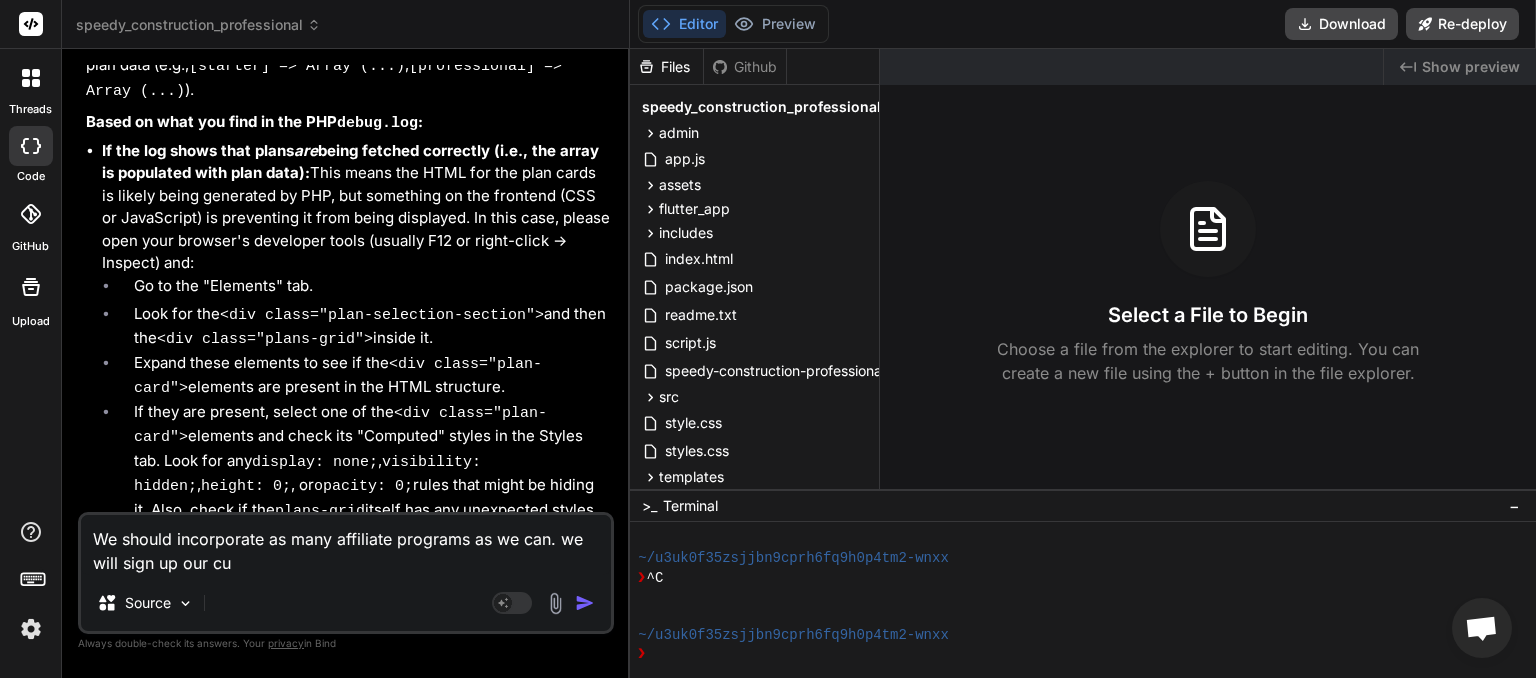 type on "We should incorporate as many affiliate programs as we can. we will sign up our cus" 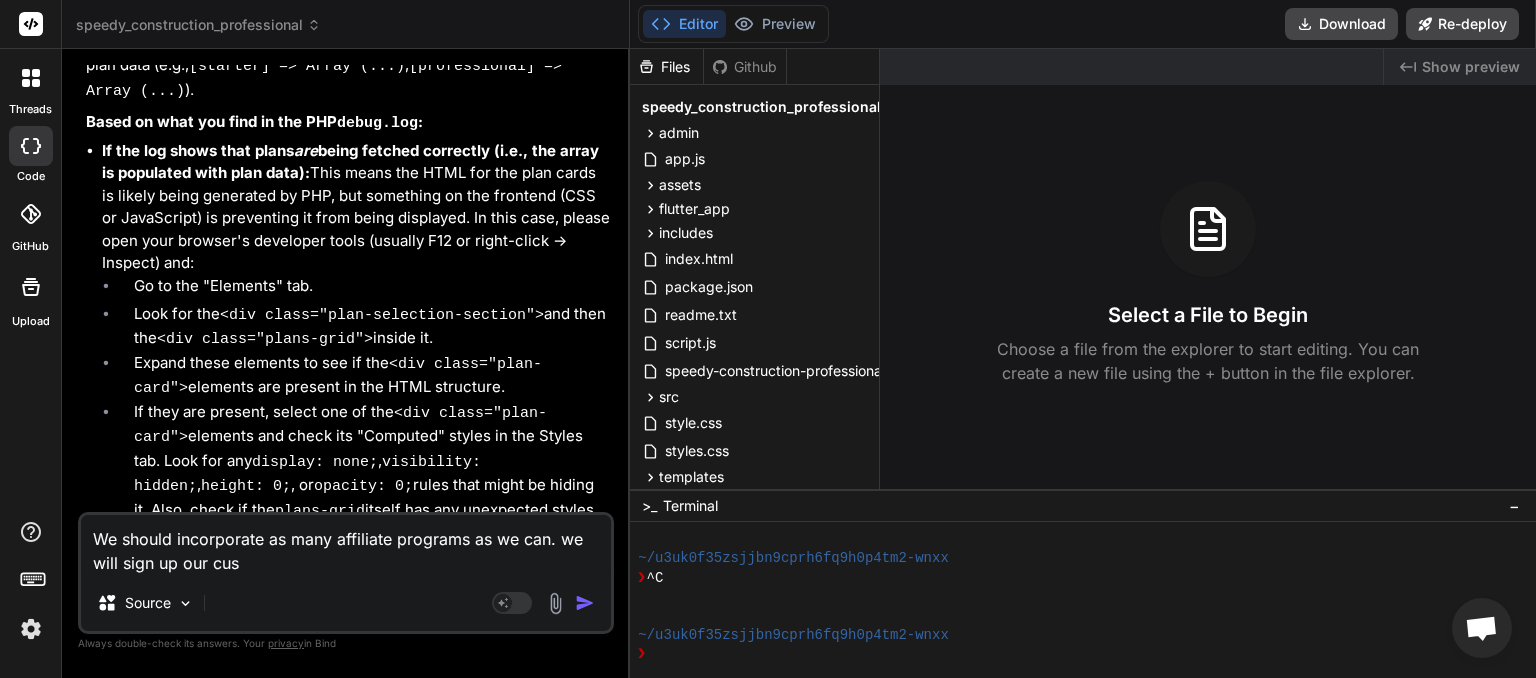 type on "We should incorporate as many affiliate programs as we can. we will sign up our cust" 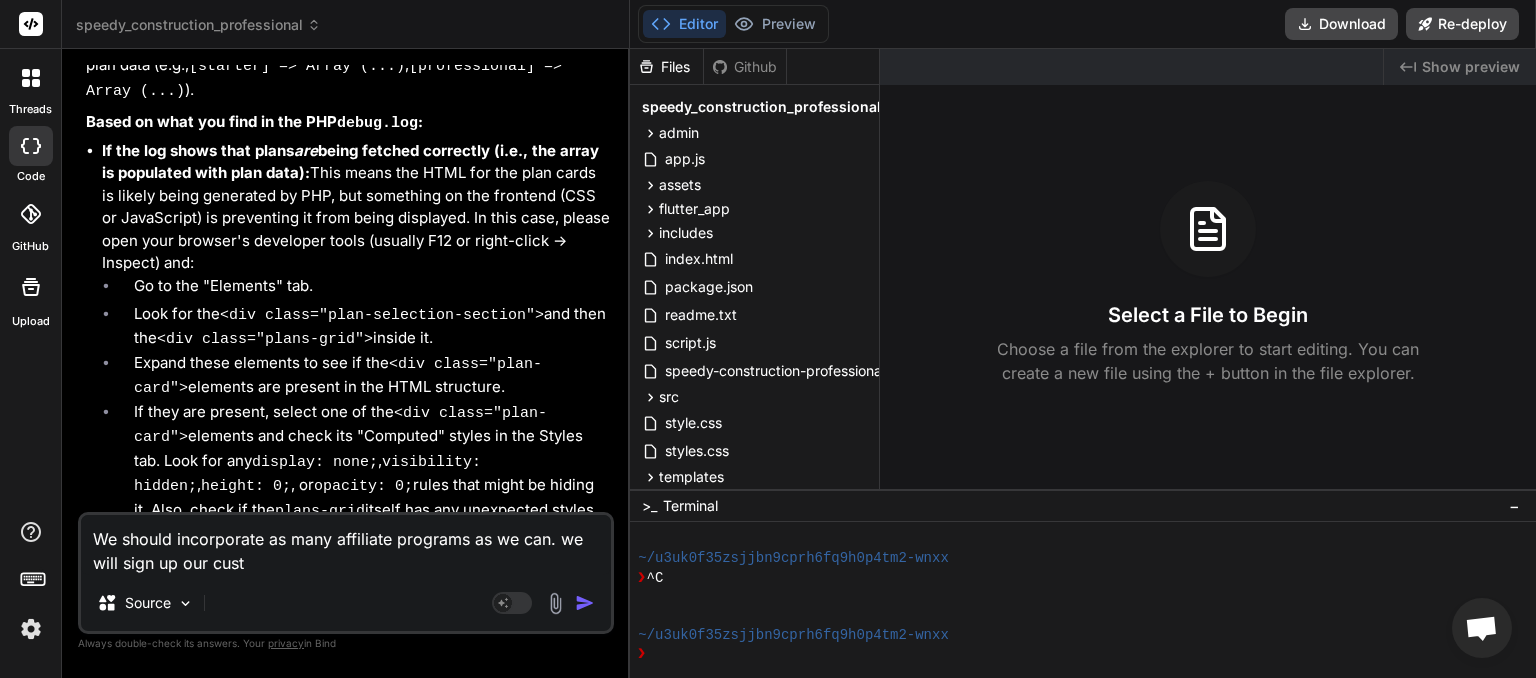type on "We should incorporate as many affiliate programs as we can. we will sign up our custo" 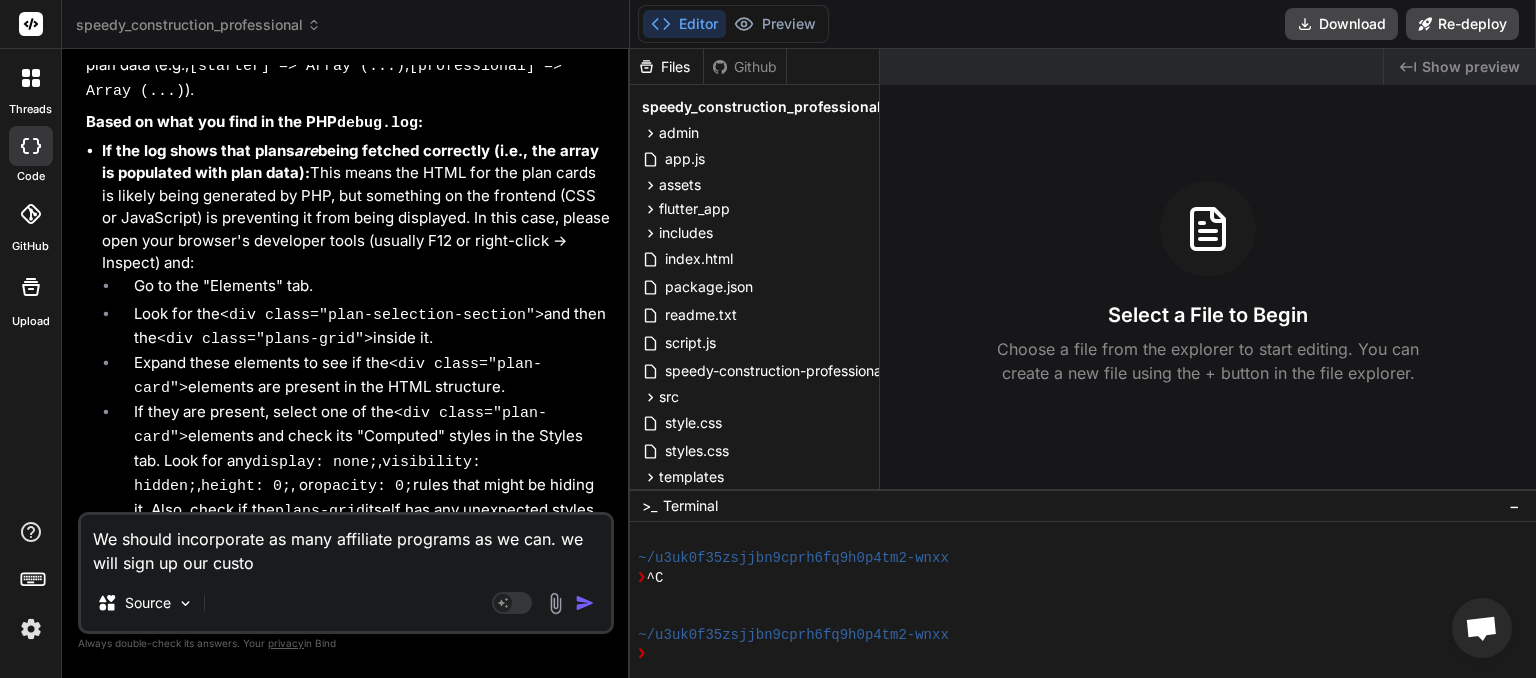 type on "We should incorporate as many affiliate programs as we can. we will sign up our custom" 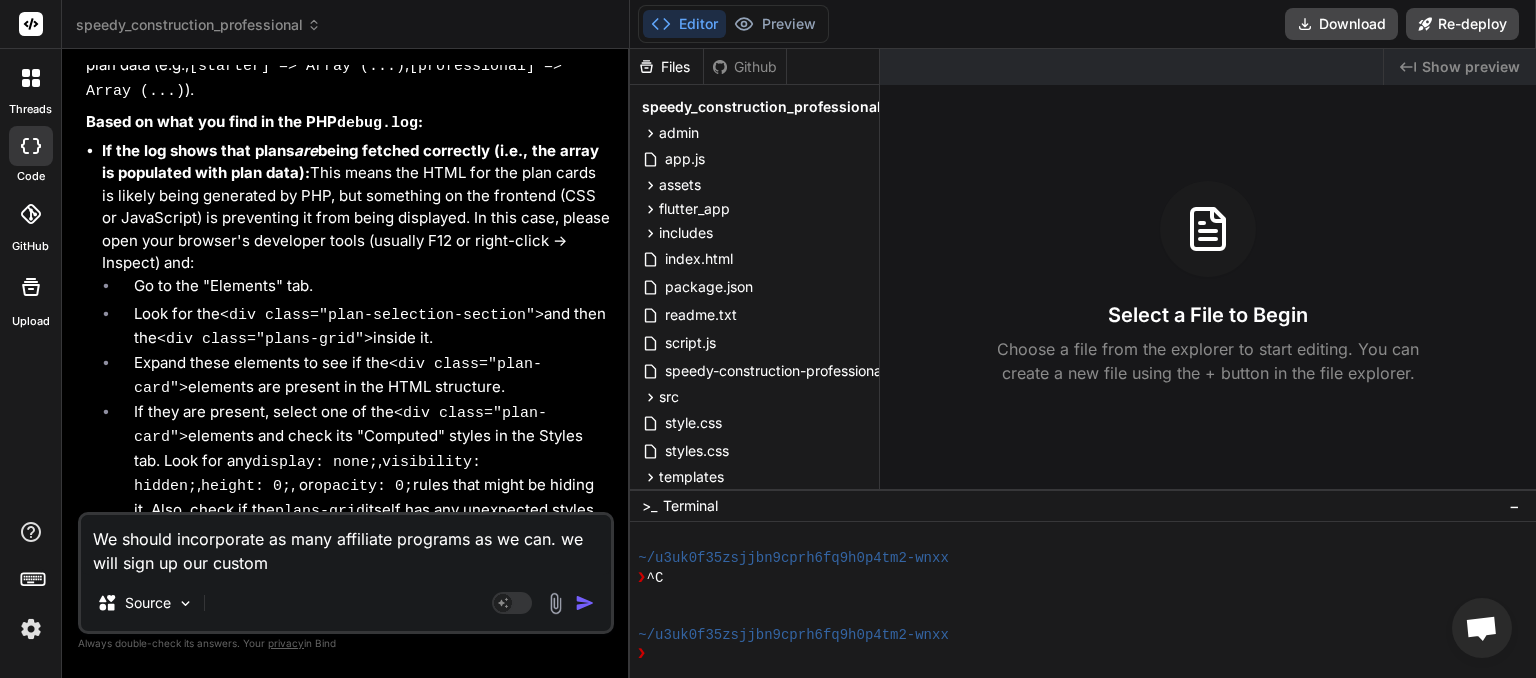 type on "We should incorporate as many affiliate programs as we can. we will sign up our custome" 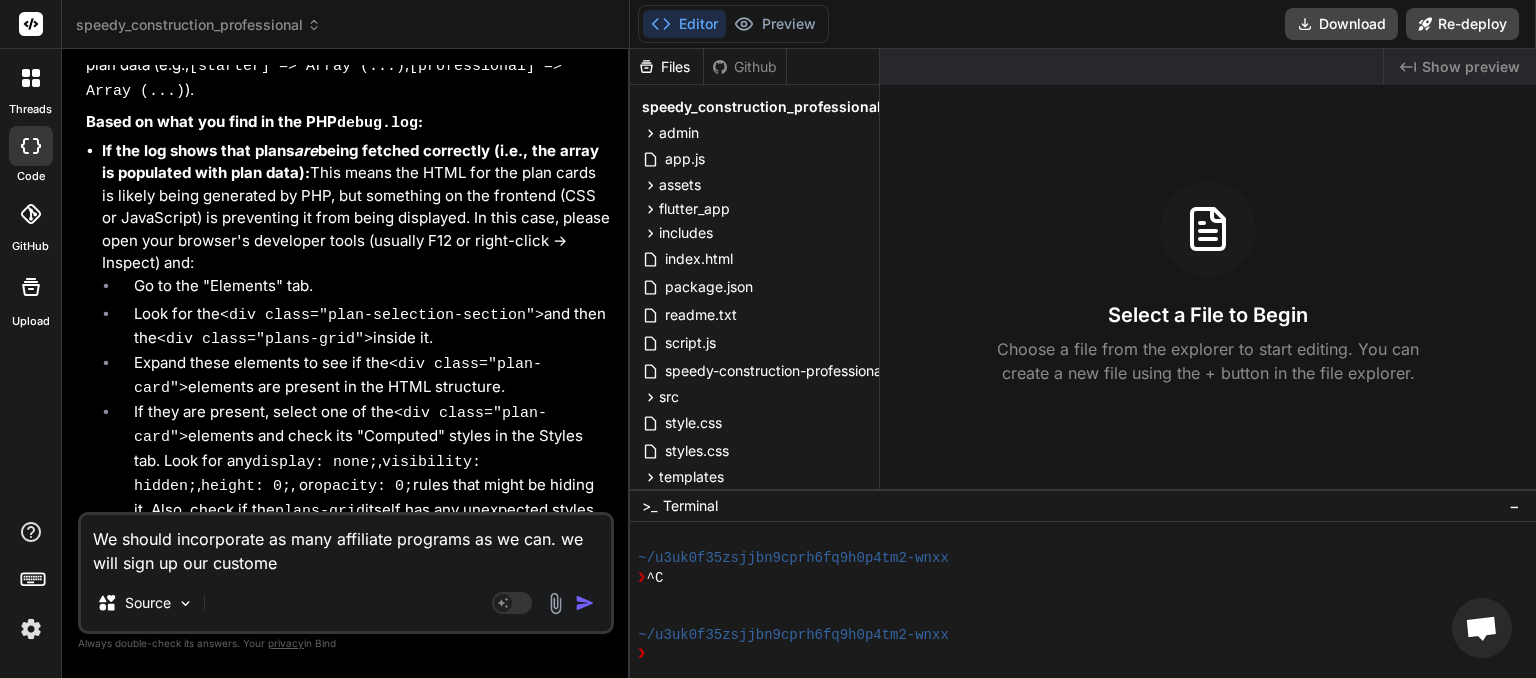 type on "We should incorporate as many affiliate programs as we can. we will sign up our customer" 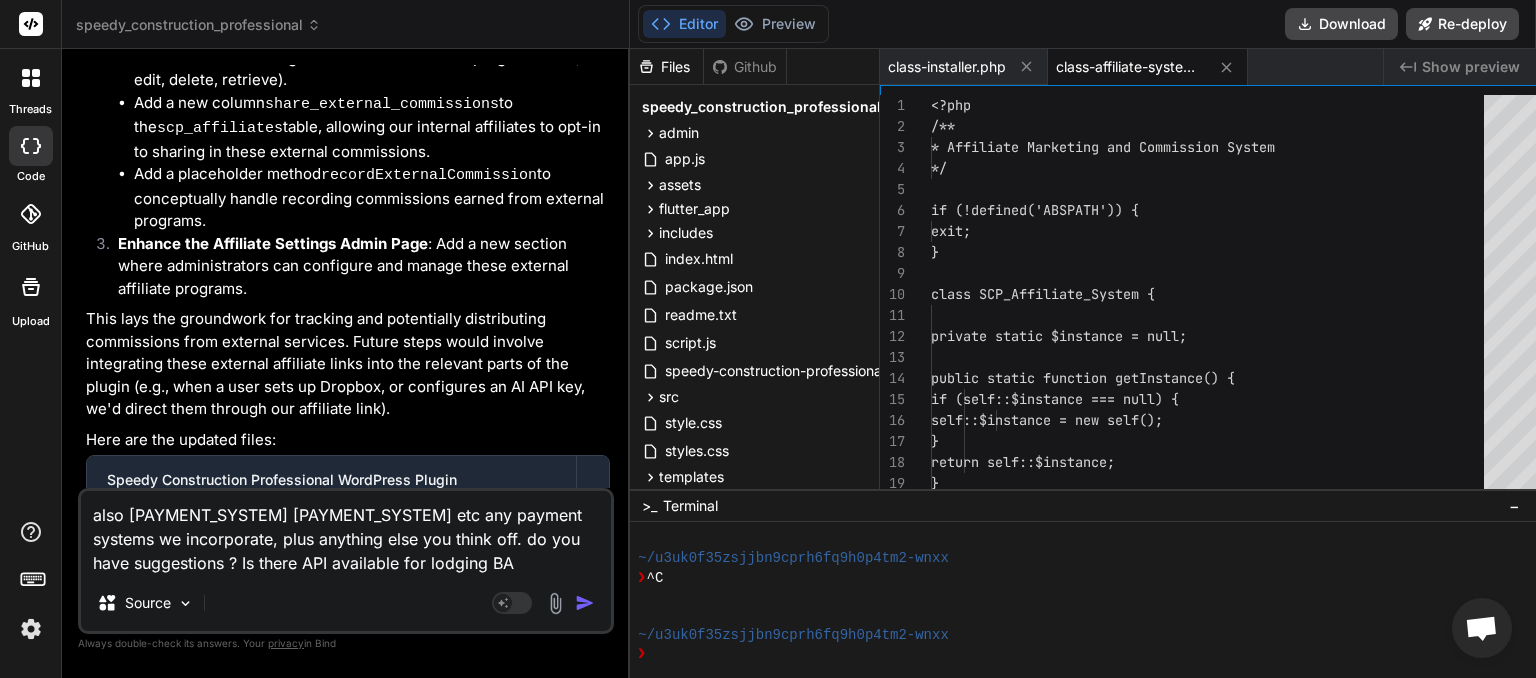 scroll, scrollTop: 7264, scrollLeft: 0, axis: vertical 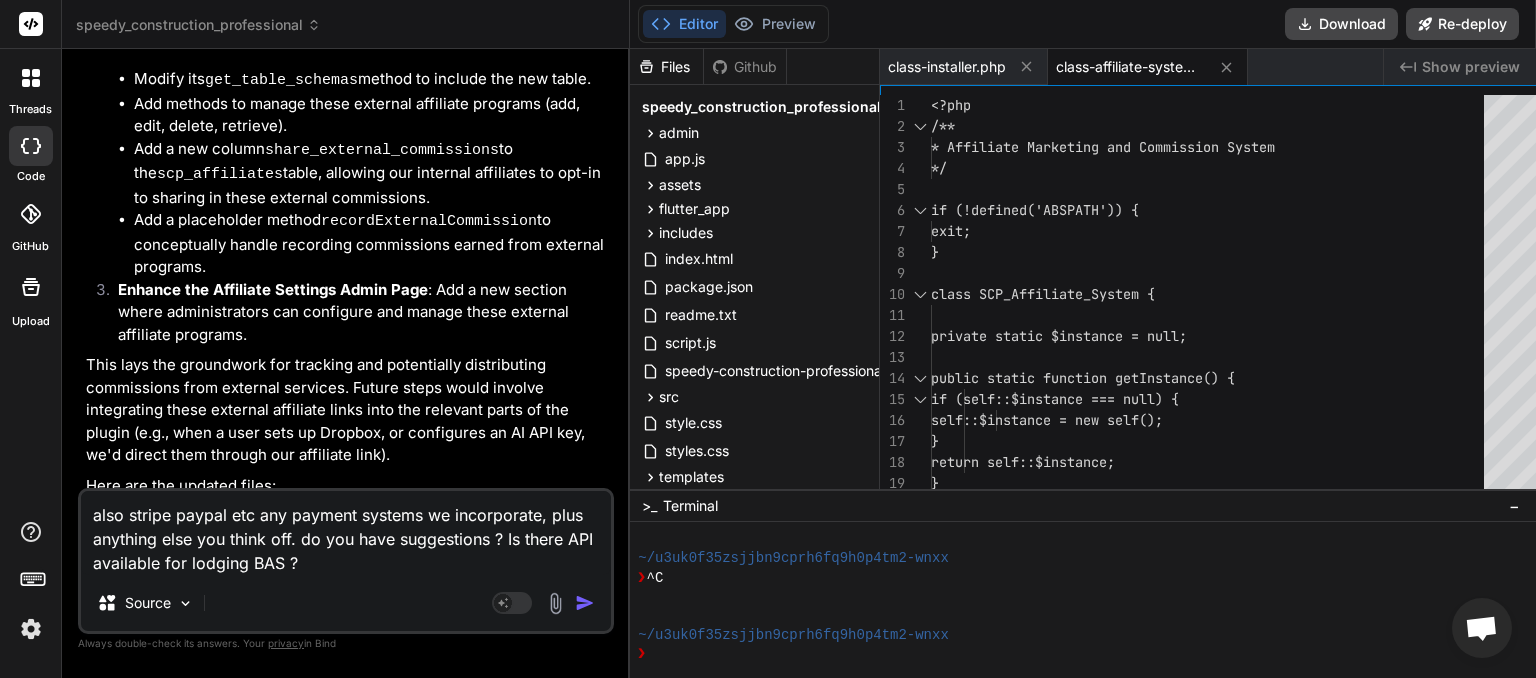 click at bounding box center [585, 603] 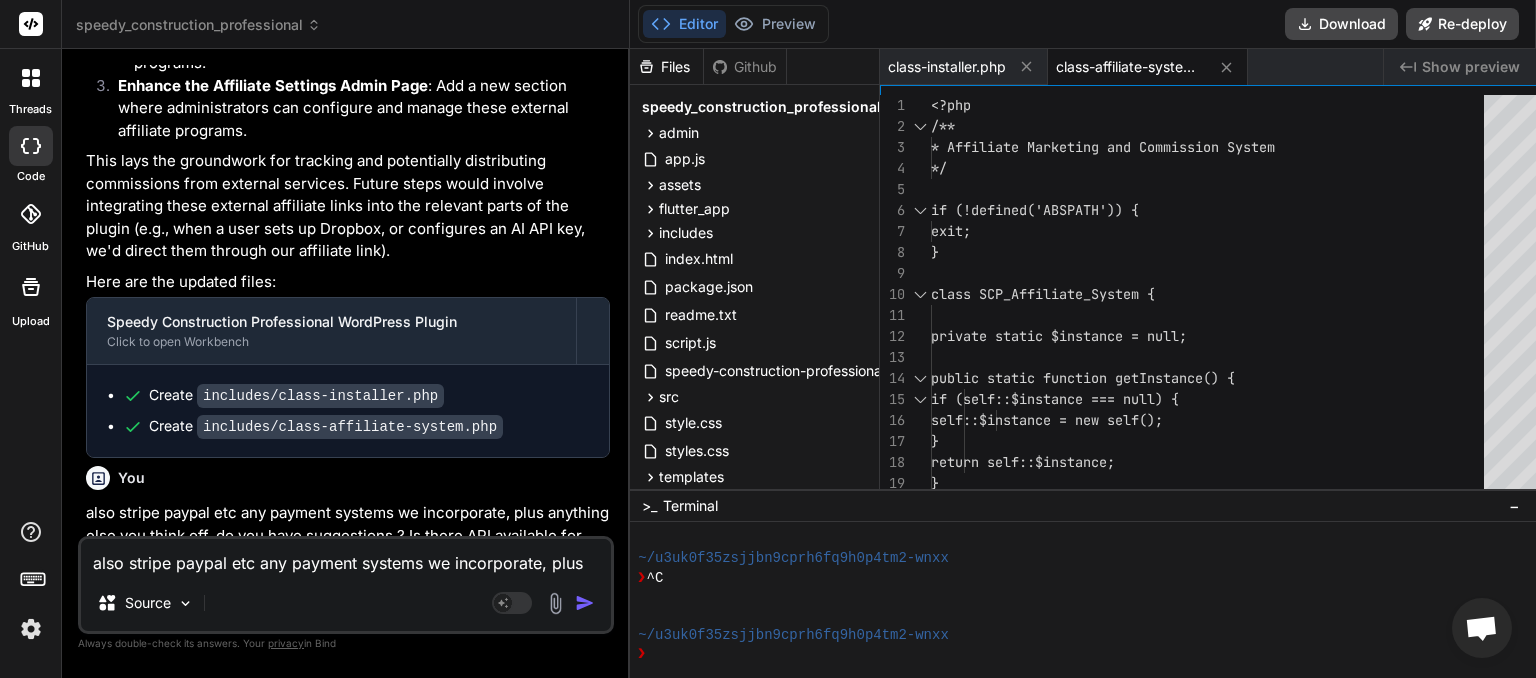 scroll, scrollTop: 7469, scrollLeft: 0, axis: vertical 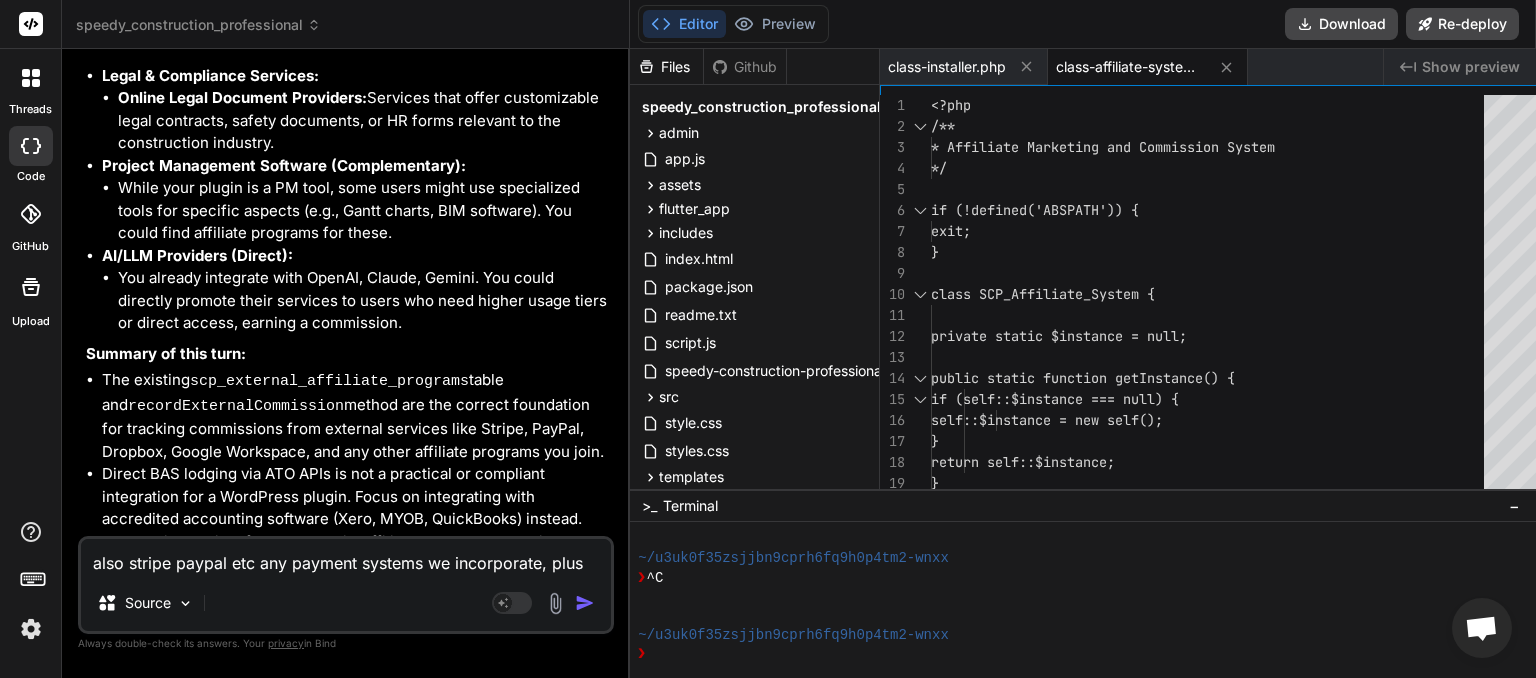 click on "also stripe paypal etc any payment systems we incorporate, plus anything else you think off. do you have suggestions ? Is there API available for lodging BAS ?" at bounding box center (346, 557) 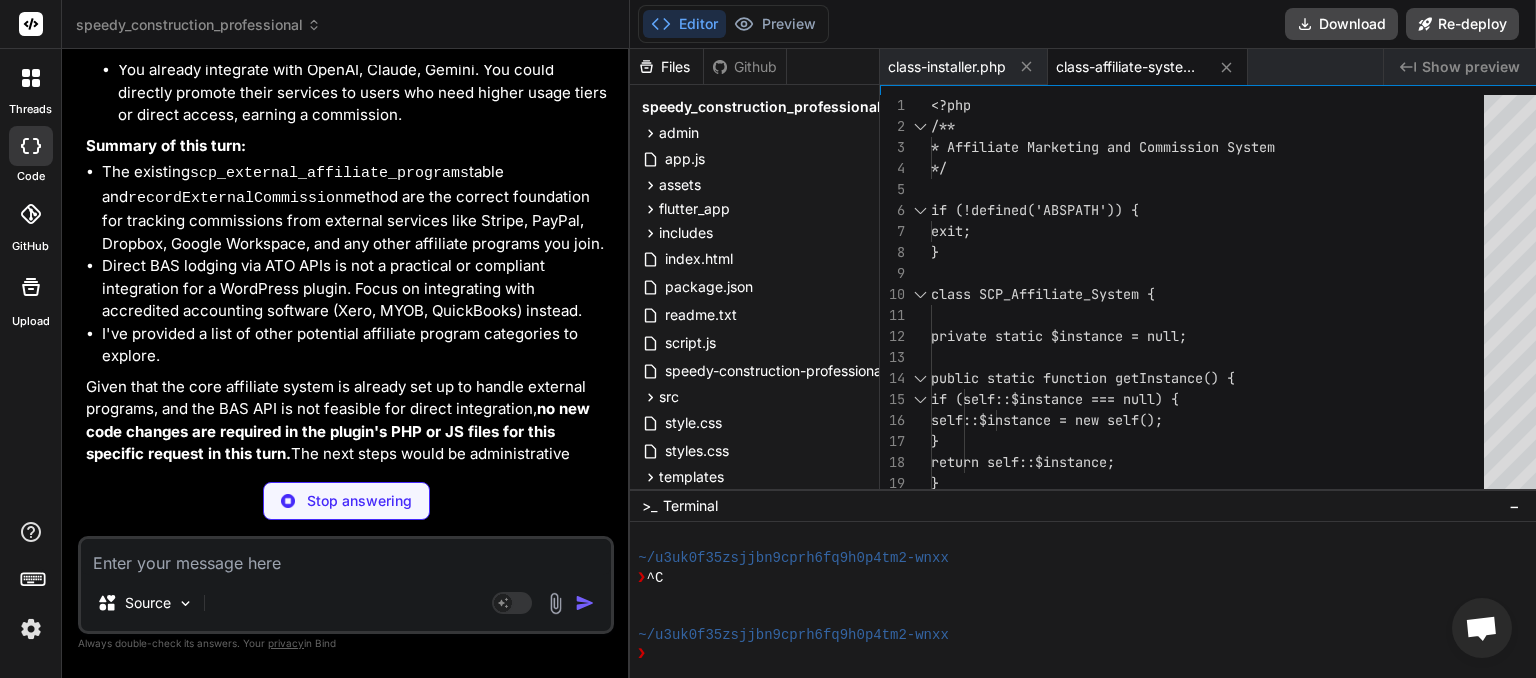 scroll, scrollTop: 10764, scrollLeft: 0, axis: vertical 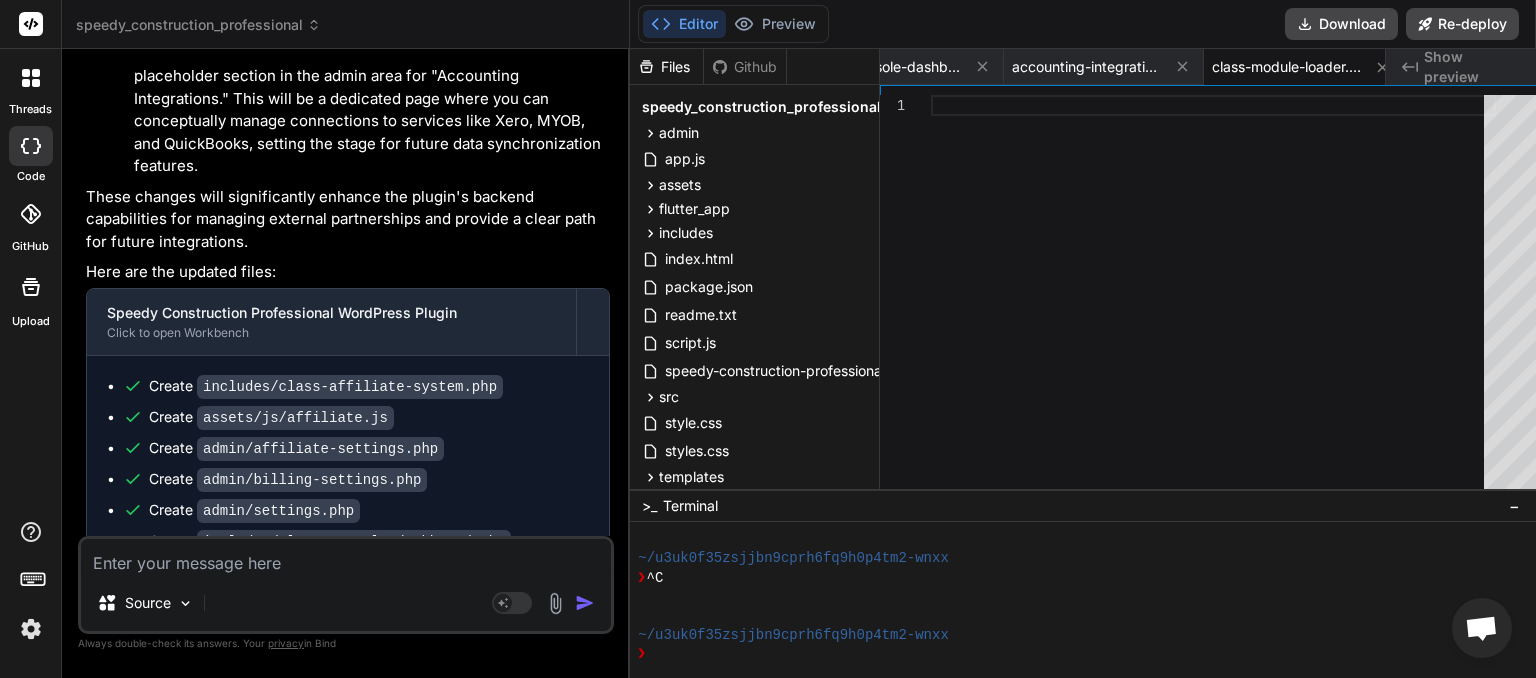 drag, startPoint x: 207, startPoint y: 510, endPoint x: 129, endPoint y: 490, distance: 80.523285 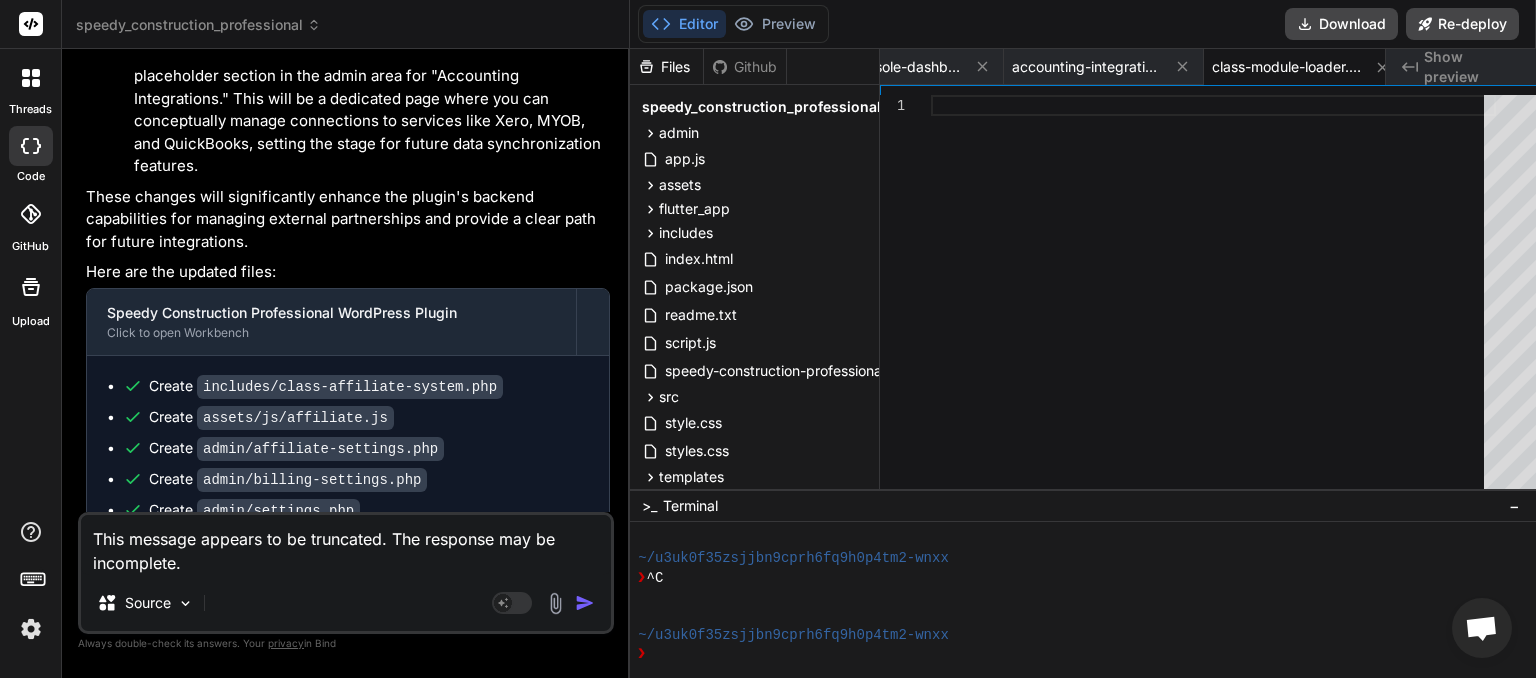 click at bounding box center [585, 603] 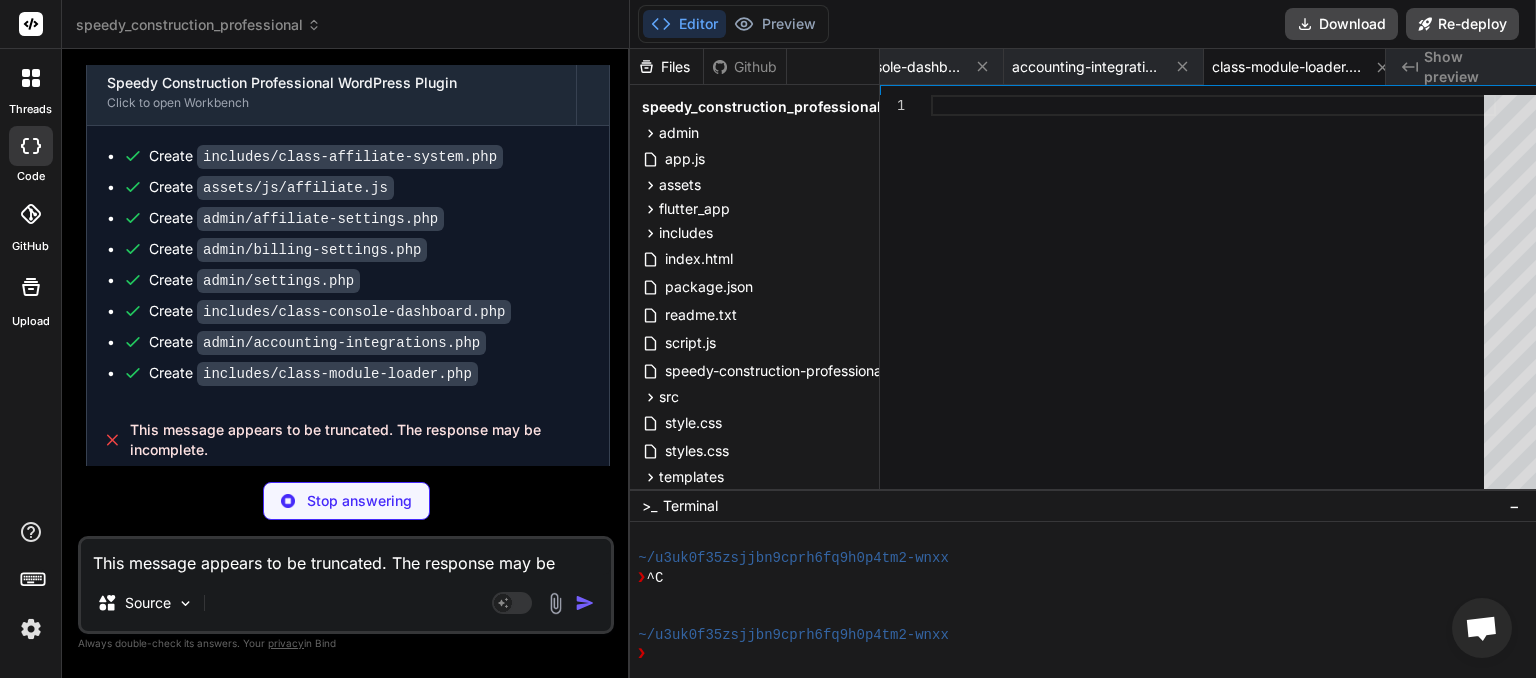 scroll, scrollTop: 12160, scrollLeft: 0, axis: vertical 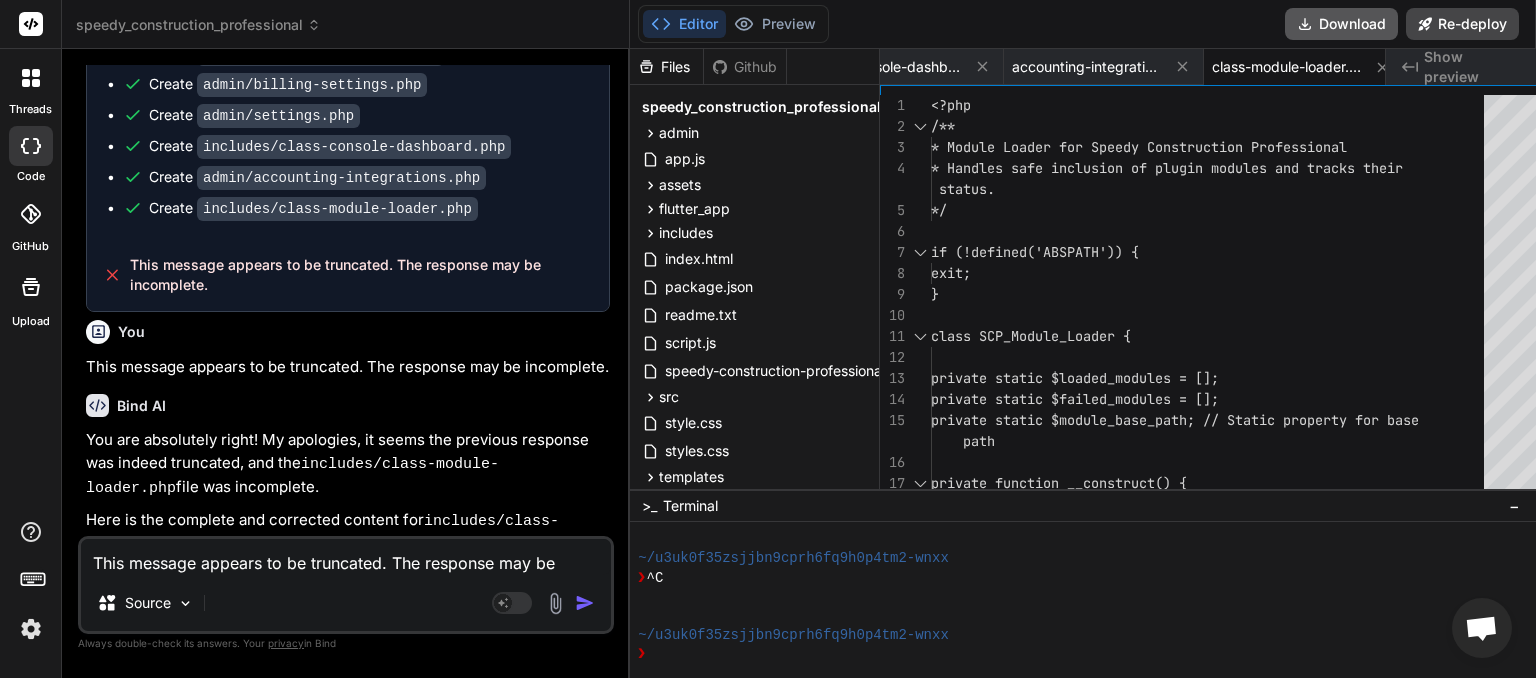 click on "Download" at bounding box center [1341, 24] 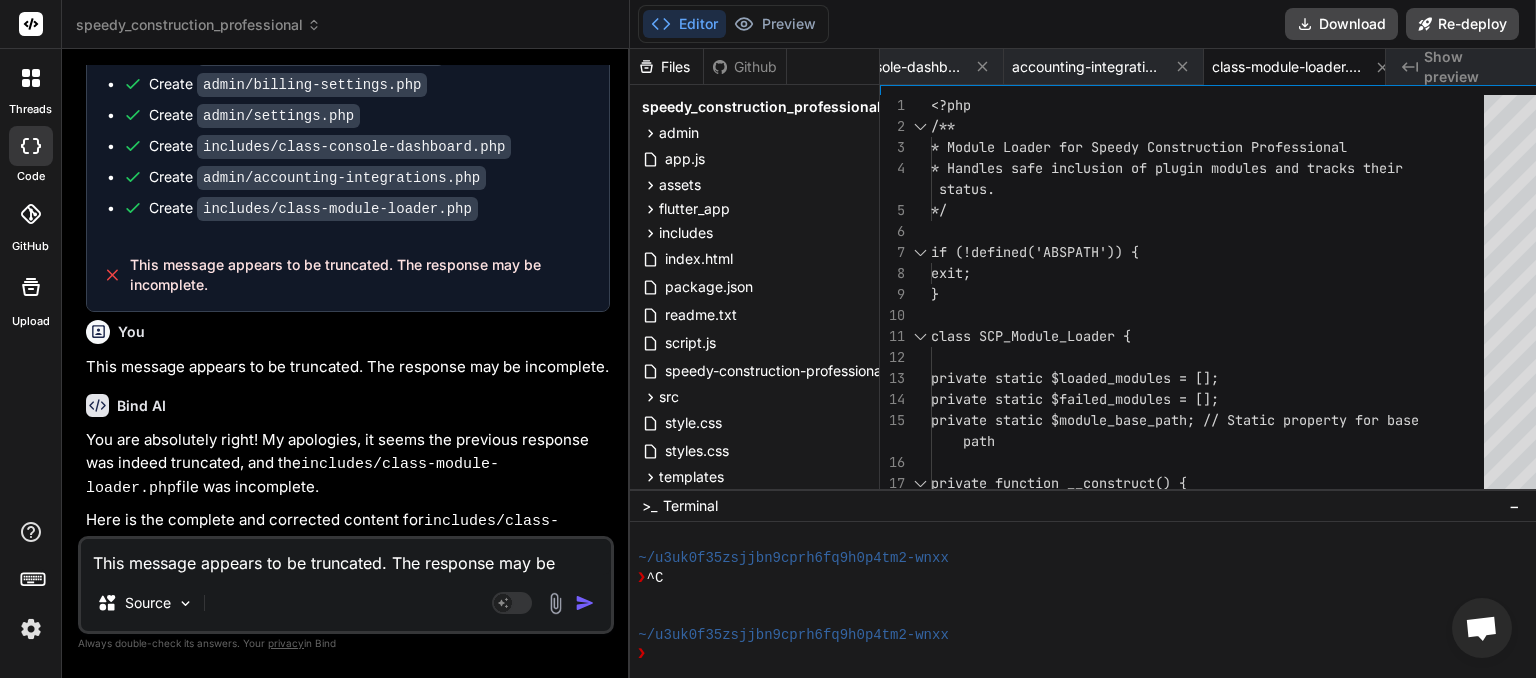 scroll, scrollTop: 0, scrollLeft: 1057, axis: horizontal 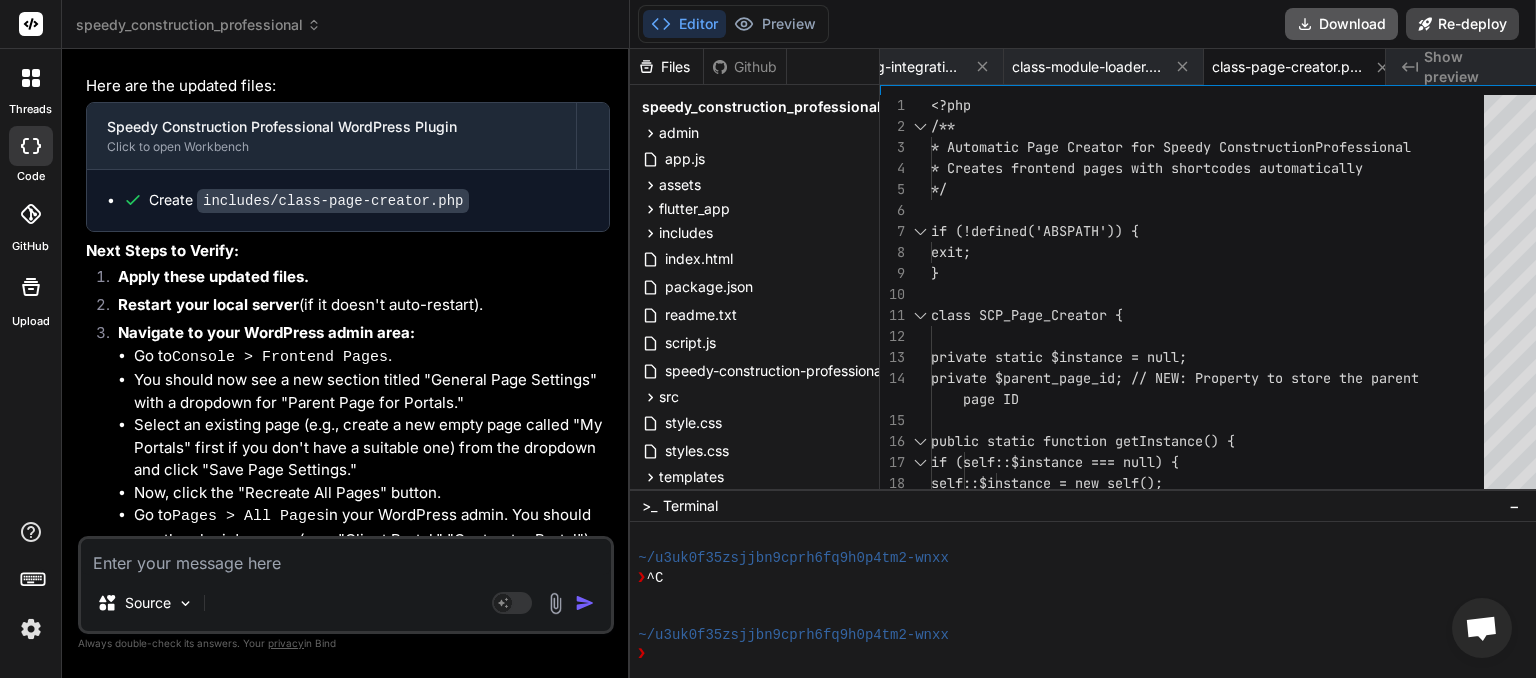 click on "Download" at bounding box center (1341, 24) 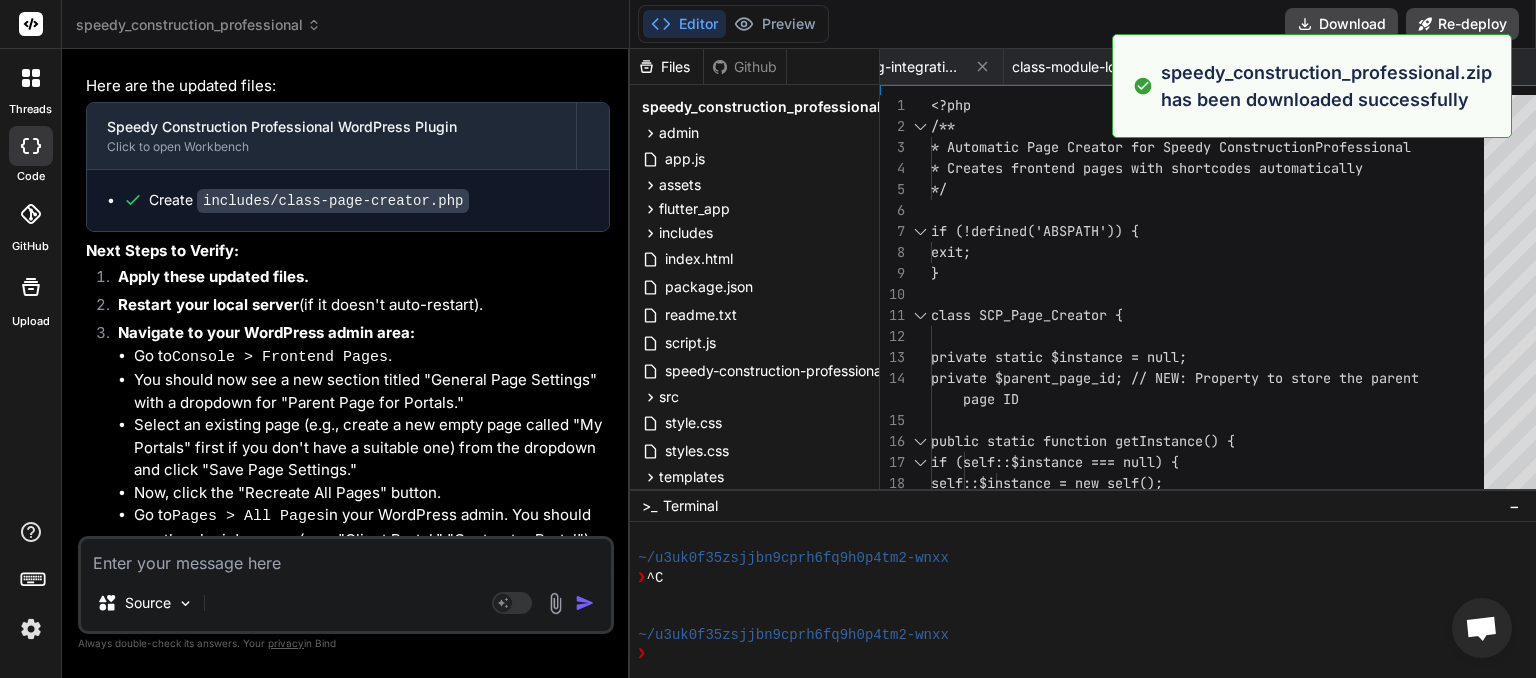 scroll, scrollTop: 0, scrollLeft: 1257, axis: horizontal 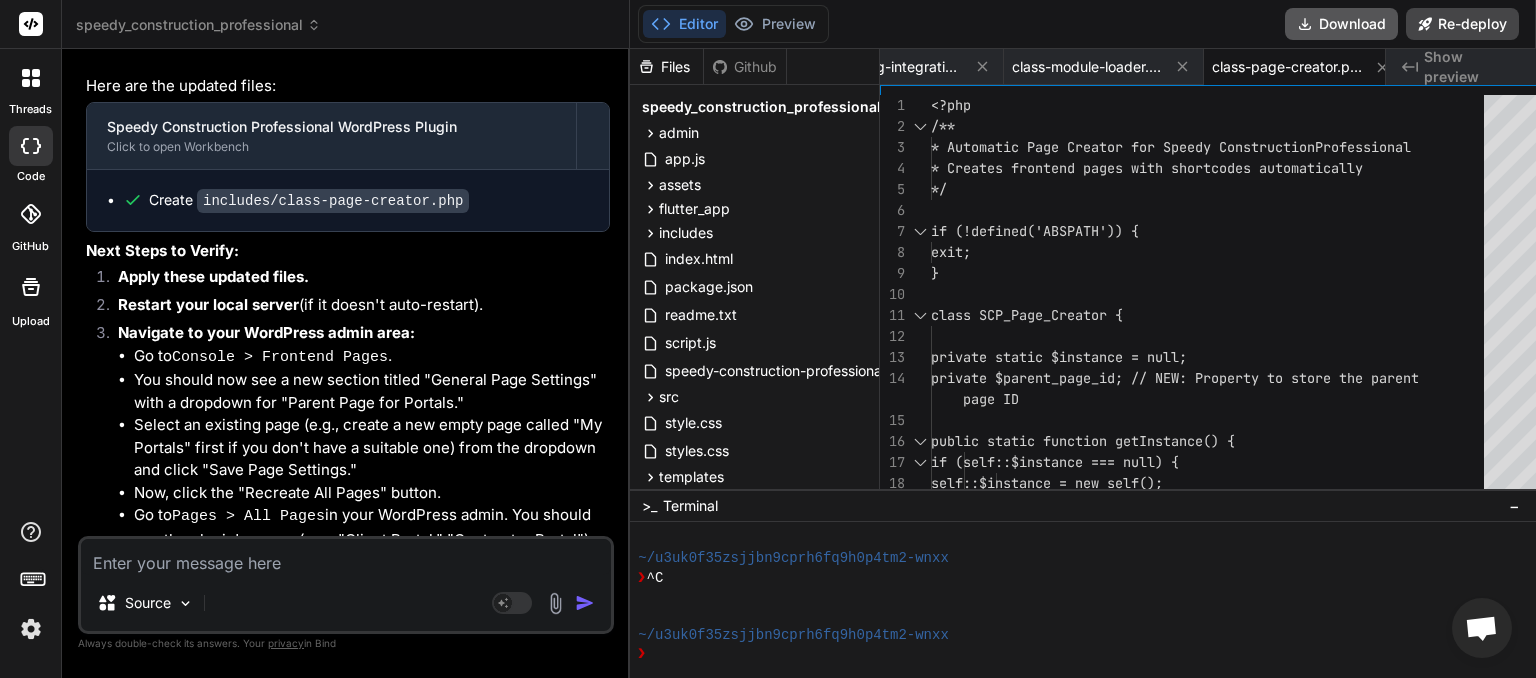 click on "Download" at bounding box center [1341, 24] 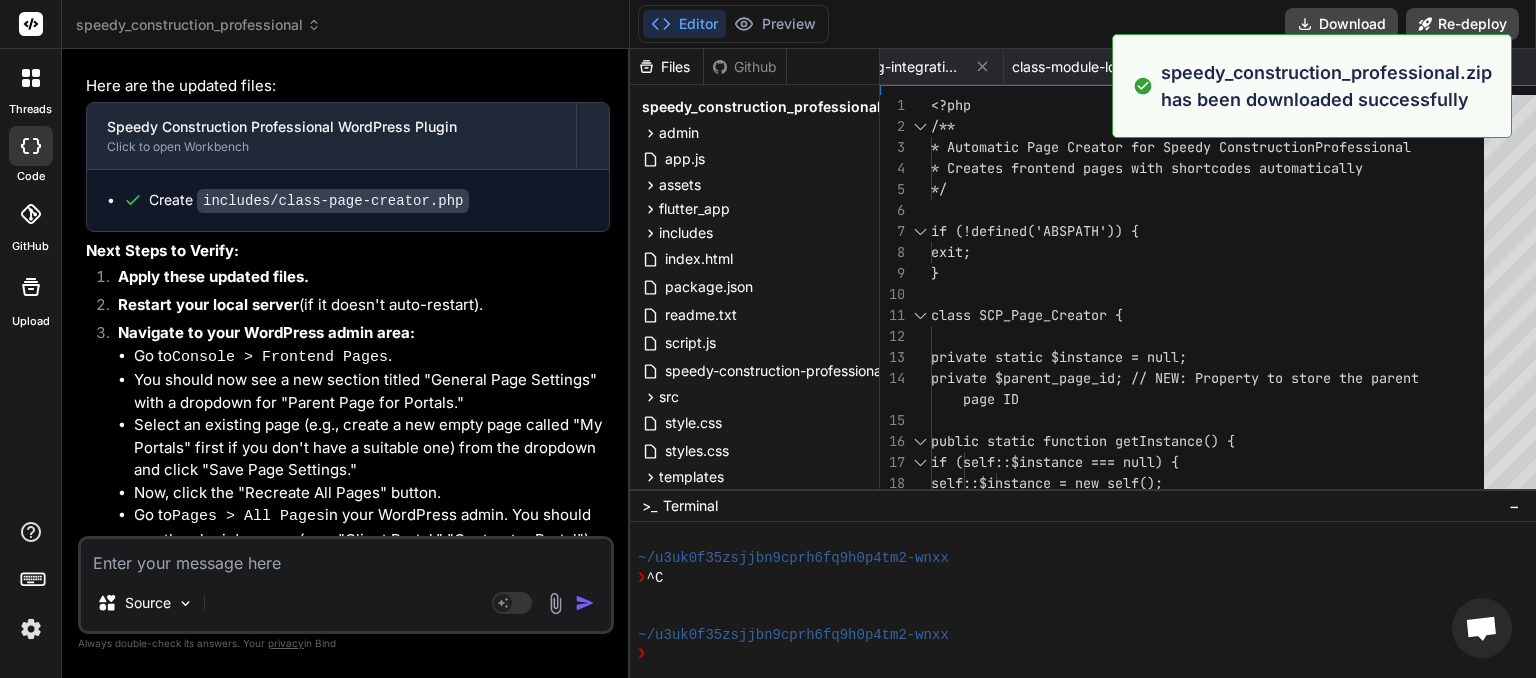 scroll, scrollTop: 0, scrollLeft: 1257, axis: horizontal 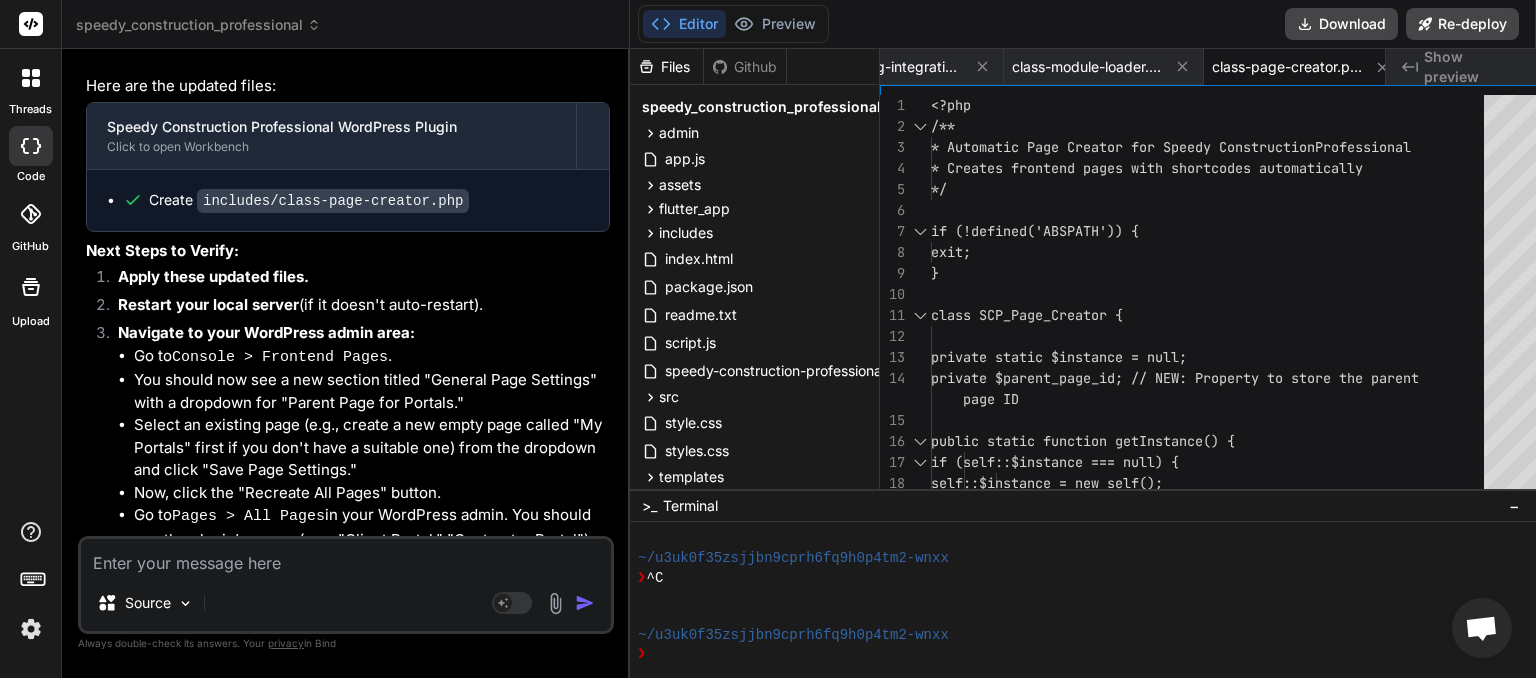 click at bounding box center [346, 557] 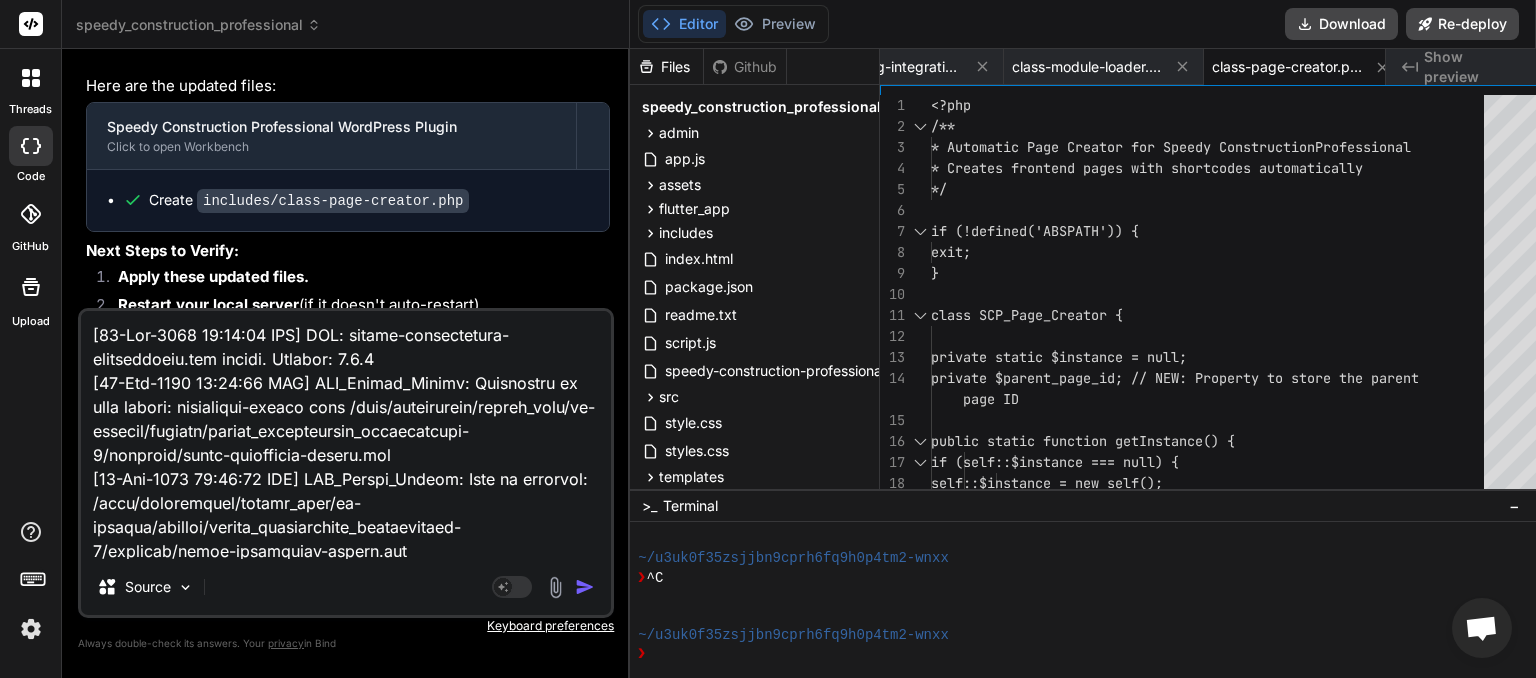 scroll, scrollTop: 6172, scrollLeft: 0, axis: vertical 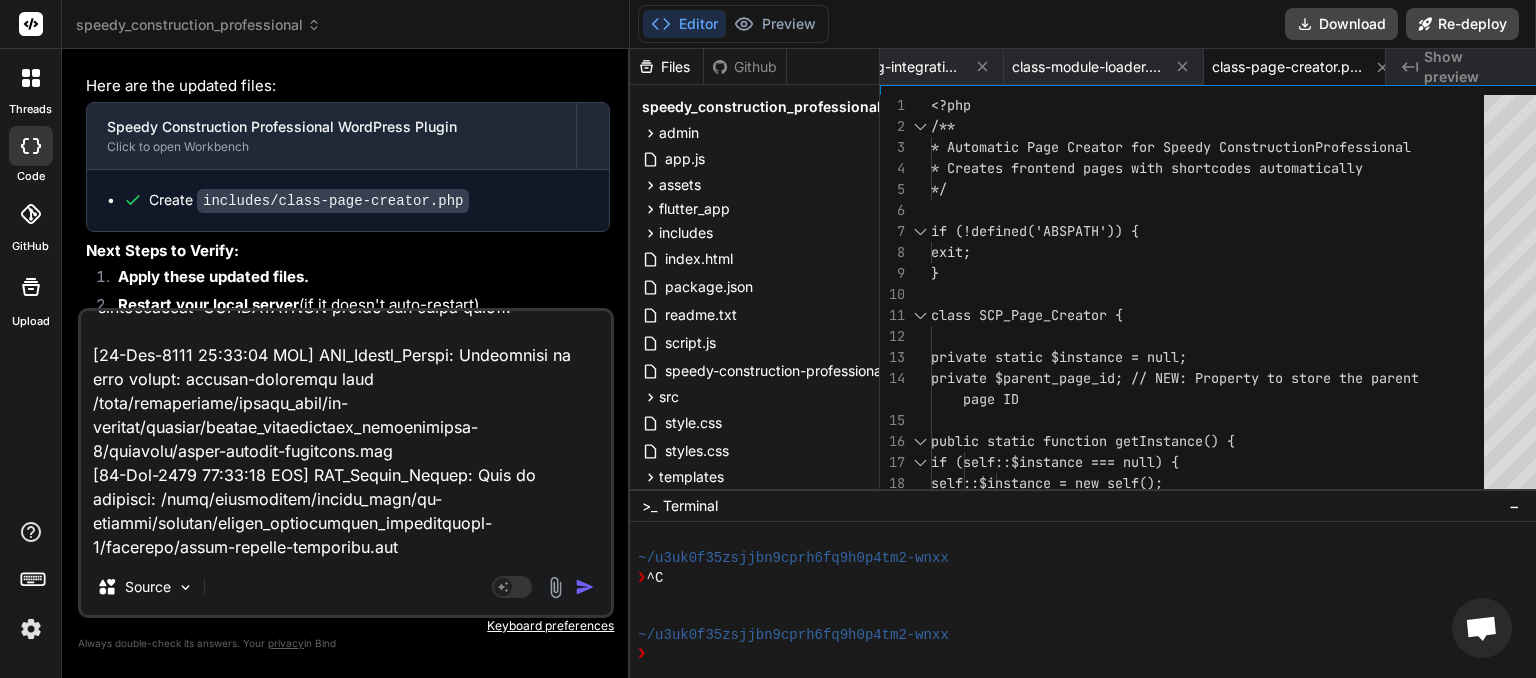 click at bounding box center [585, 587] 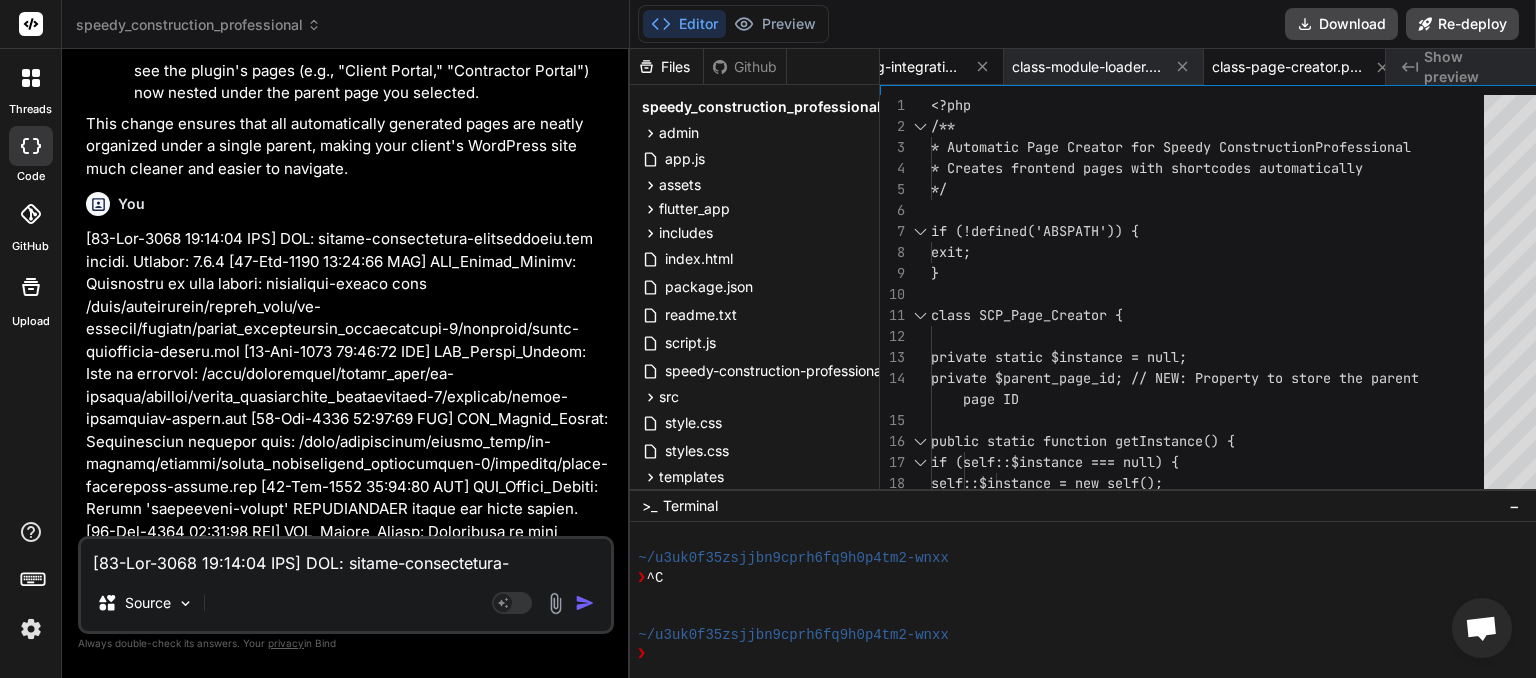 scroll, scrollTop: 14076, scrollLeft: 0, axis: vertical 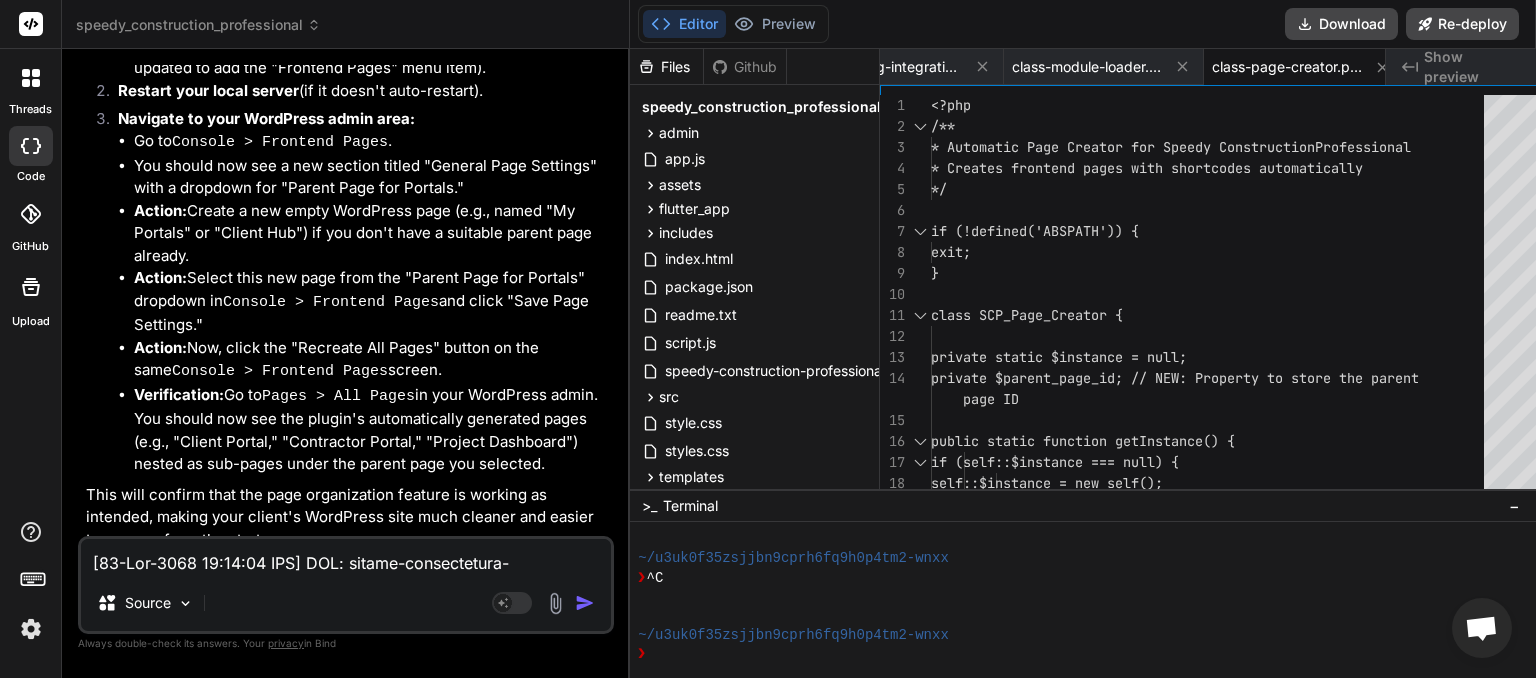 paste on "Plugin could not be activated because it triggered a fatal error." 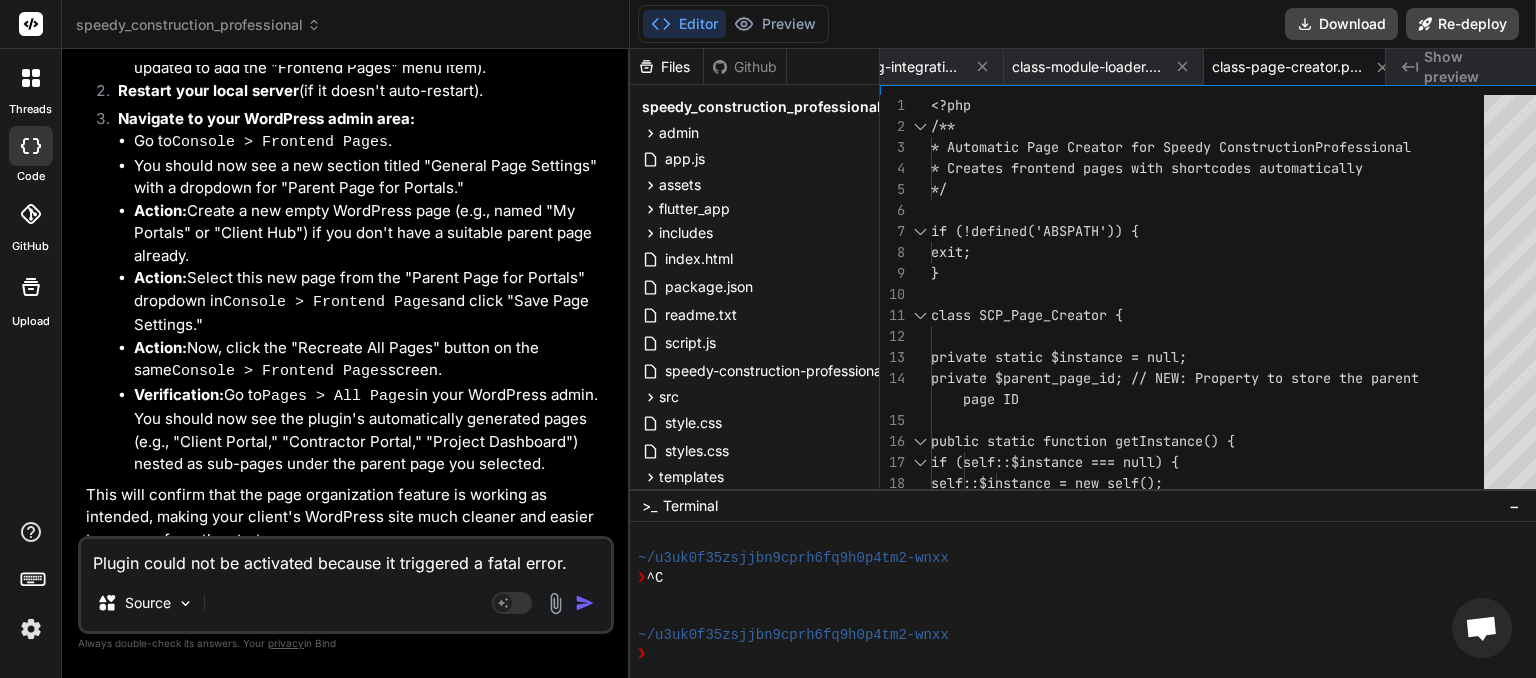 scroll, scrollTop: 0, scrollLeft: 1257, axis: horizontal 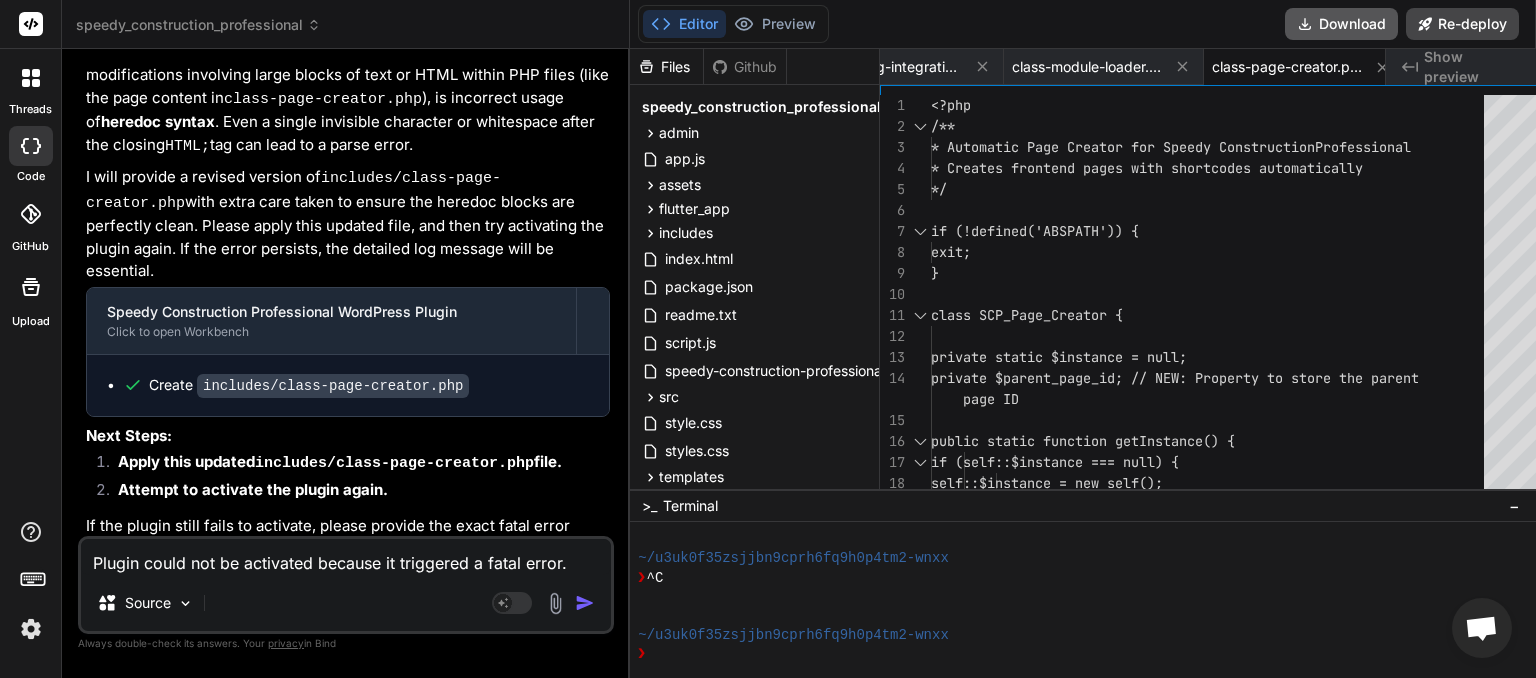 click on "Download" at bounding box center (1341, 24) 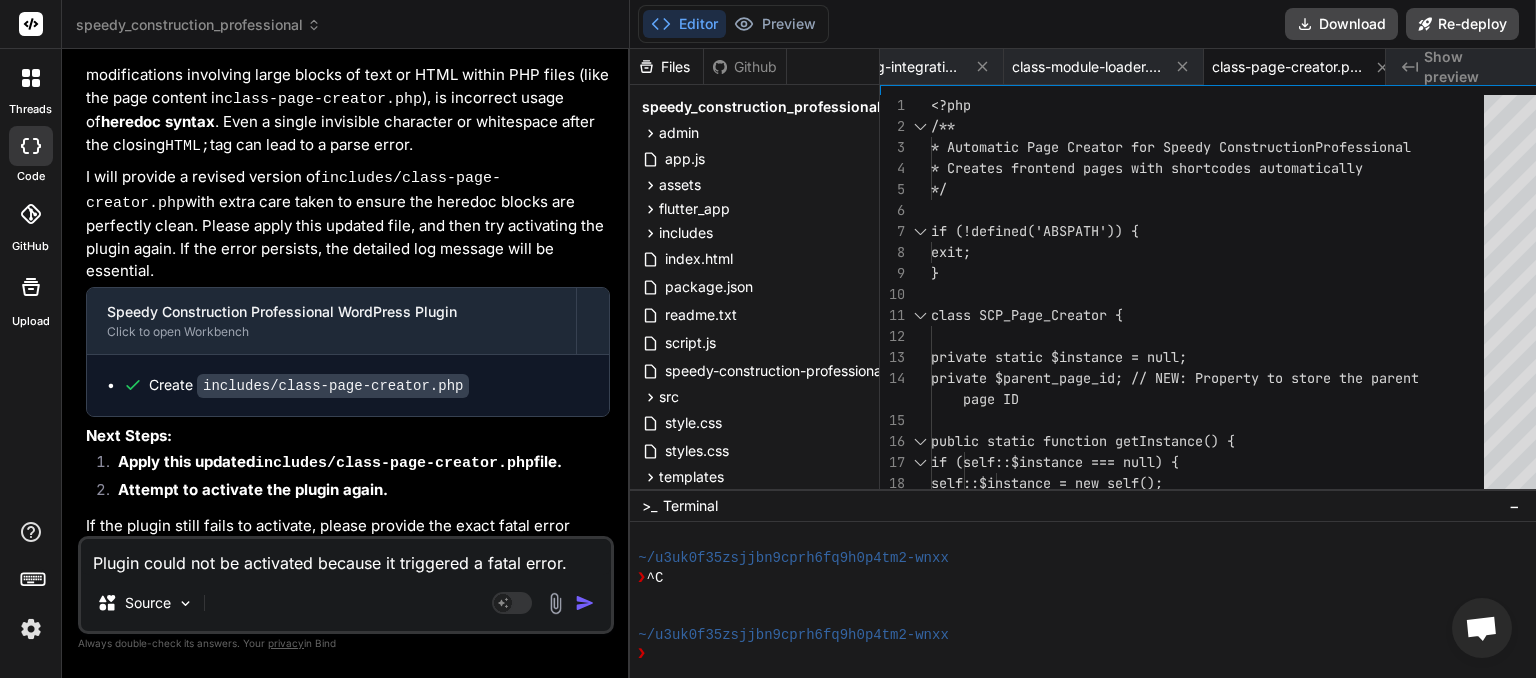 scroll, scrollTop: 0, scrollLeft: 1257, axis: horizontal 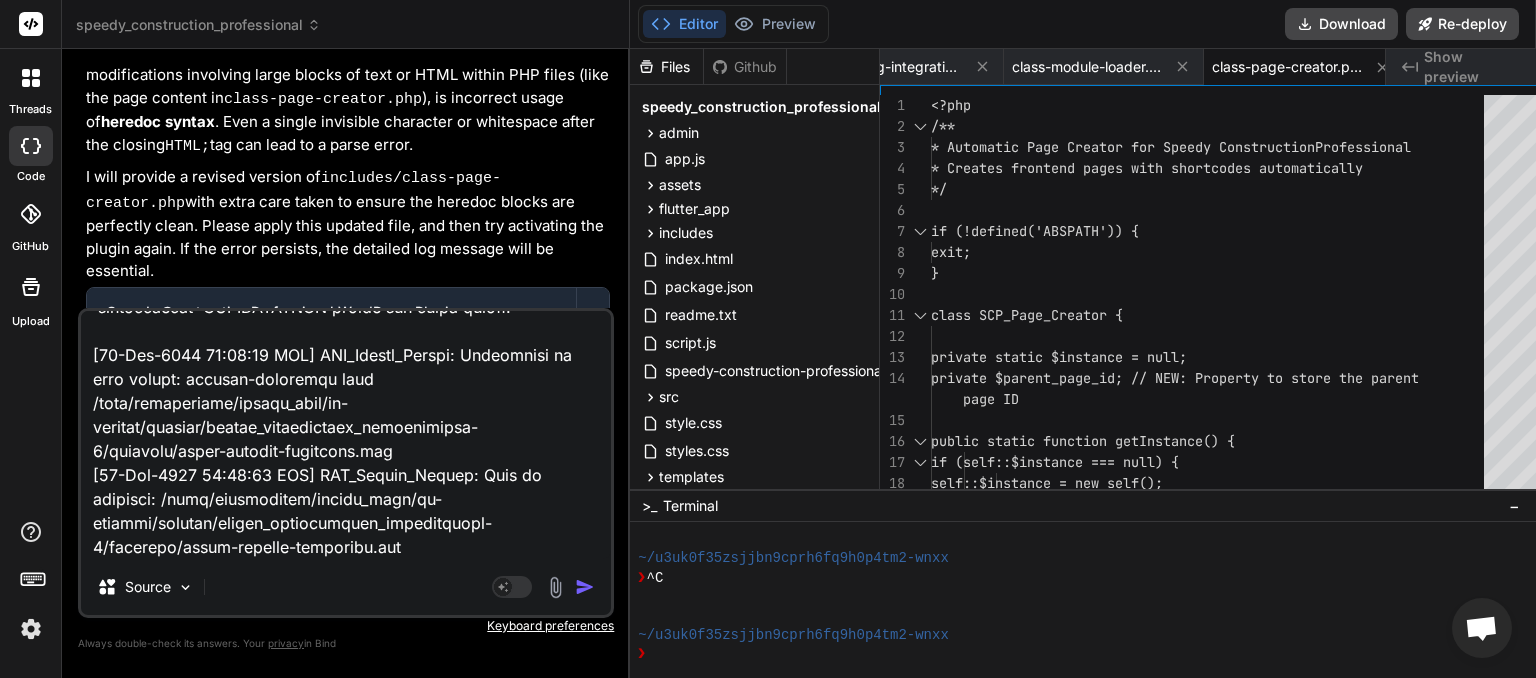 paste on "Plugin could not be activated because it triggered a fatal error." 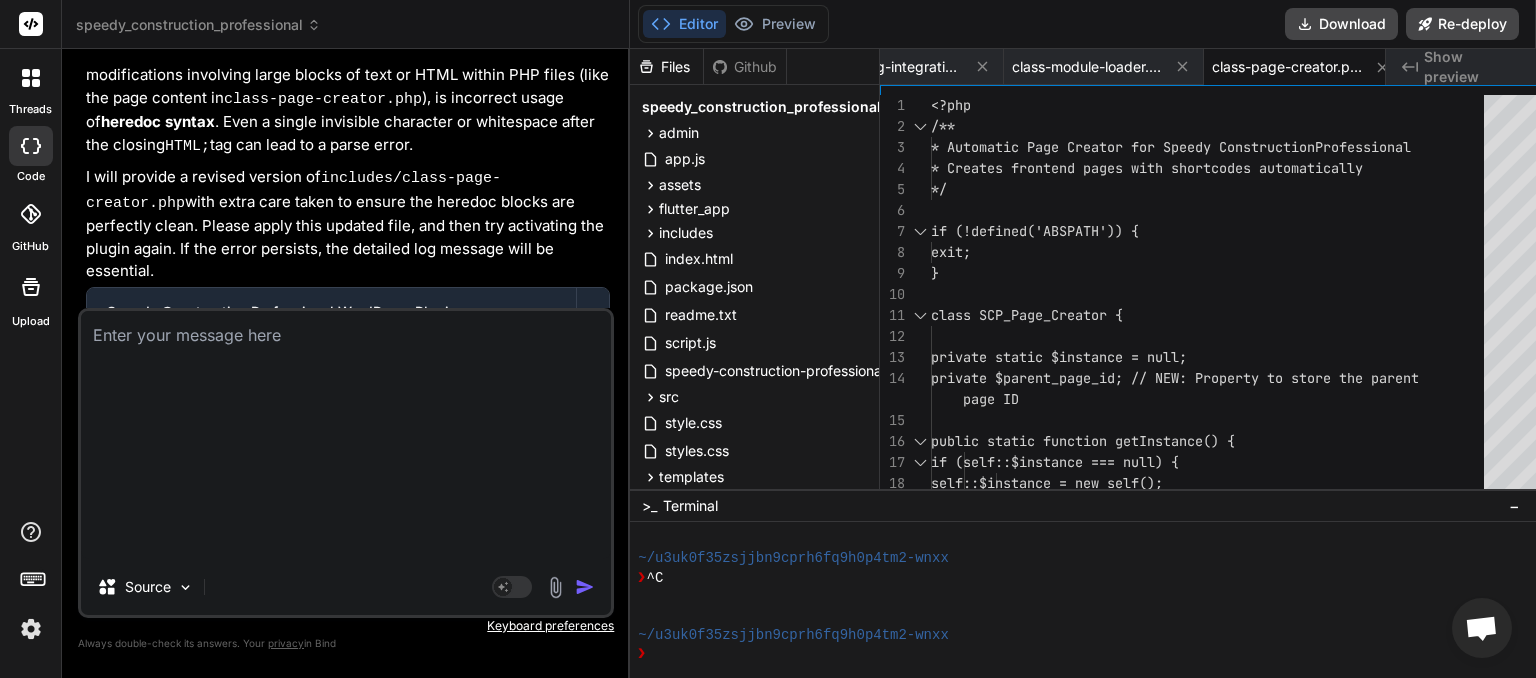 scroll, scrollTop: 0, scrollLeft: 0, axis: both 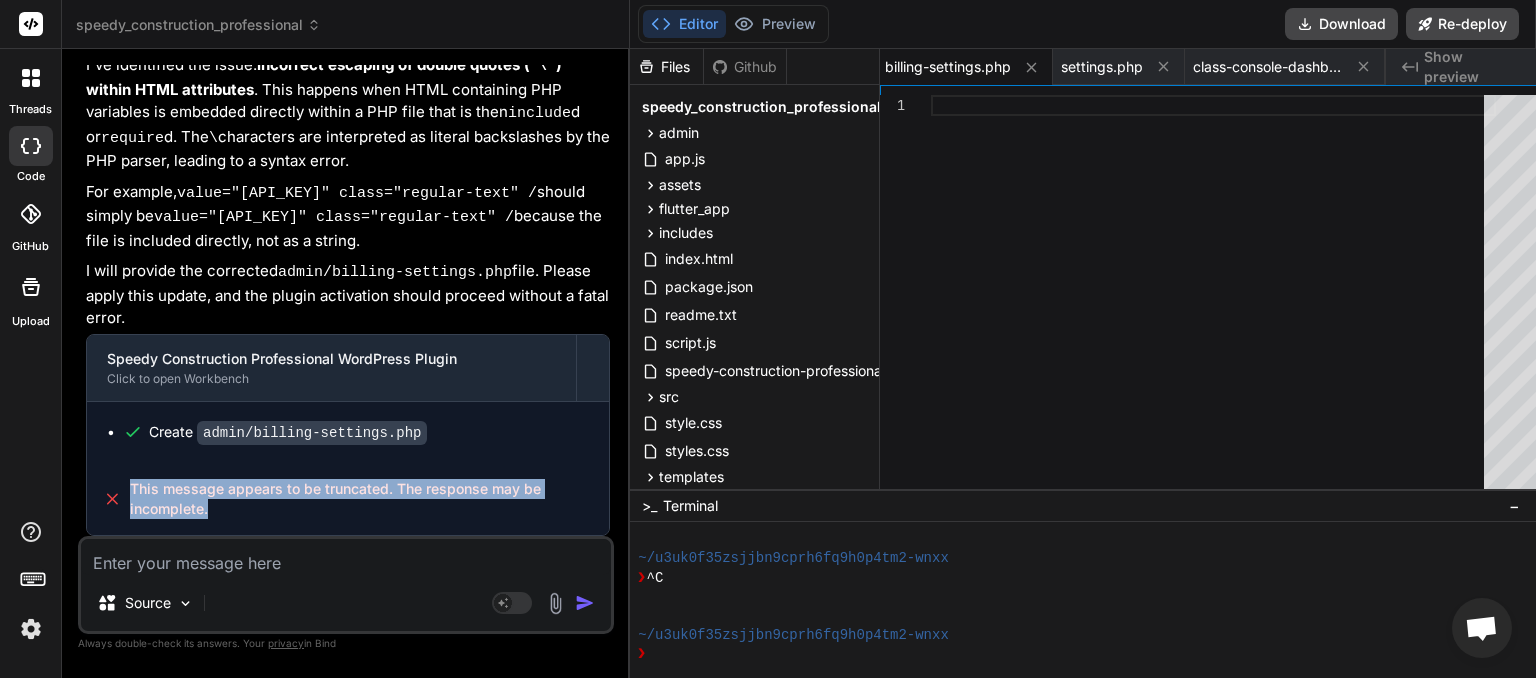 drag, startPoint x: 222, startPoint y: 510, endPoint x: 131, endPoint y: 486, distance: 94.11163 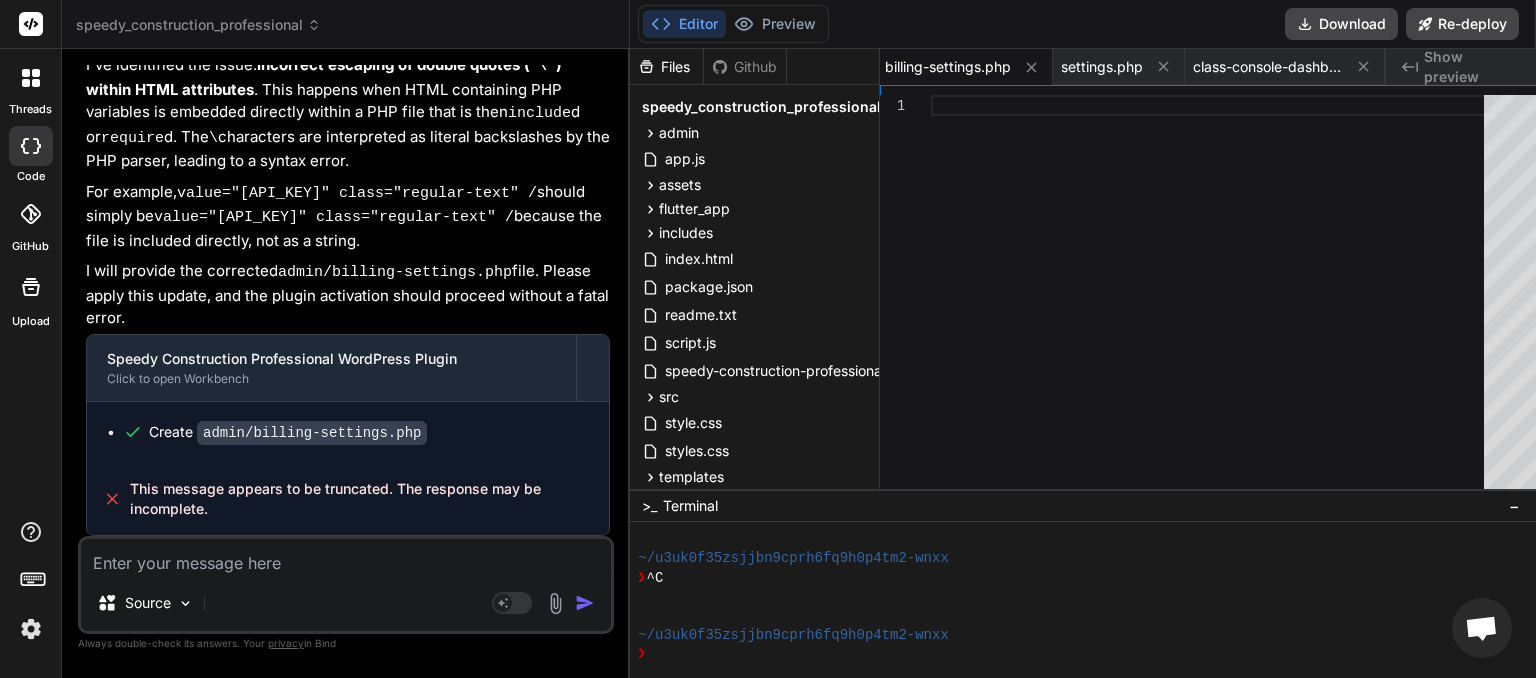 click at bounding box center (346, 557) 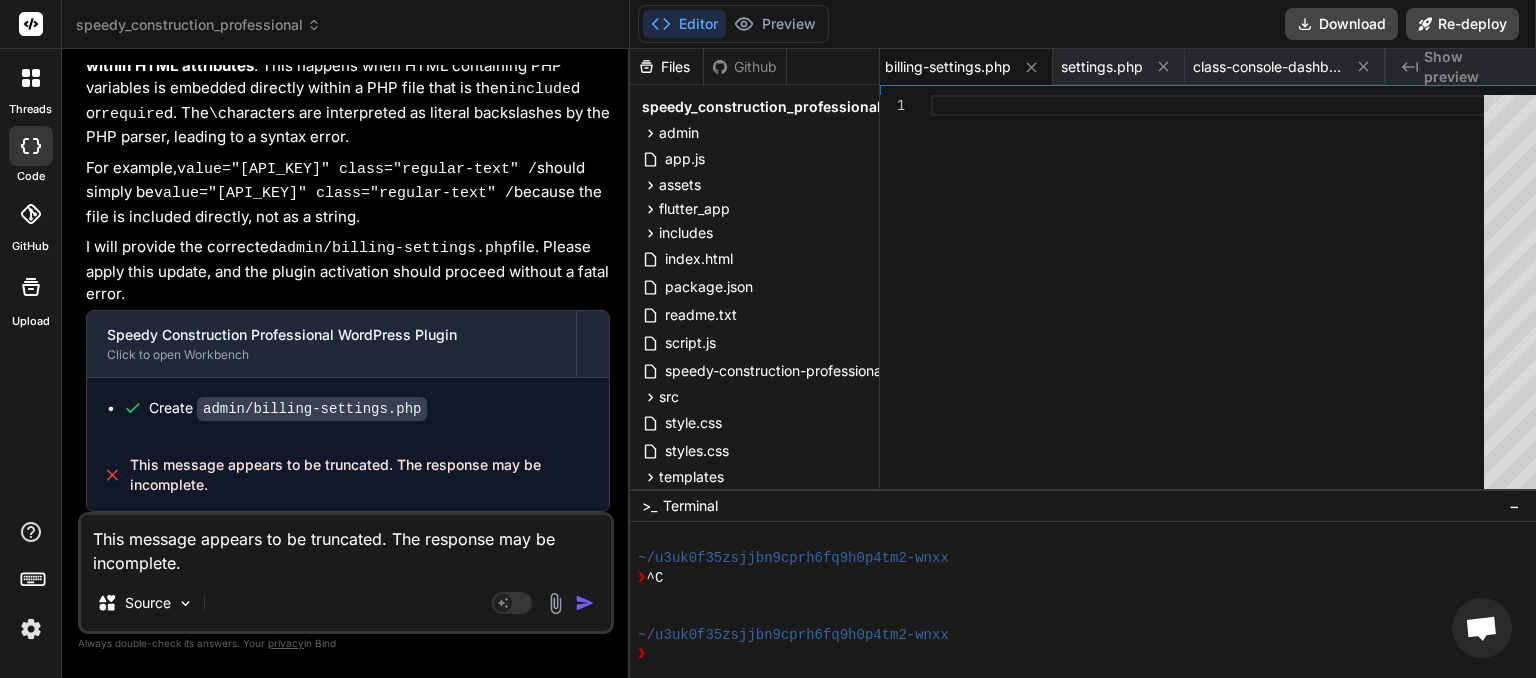 click at bounding box center (585, 603) 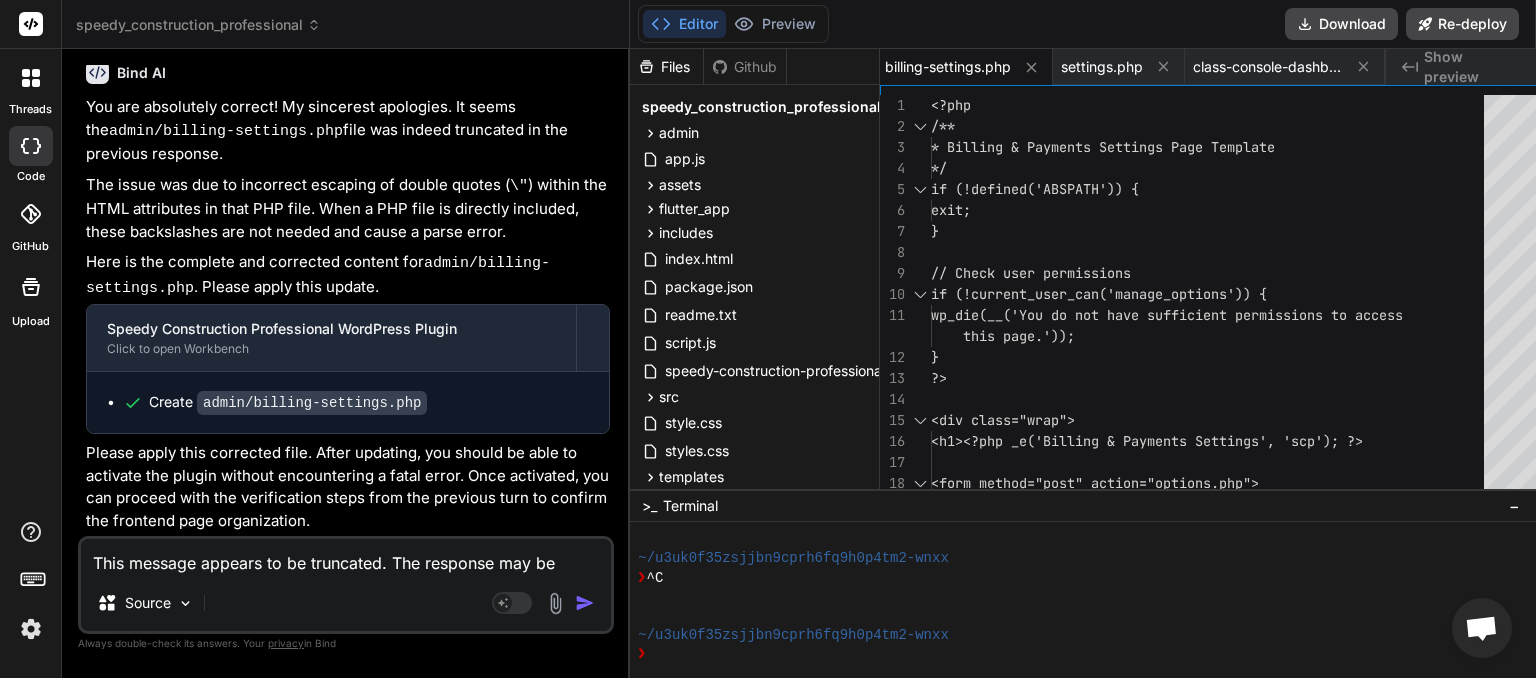 scroll, scrollTop: 25260, scrollLeft: 0, axis: vertical 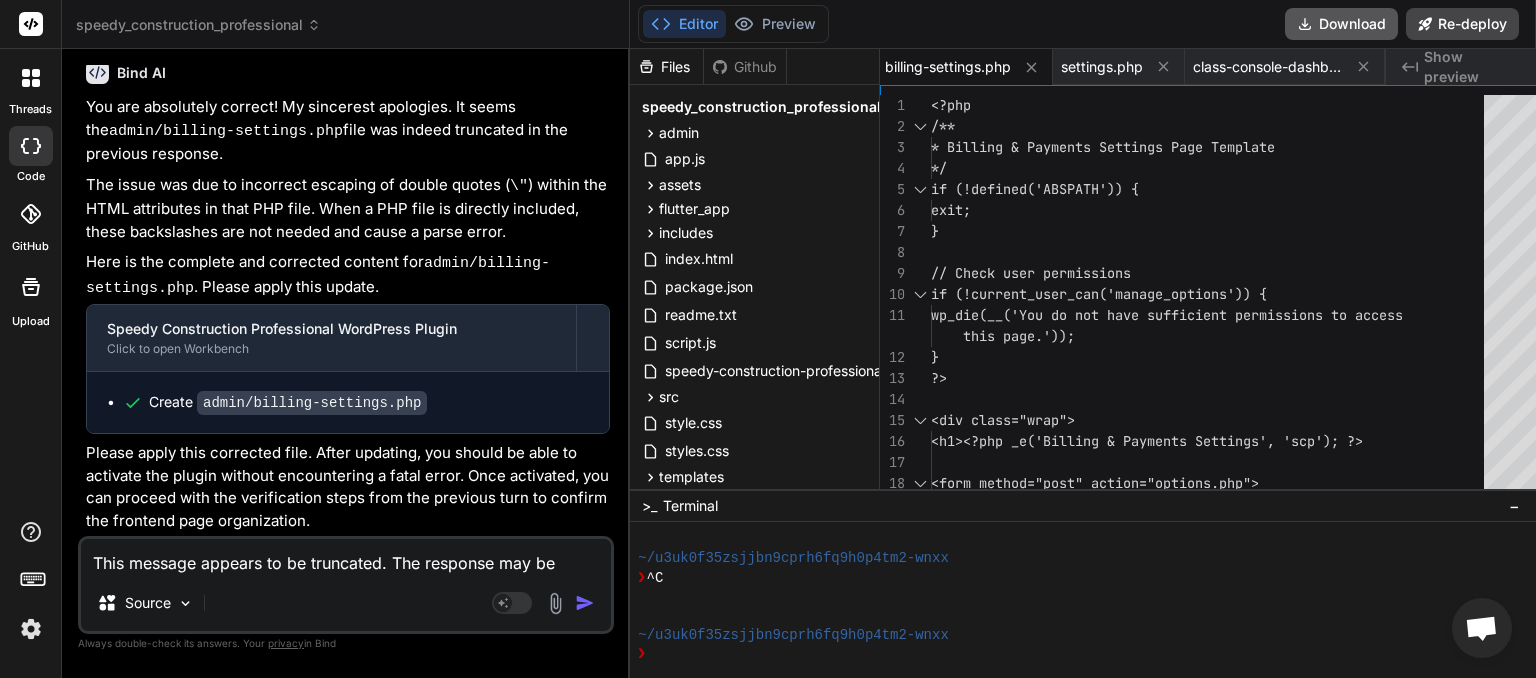 click on "Download" at bounding box center [1341, 24] 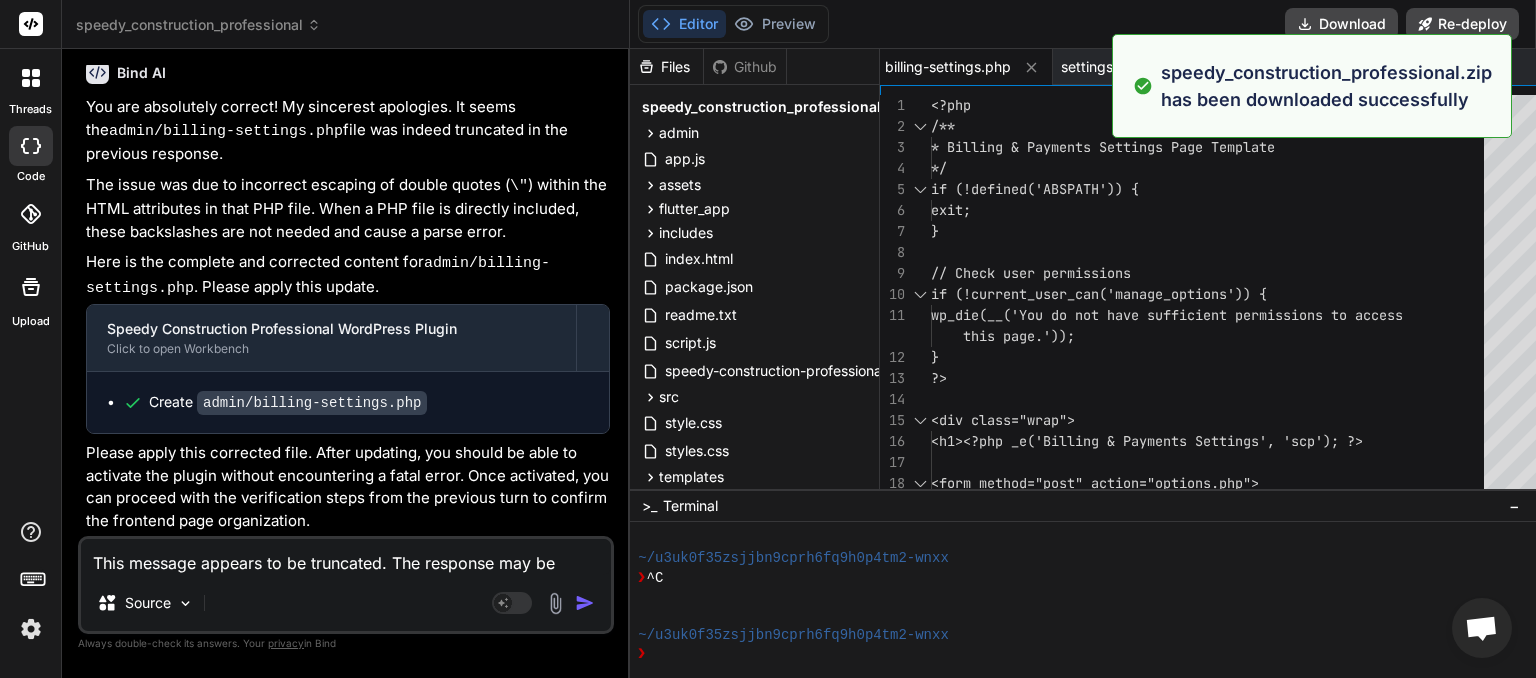 scroll, scrollTop: 0, scrollLeft: 676, axis: horizontal 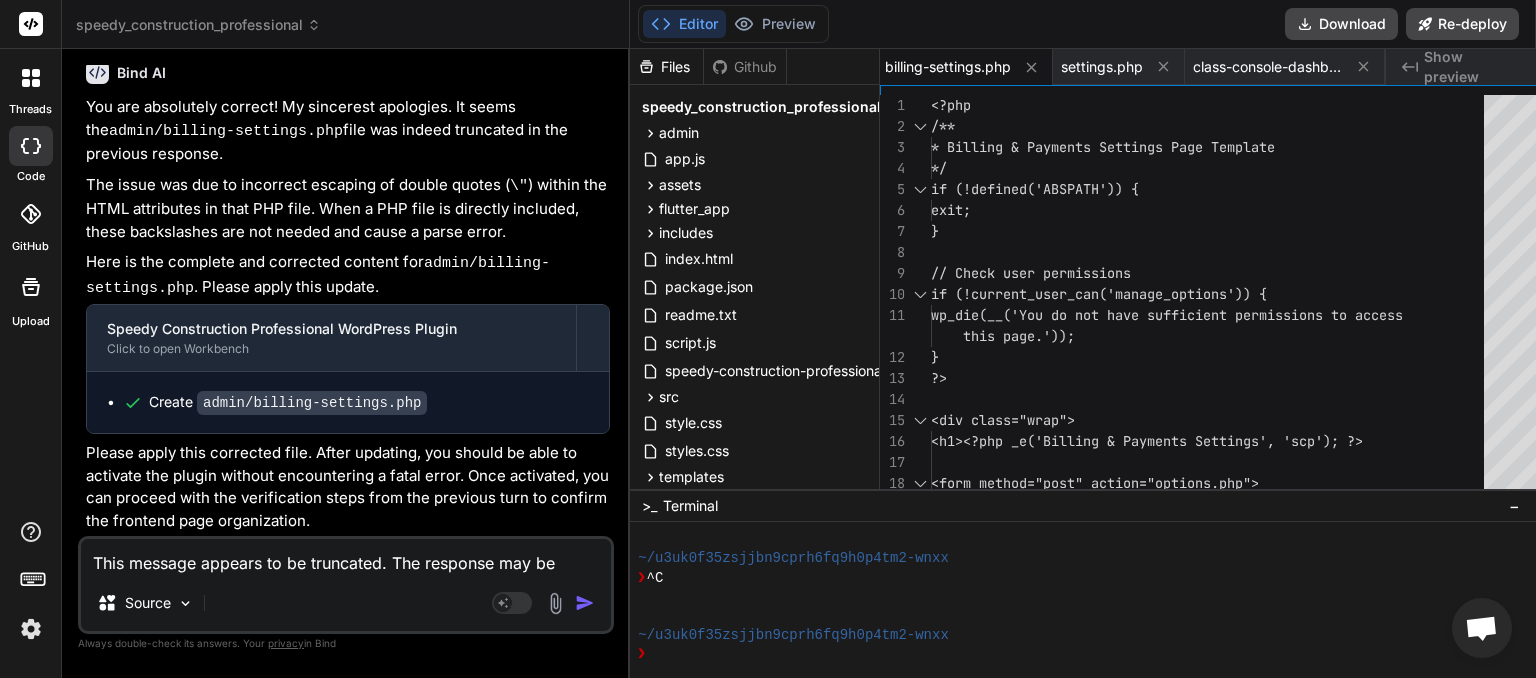 click on "This message appears to be truncated. The response may be incomplete." at bounding box center (346, 557) 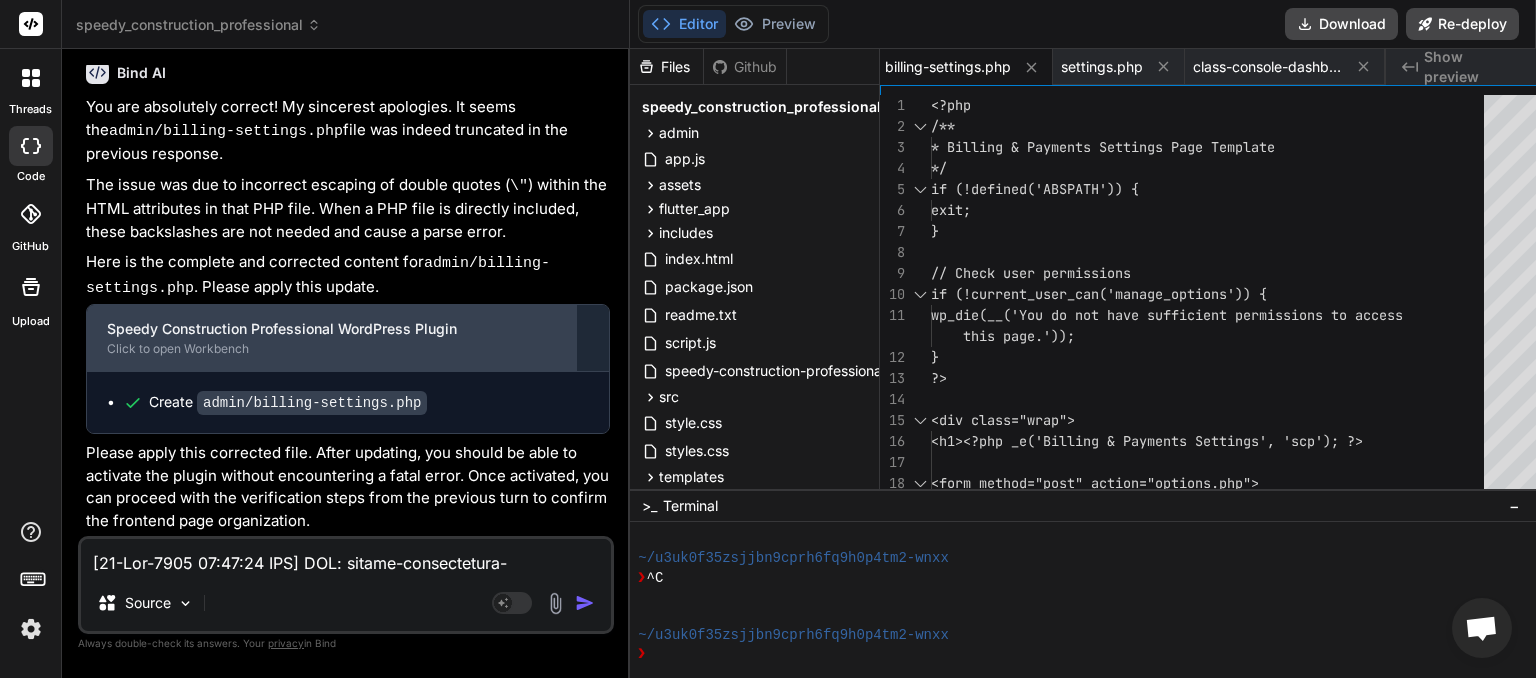 scroll, scrollTop: 6172, scrollLeft: 0, axis: vertical 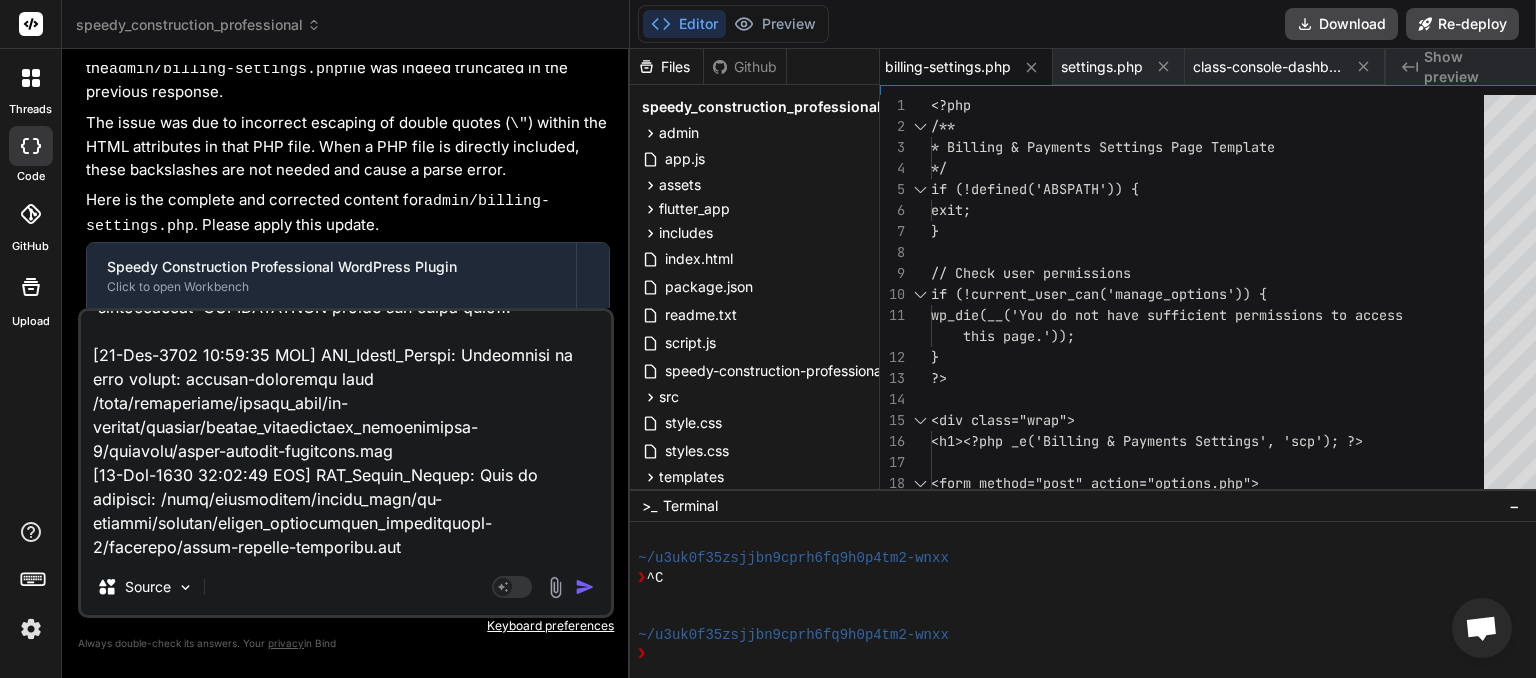 paste on "Plugin could not be activated because it triggered a fatal error." 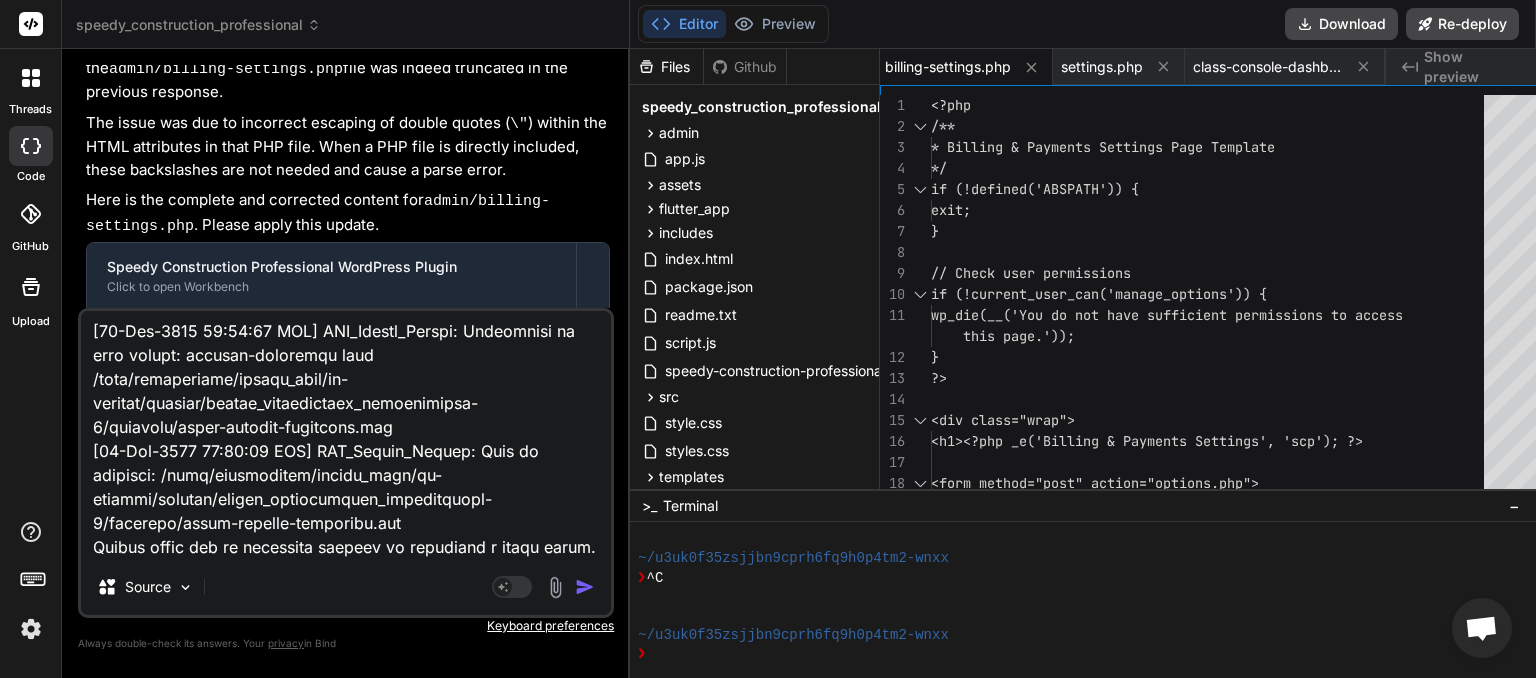 click at bounding box center [585, 587] 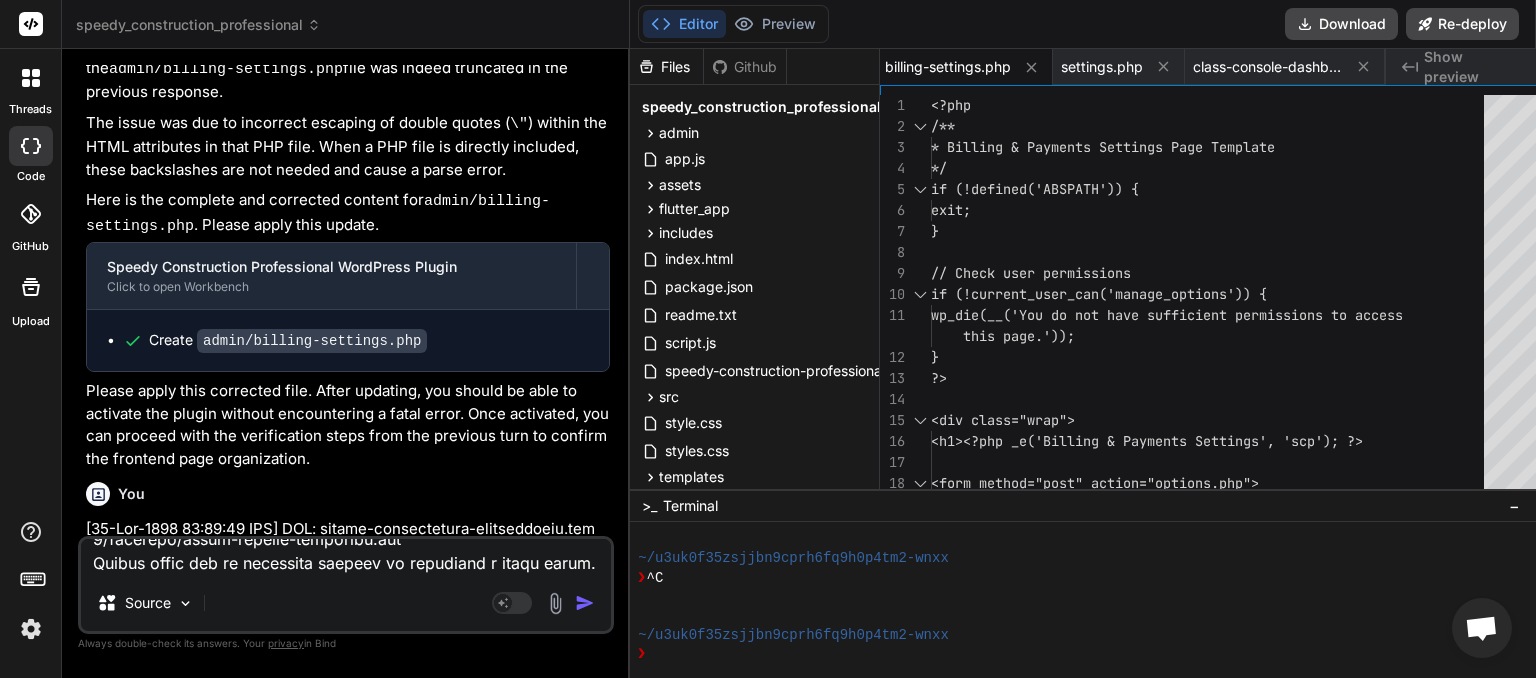 scroll, scrollTop: 0, scrollLeft: 0, axis: both 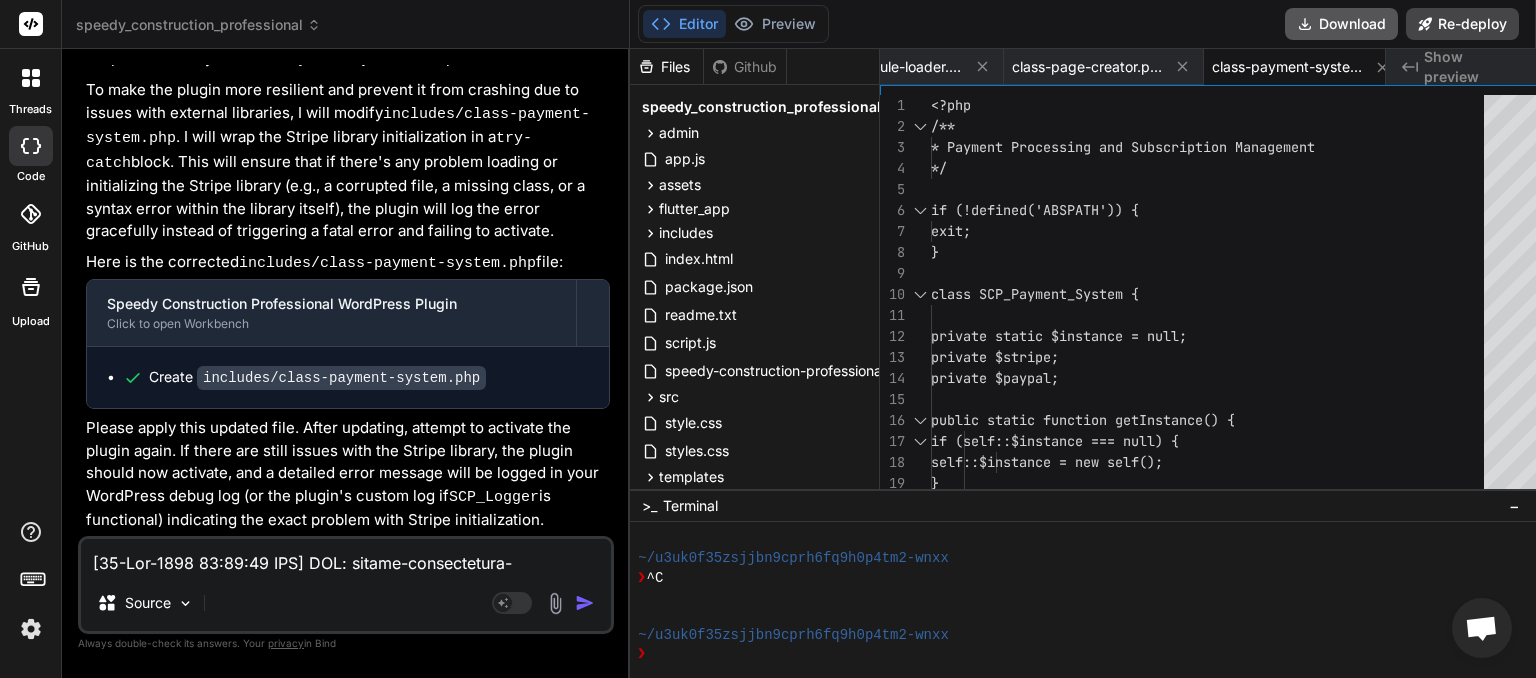 click on "Download" at bounding box center [1341, 24] 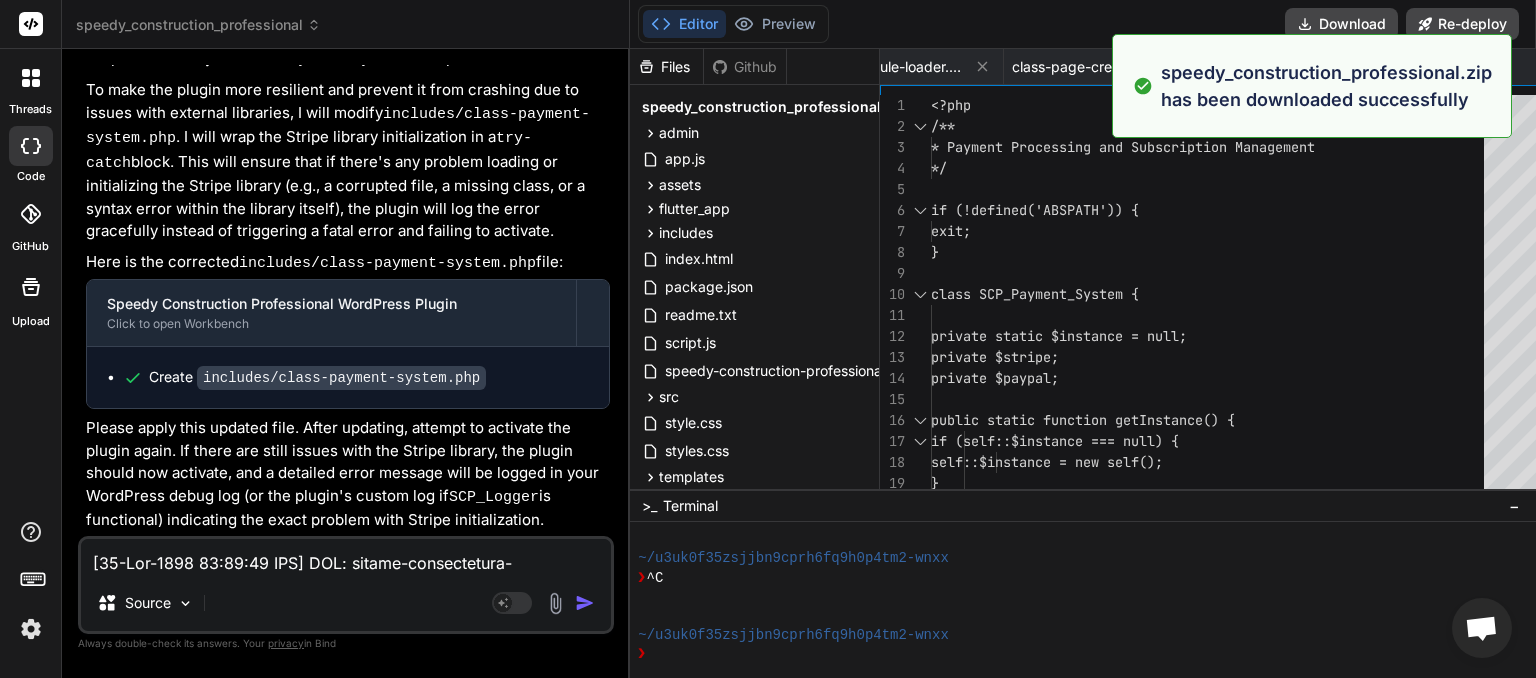 scroll, scrollTop: 0, scrollLeft: 1457, axis: horizontal 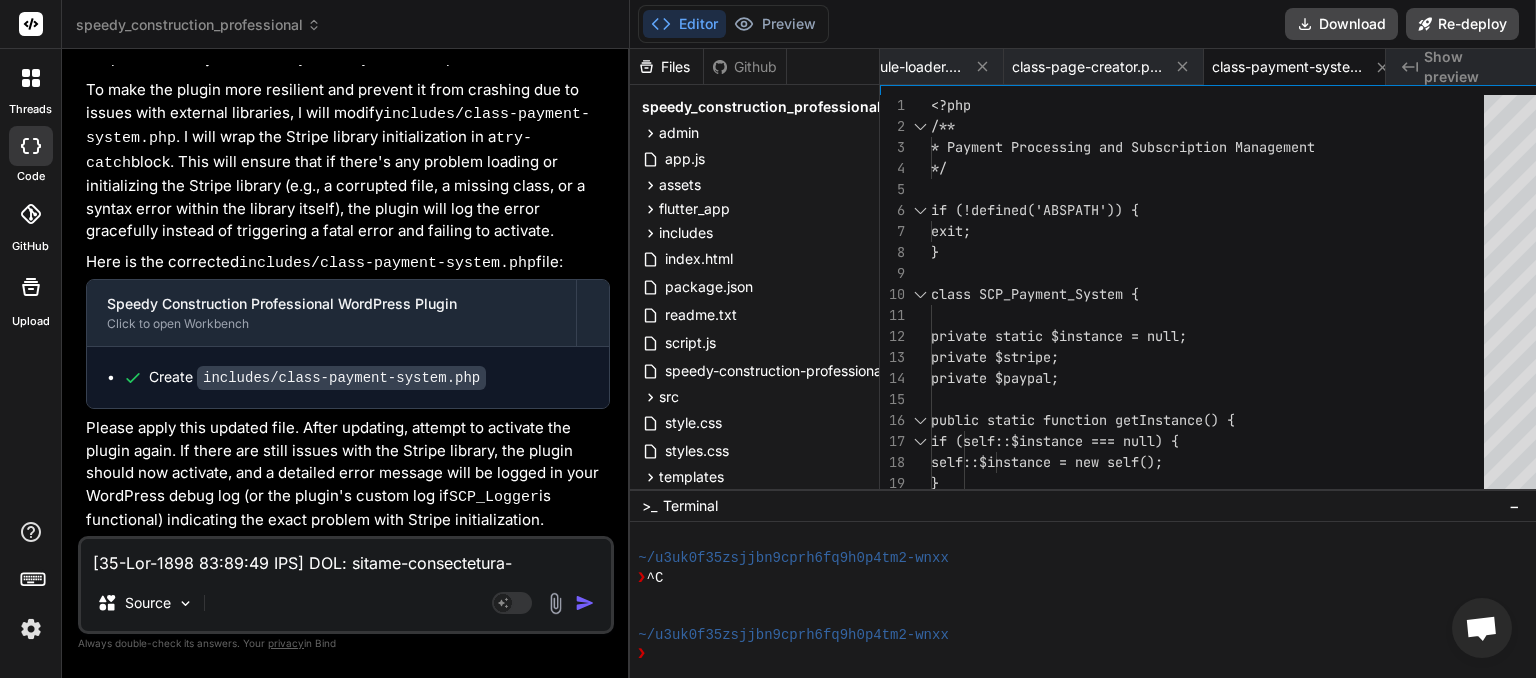 click at bounding box center (346, 557) 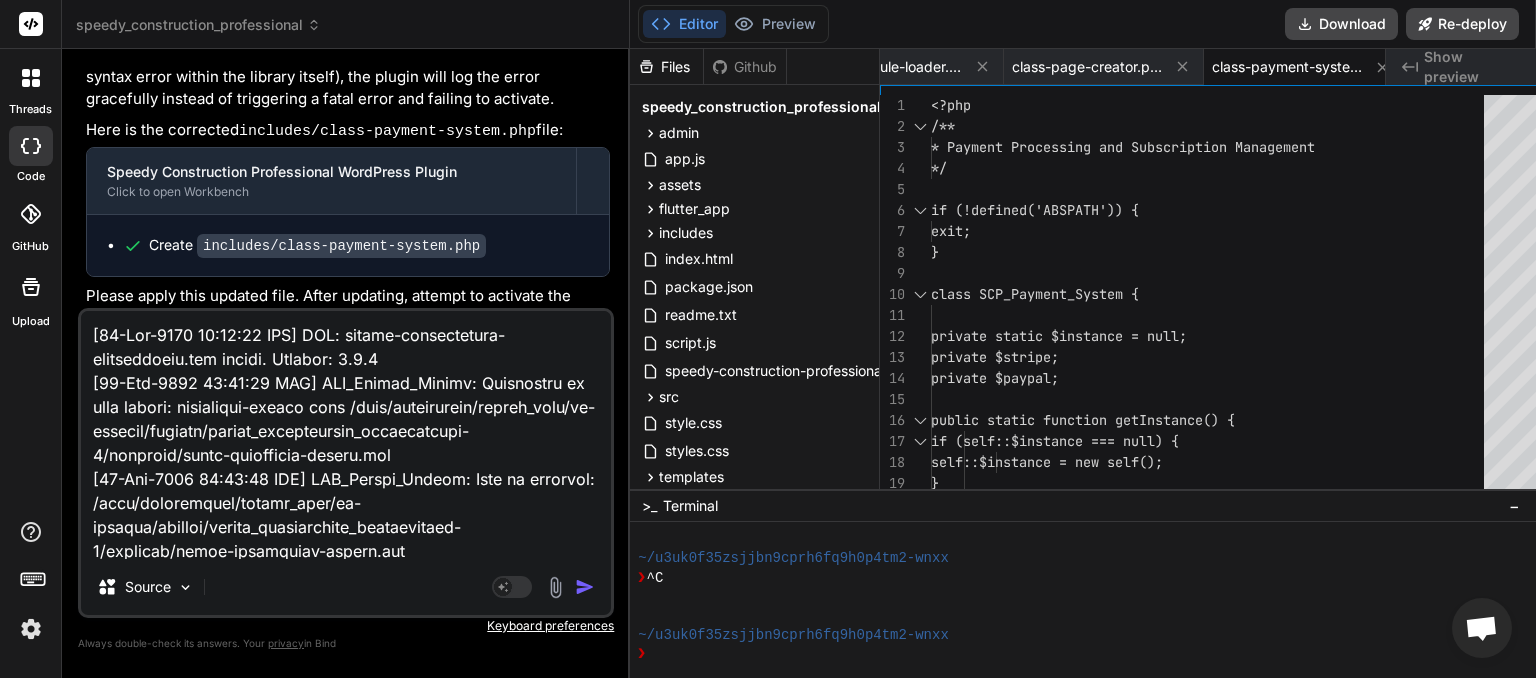 scroll, scrollTop: 6172, scrollLeft: 0, axis: vertical 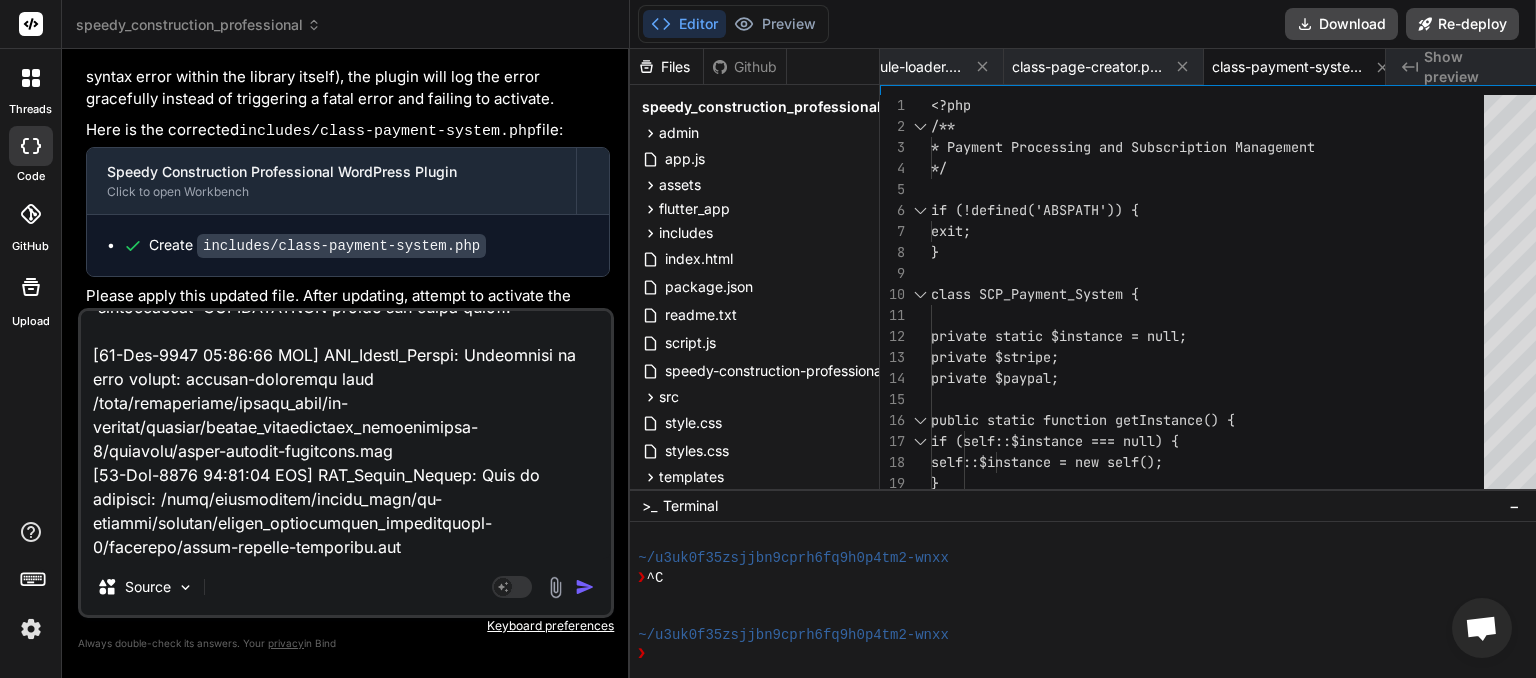 paste on "Plugin could not be activated because it triggered a fatal error." 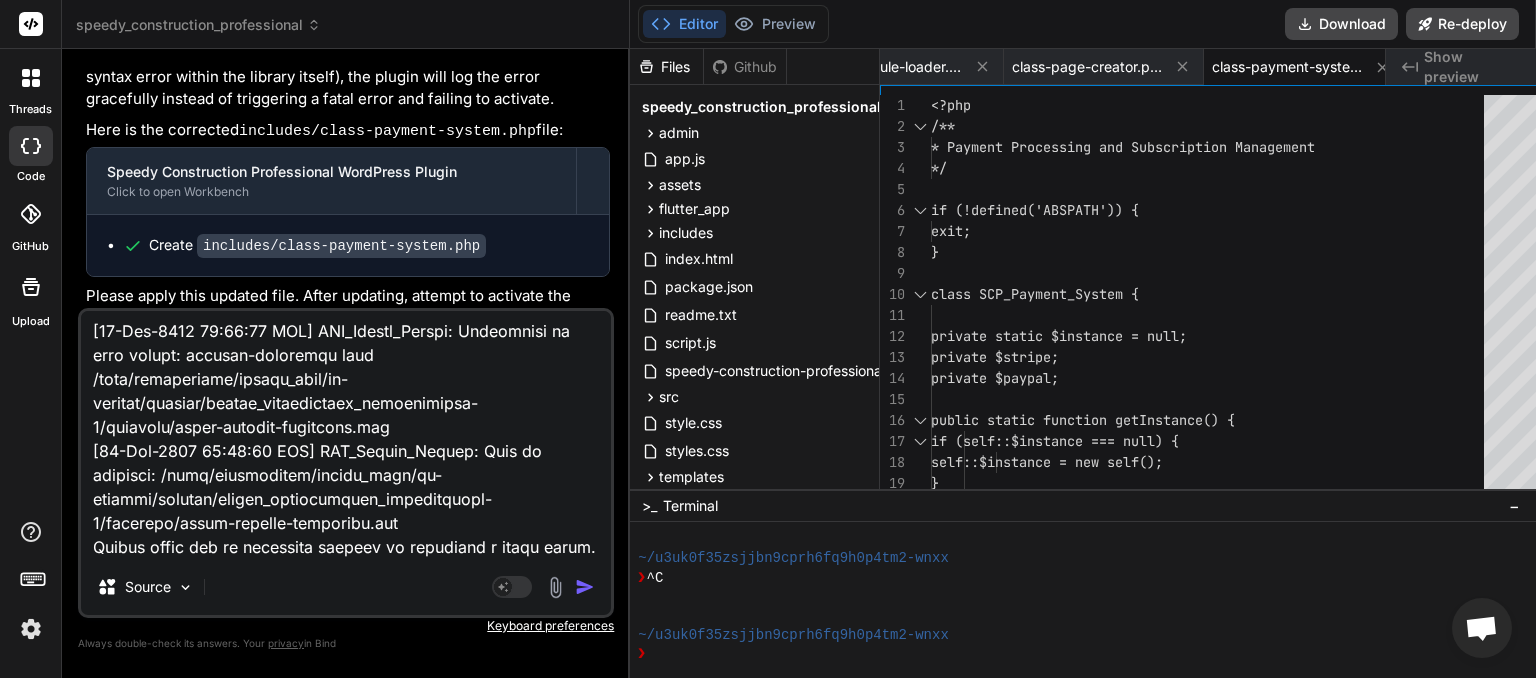 click at bounding box center (585, 587) 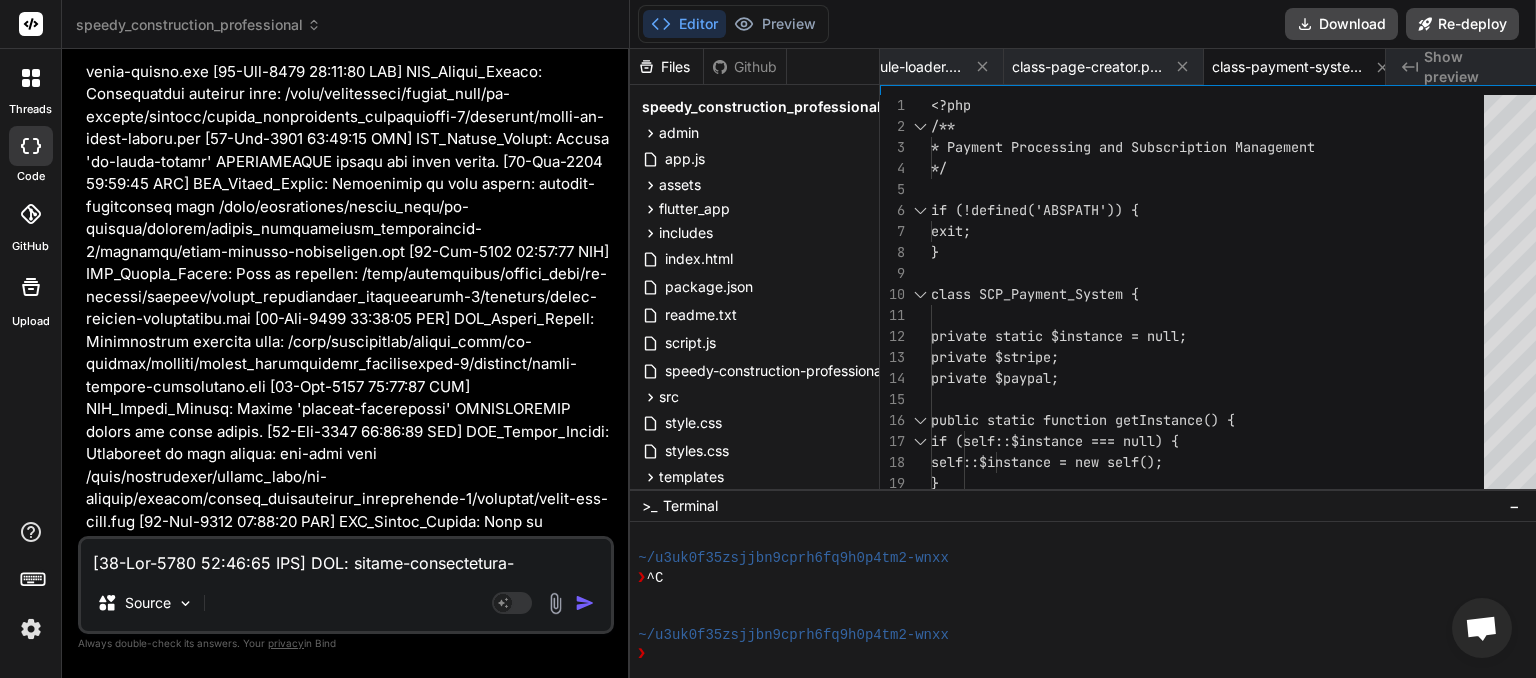 scroll, scrollTop: 34968, scrollLeft: 0, axis: vertical 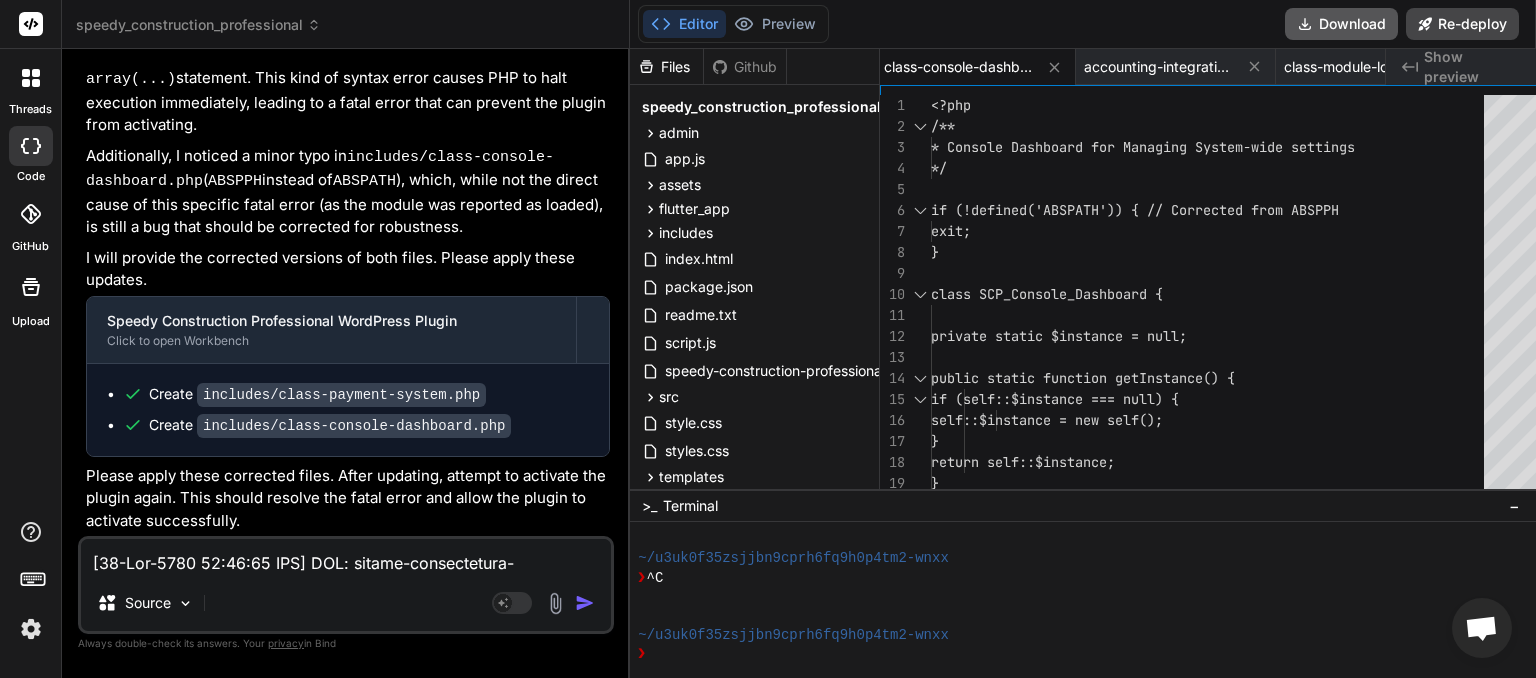 click on "Download" at bounding box center [1341, 24] 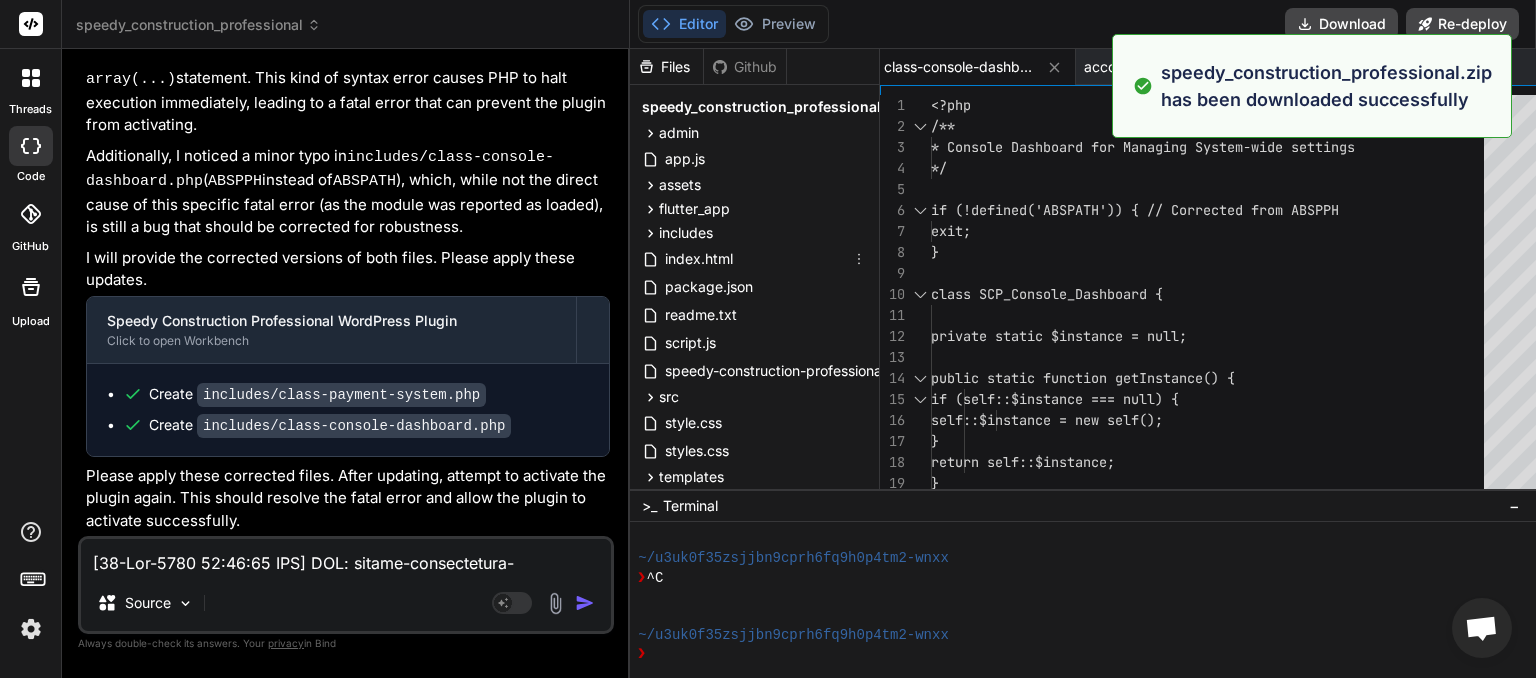 scroll, scrollTop: 0, scrollLeft: 985, axis: horizontal 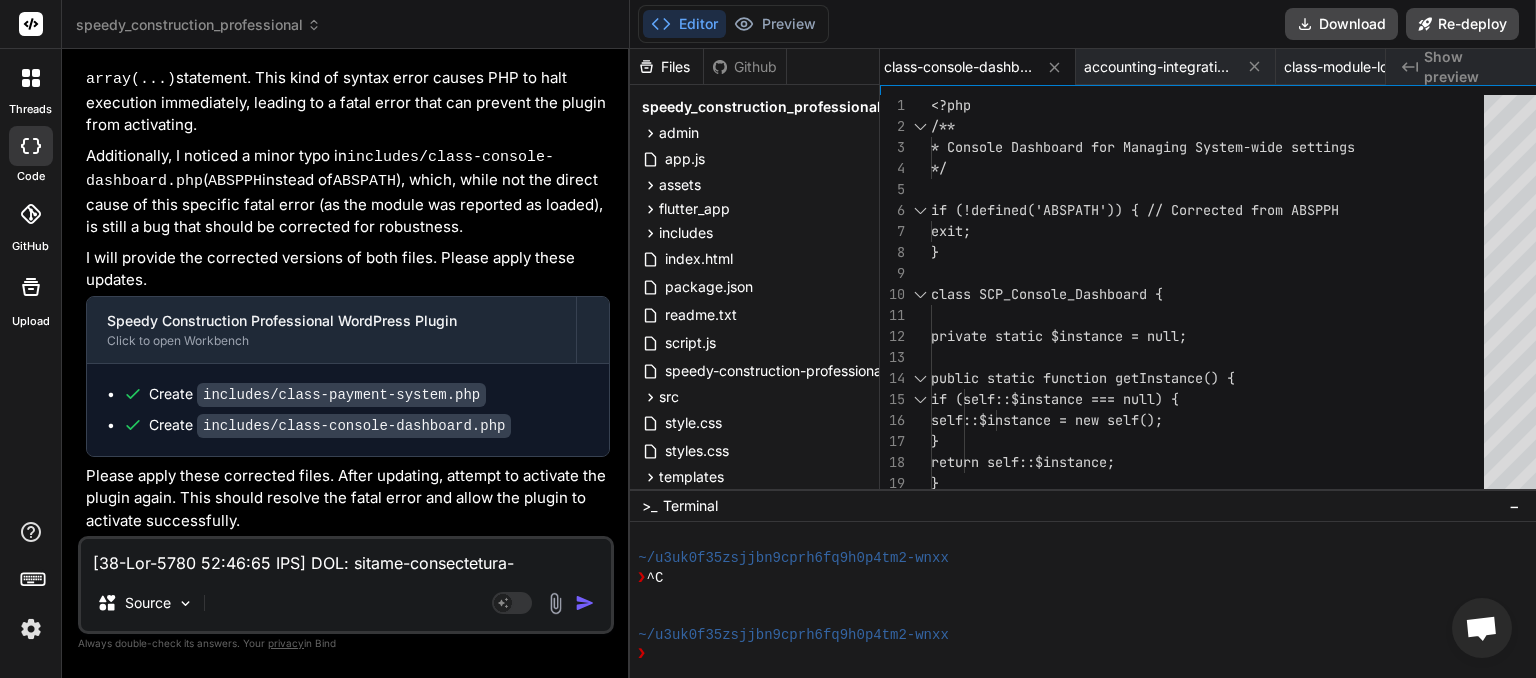 click at bounding box center [346, 557] 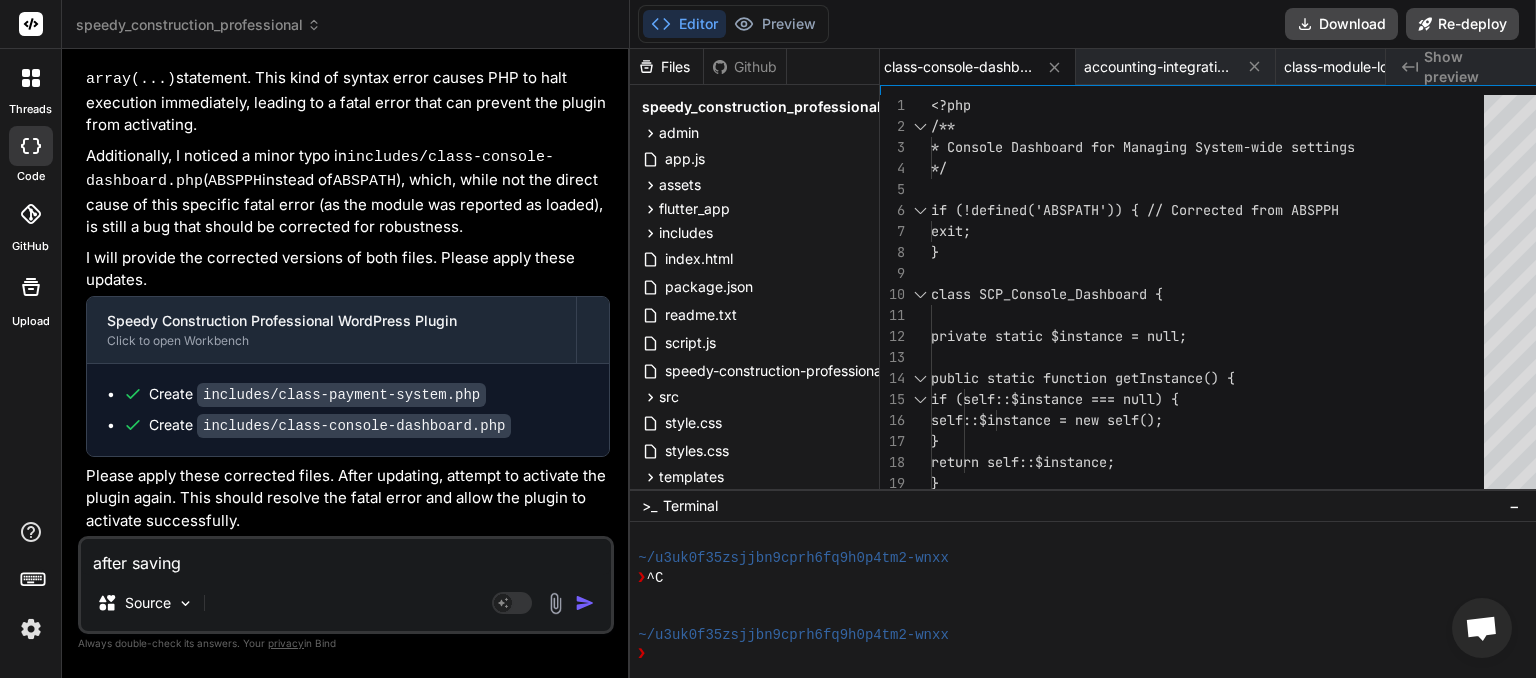 paste on "AI & LLM Settings" 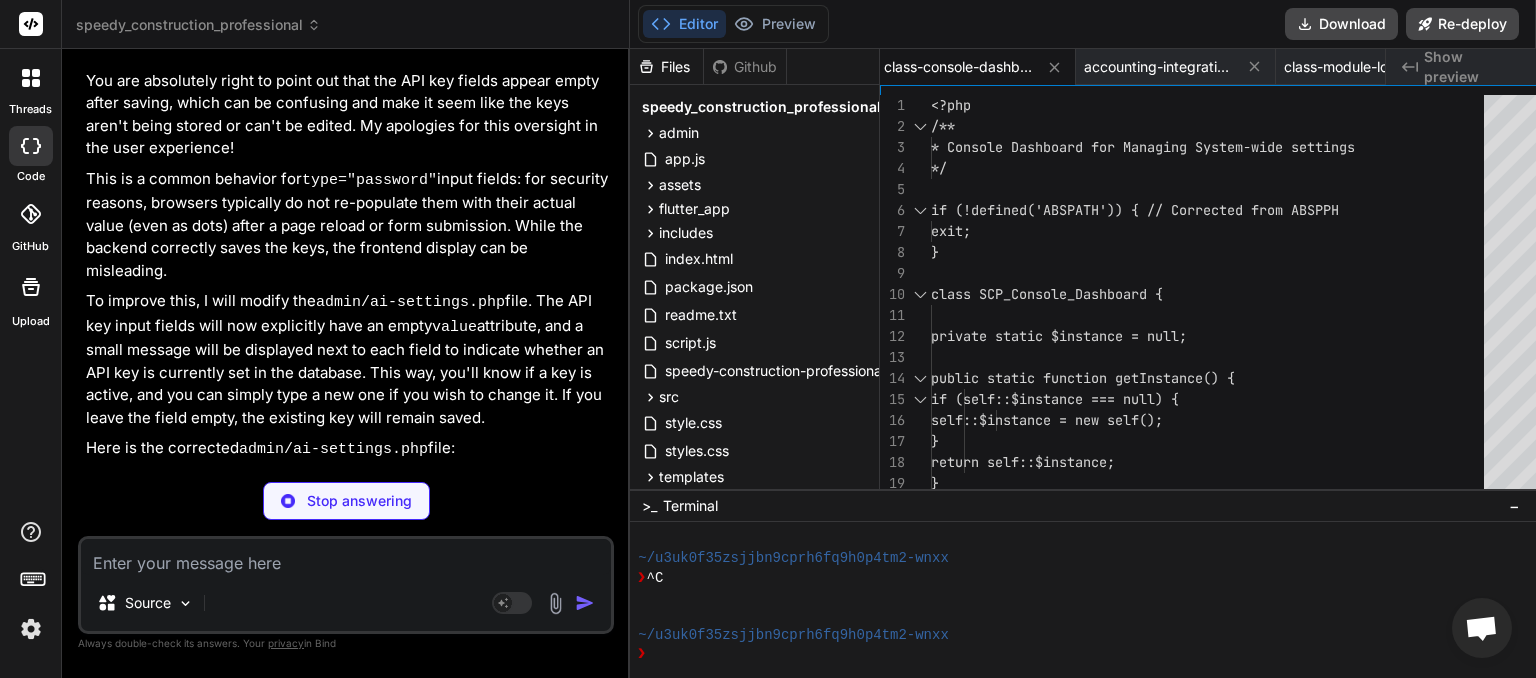 scroll, scrollTop: 36030, scrollLeft: 0, axis: vertical 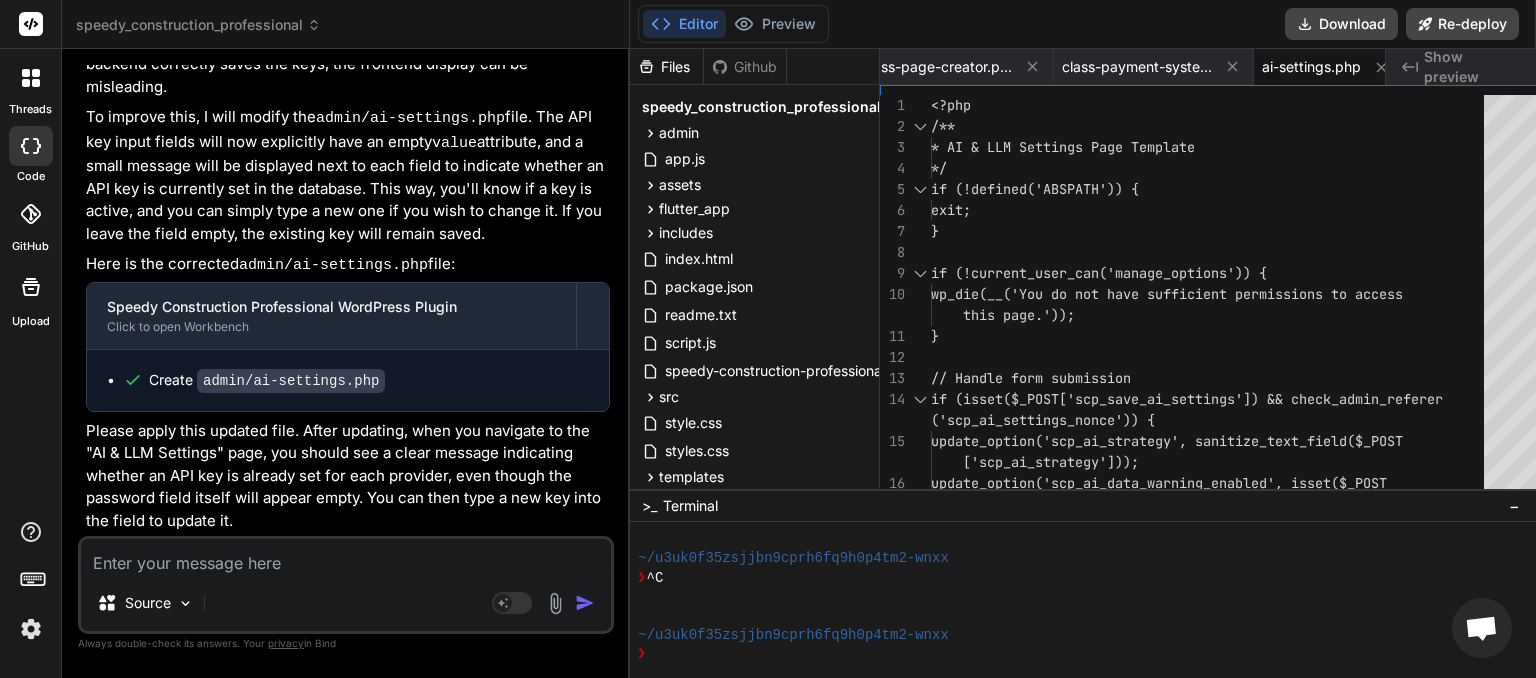 click at bounding box center [346, 557] 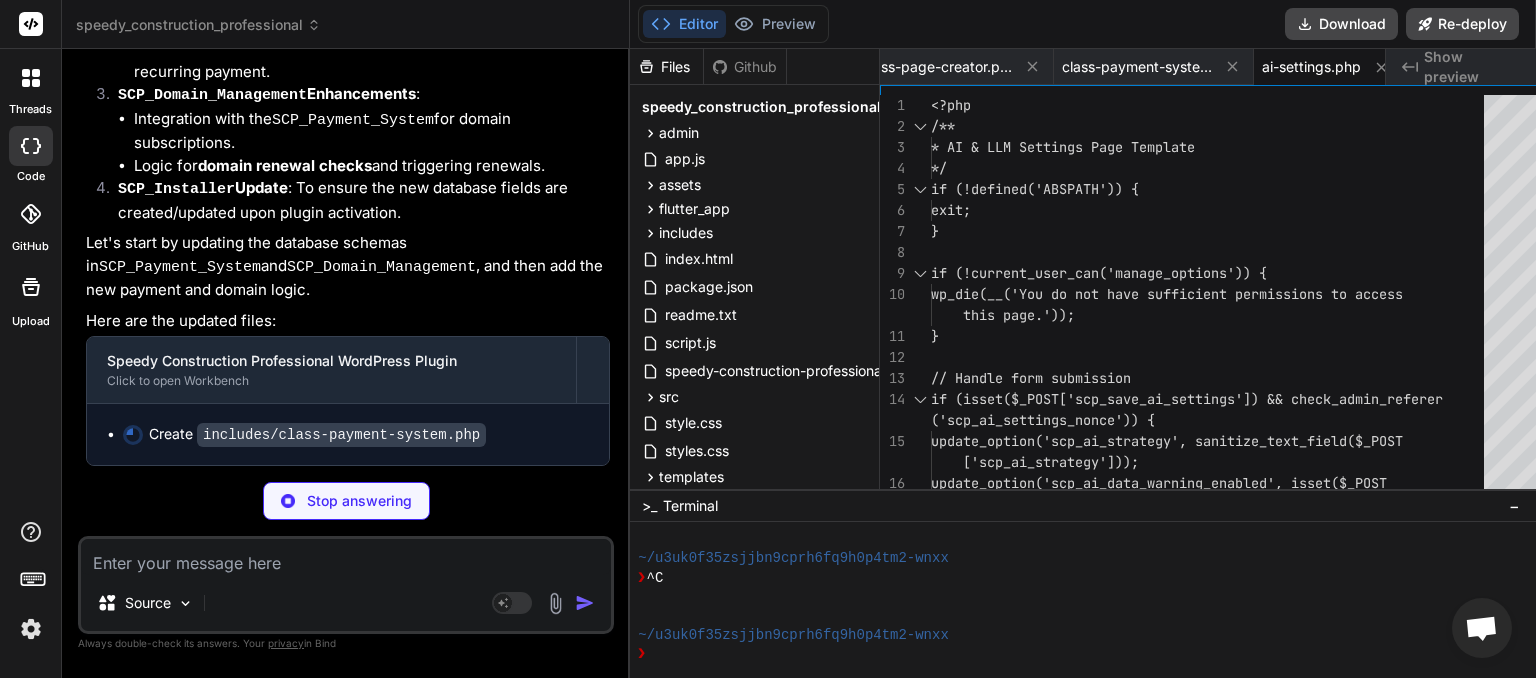 scroll, scrollTop: 37181, scrollLeft: 0, axis: vertical 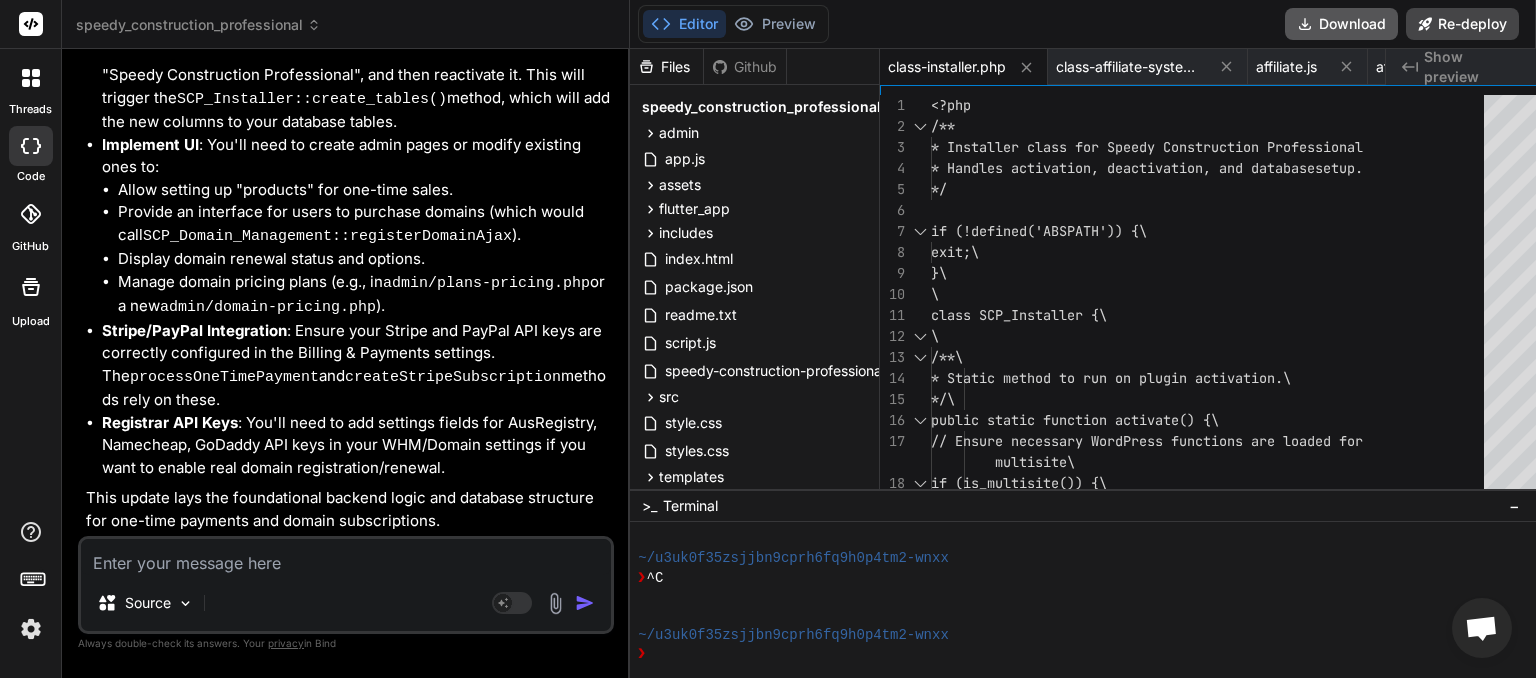 click on "Download" at bounding box center [1341, 24] 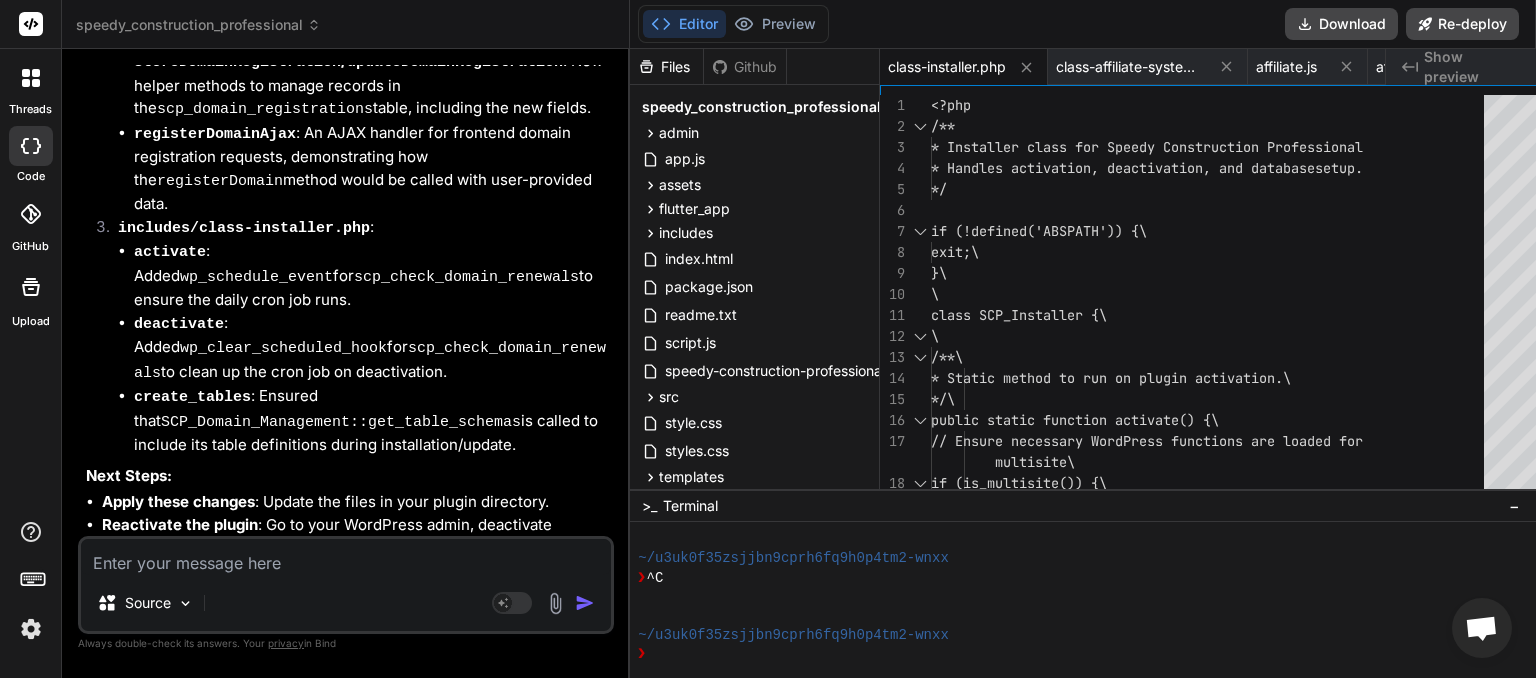 scroll, scrollTop: 39300, scrollLeft: 0, axis: vertical 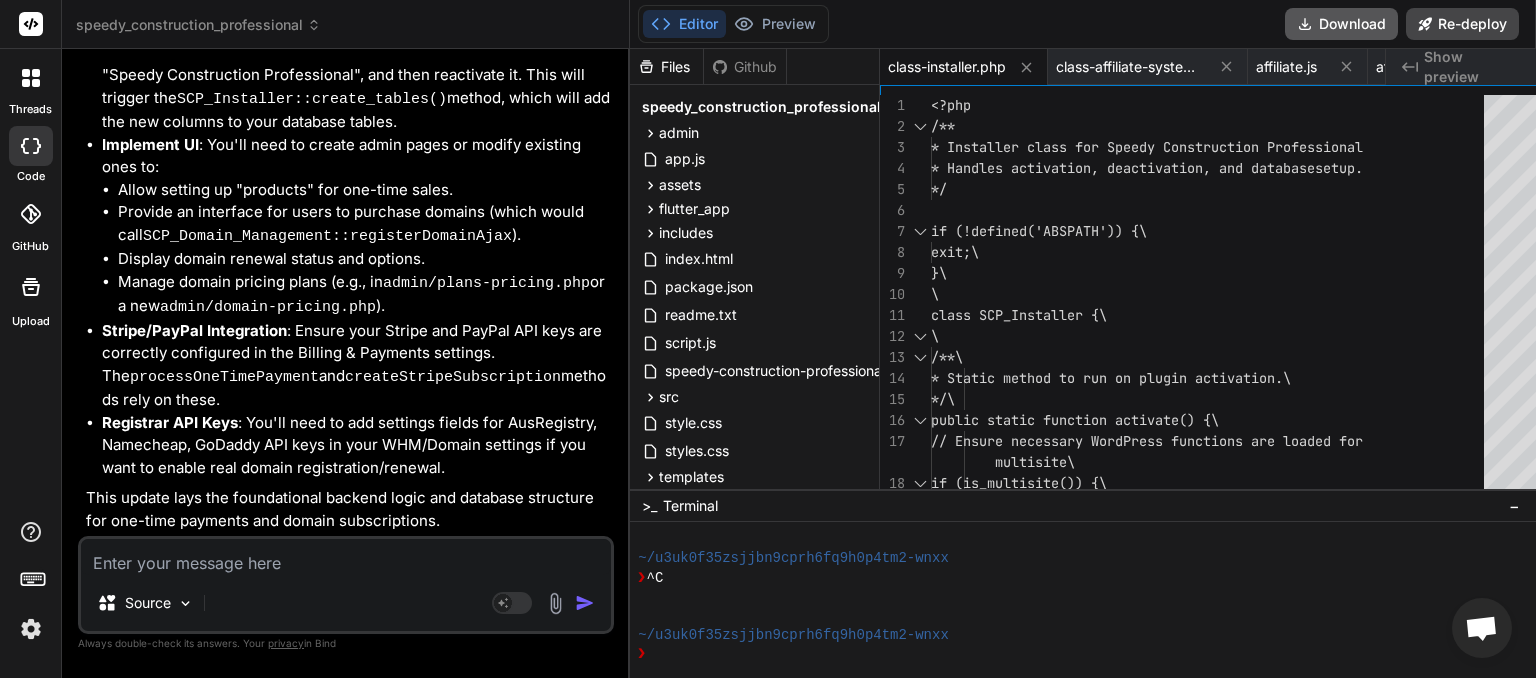 click on "Download" at bounding box center [1341, 24] 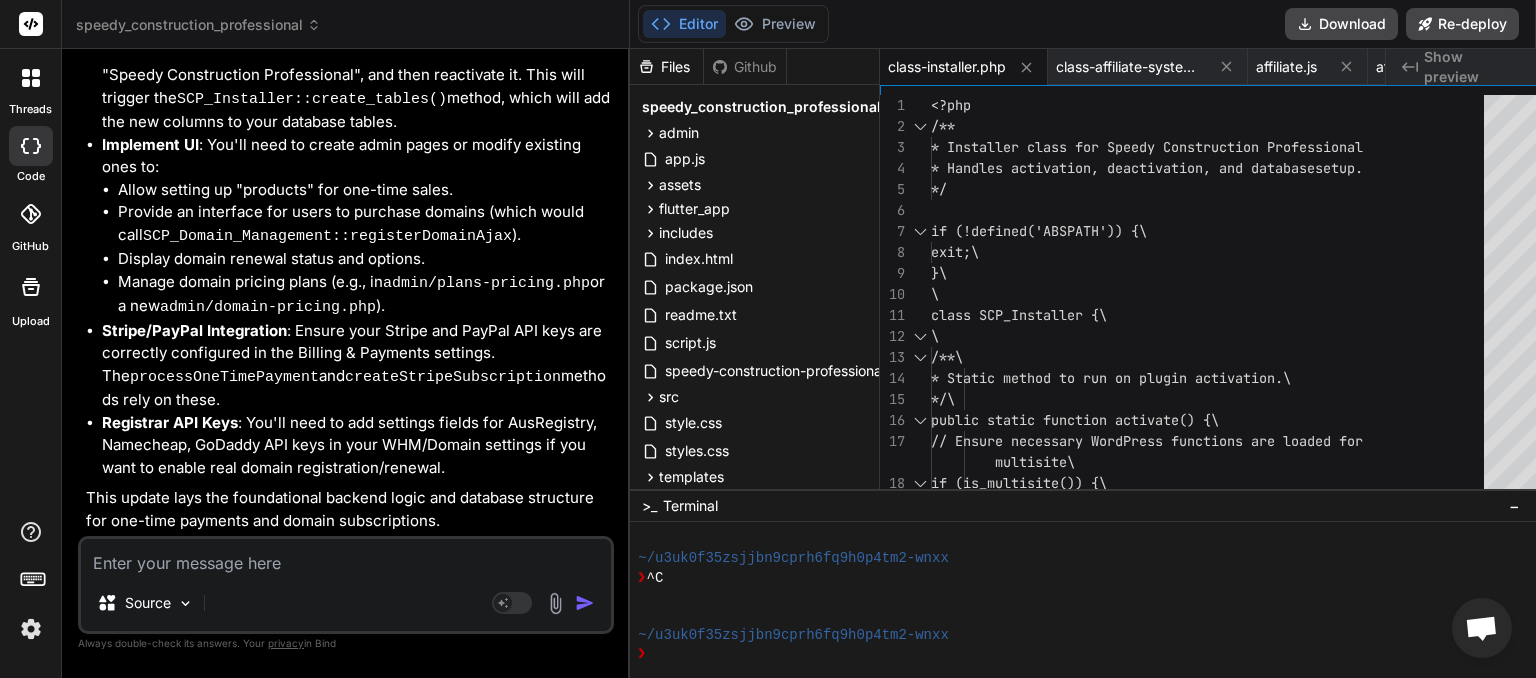 paste on "[07-Aug-2025 06:01:41 UTC] SCP: speedy-construction-professional.php loaded. Version: 1.3.2
[07-Aug-2025 06:01:41 UTC] PHP Parse error:  syntax error, unexpected token "\" in /home/myinspector/public_html/wp-content/plugins/speedy_construction_professional-2/includes/class-installer.php on line 7" 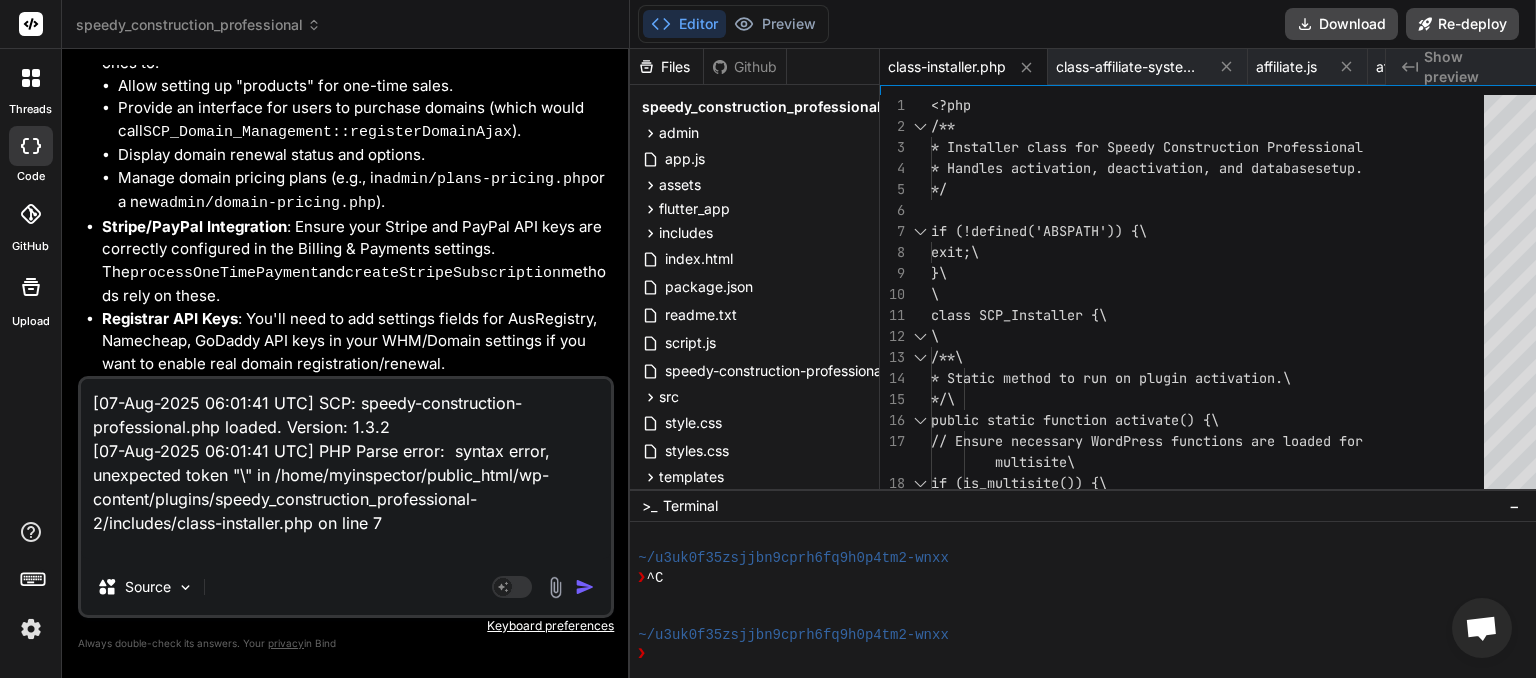 paste on "Plugin could not be activated because it triggered a fatal error." 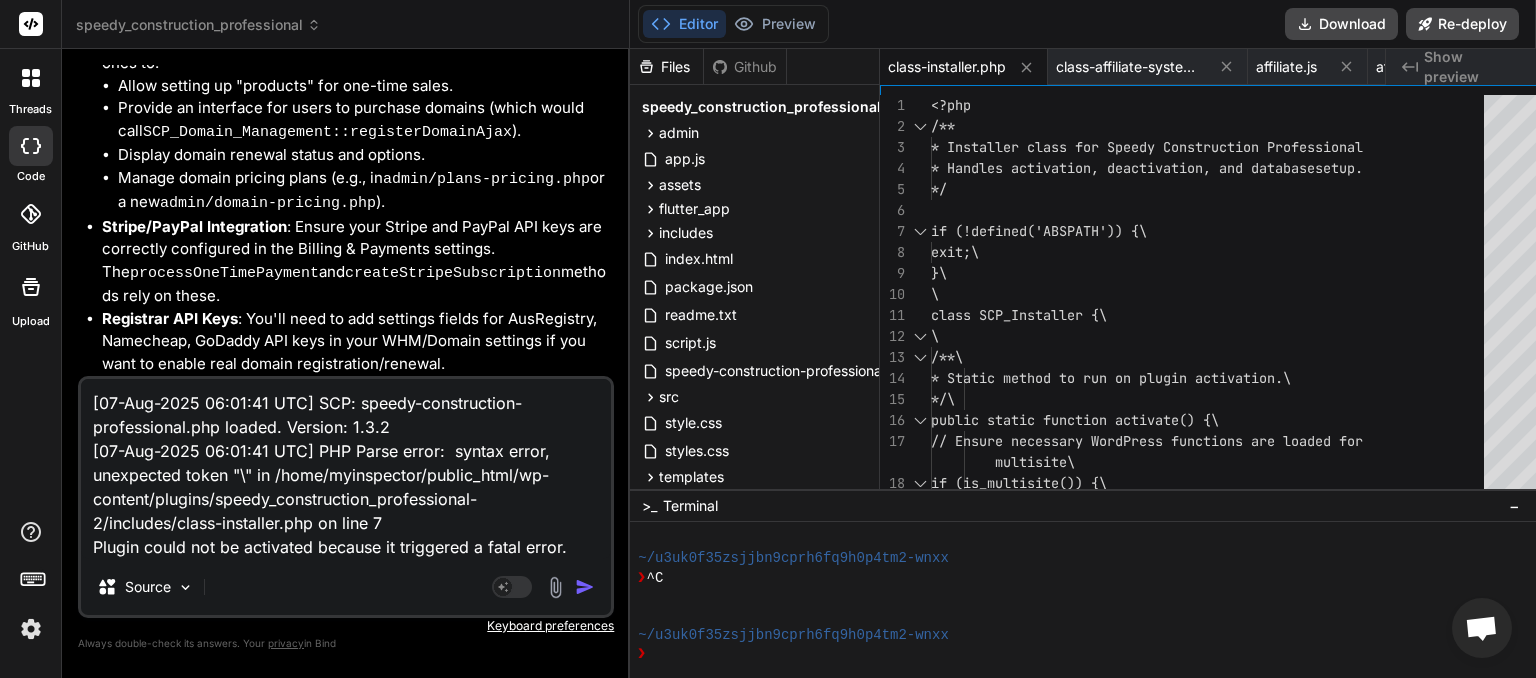click at bounding box center (585, 587) 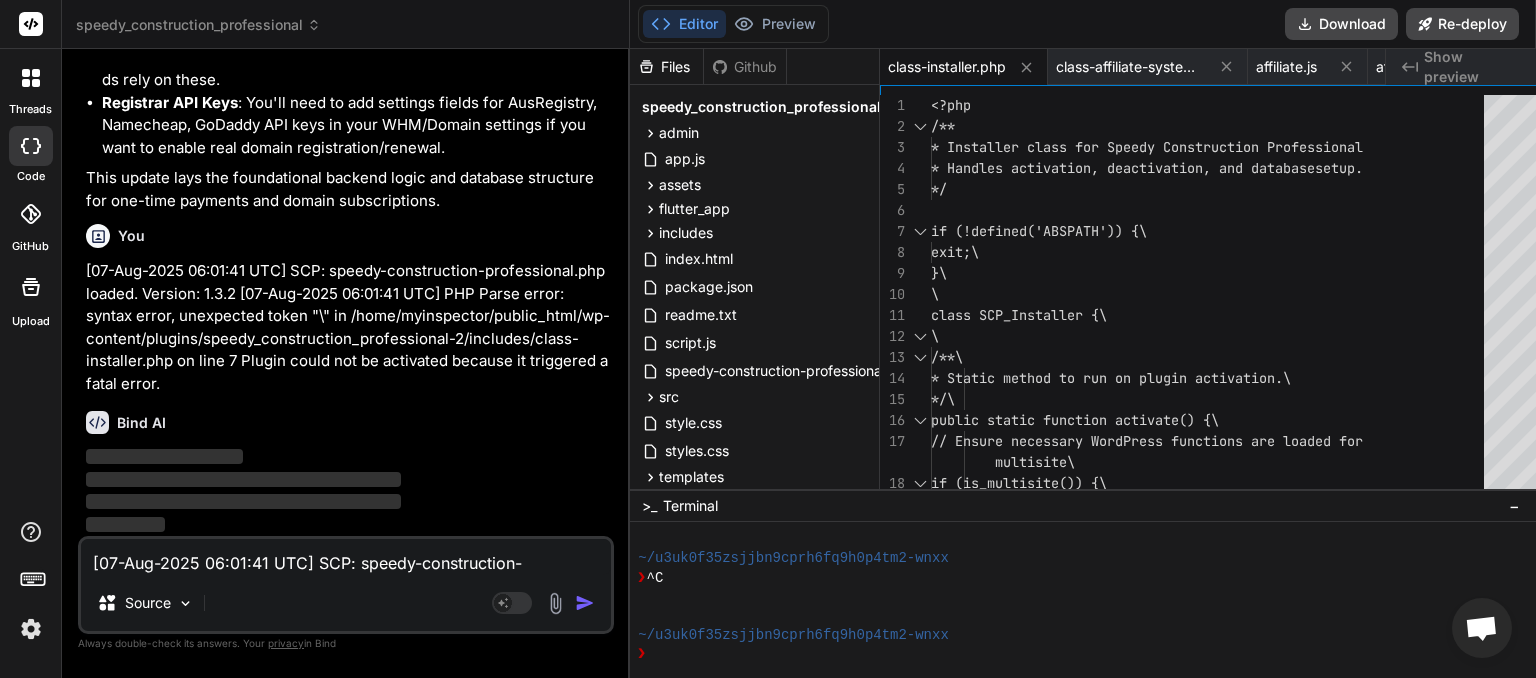 scroll, scrollTop: 39620, scrollLeft: 0, axis: vertical 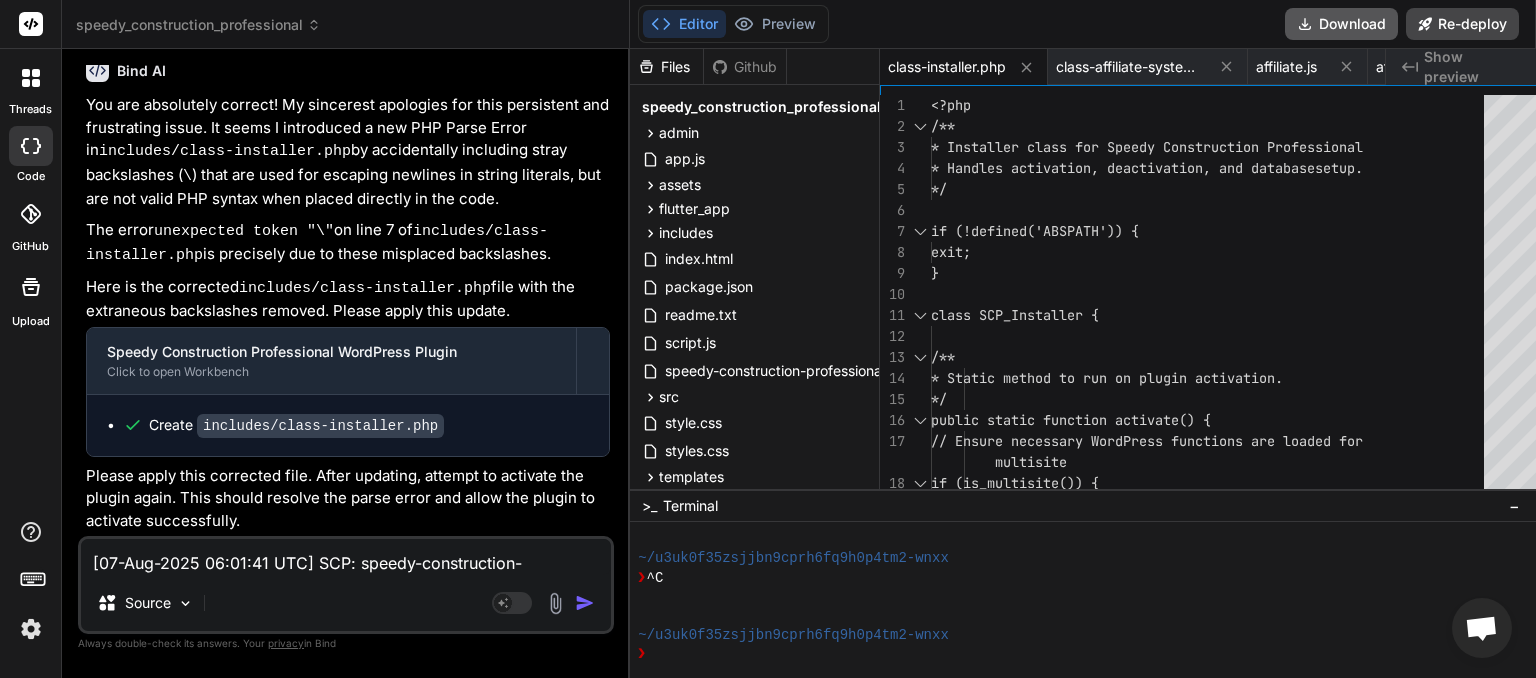 click on "Download" at bounding box center (1341, 24) 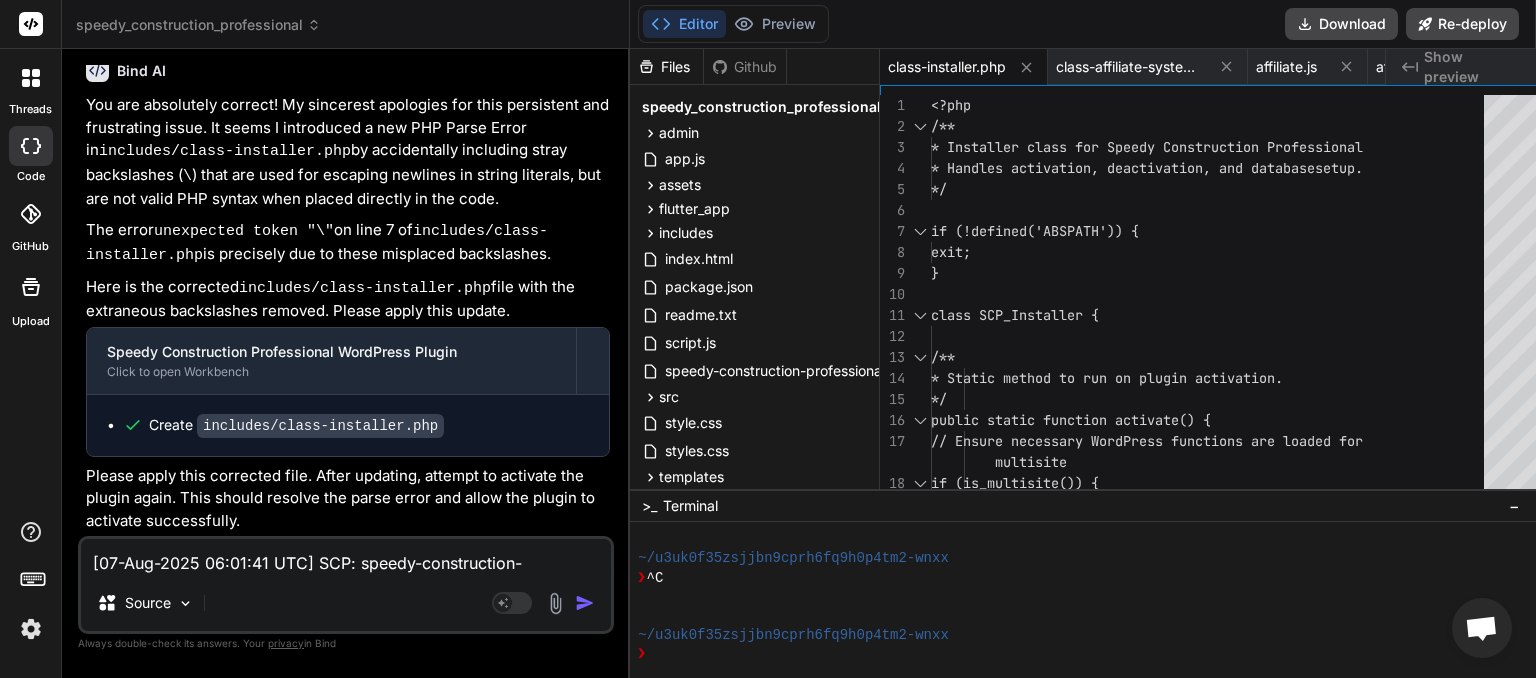 paste on "[DATE] SCP: speedy-construction-professional.php loaded. Version: 1.3.2
[DATE] SCP_Module_Loader: Attempting to load module: onboarding-wizard from /home/myinspector/public_html/wp-content/plugins/speedy_construction_professional-2/includes/class-onboarding-wizard.php
[DATE] SCP_Module_Loader: File is readable: /home/myinspector/public_html/wp-content/plugins/speedy_construction_professional-2/includes/class-onboarding-wizard.php
[DATE] SCP_Module_Loader: Successfully included file: /home/myinspector/public_html/wp-content/plugins/speedy_construction_professional-2/includes/class-onboarding-wizard.php
[DATE] SCP_Module_Loader: Module 'onboarding-wizard' SUCCESSFULLY loaded and class exists.
[DATE] SCP_Module_Loader: Attempting to load module: dashboard from /home/myinspector/public_html/wp-content/plugins/speedy_construction_professional-2/includes/class-dashboard.php
[DATE] SCP_Module_Loader: Attempting to load module: dashboard from /home/myinspector/public_html/wp-content/plugins/speedy_construction_professional-2/includes/class-dashboard.php
[DATE] SCP_Modul..." 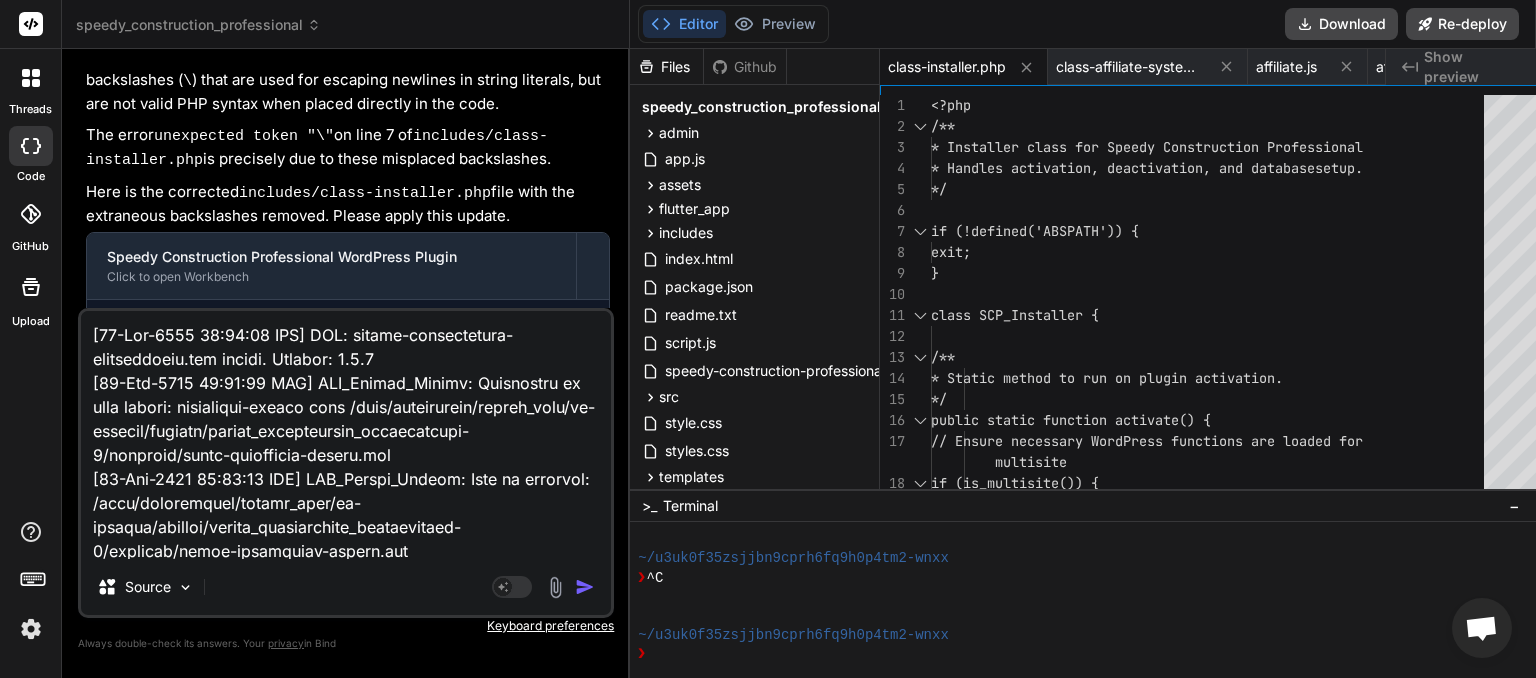 scroll, scrollTop: 59860, scrollLeft: 0, axis: vertical 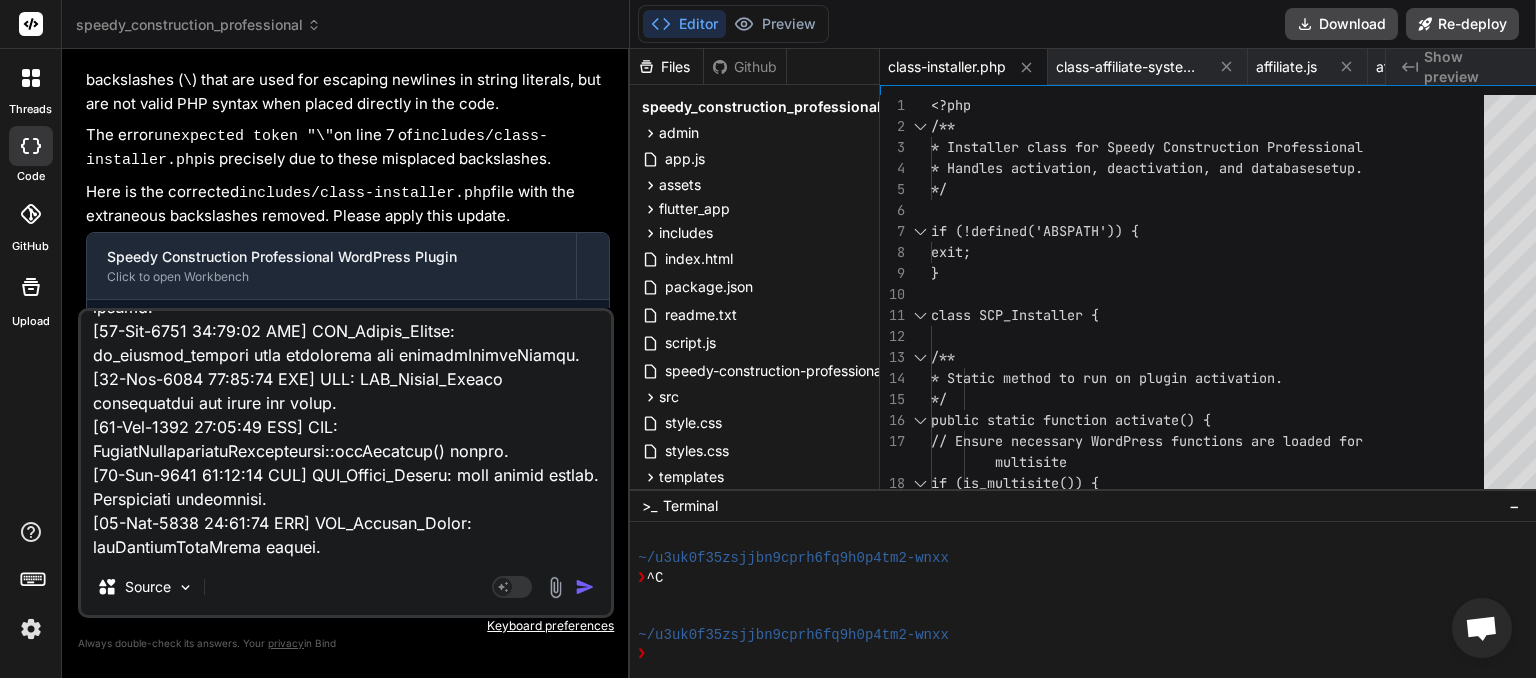 click at bounding box center [585, 587] 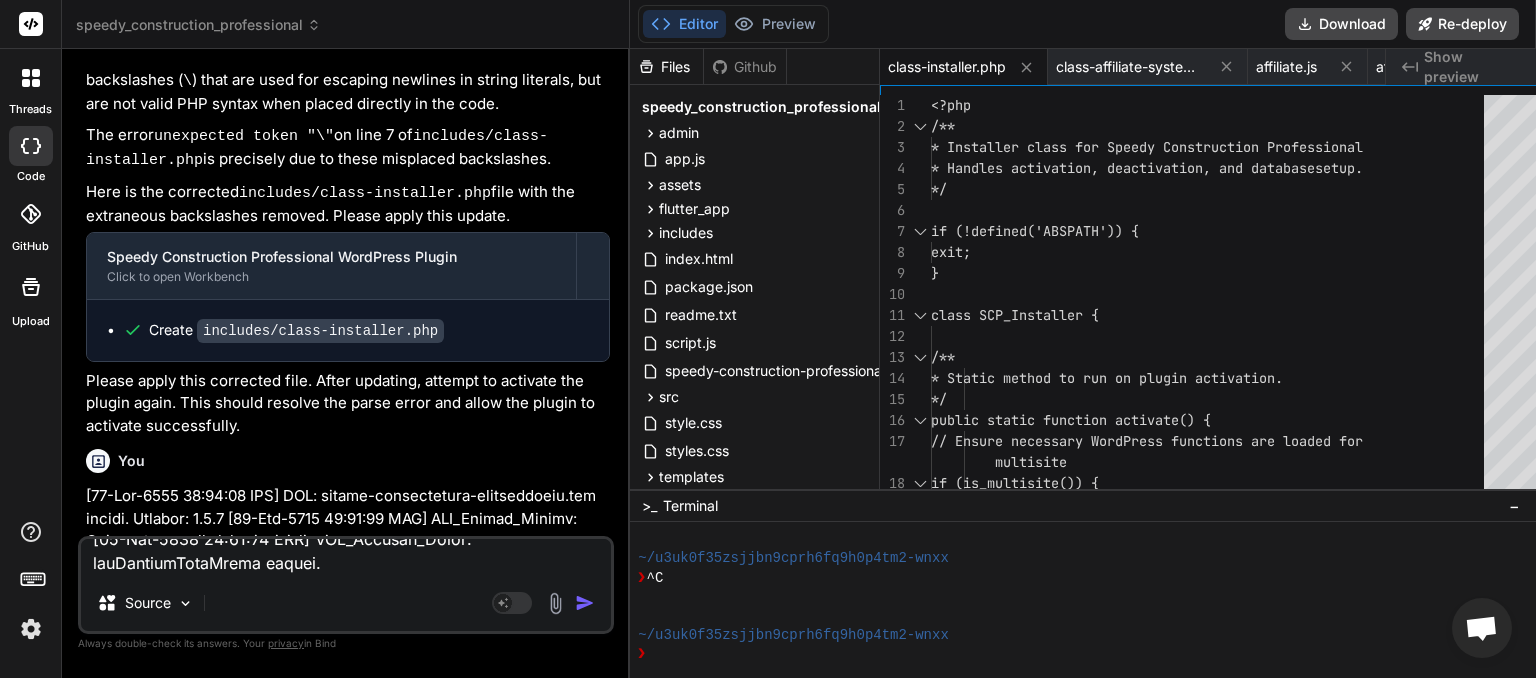 scroll, scrollTop: 0, scrollLeft: 0, axis: both 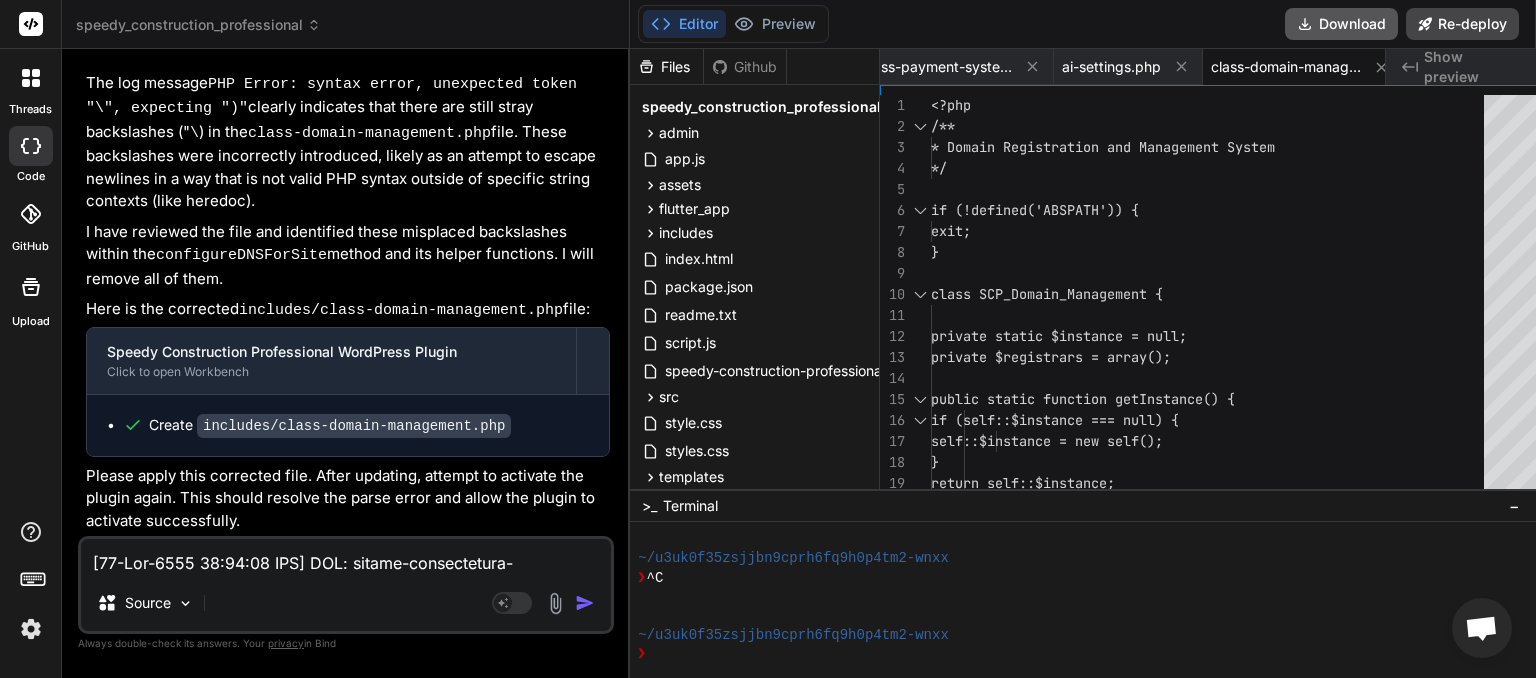 click on "Download" at bounding box center [1341, 24] 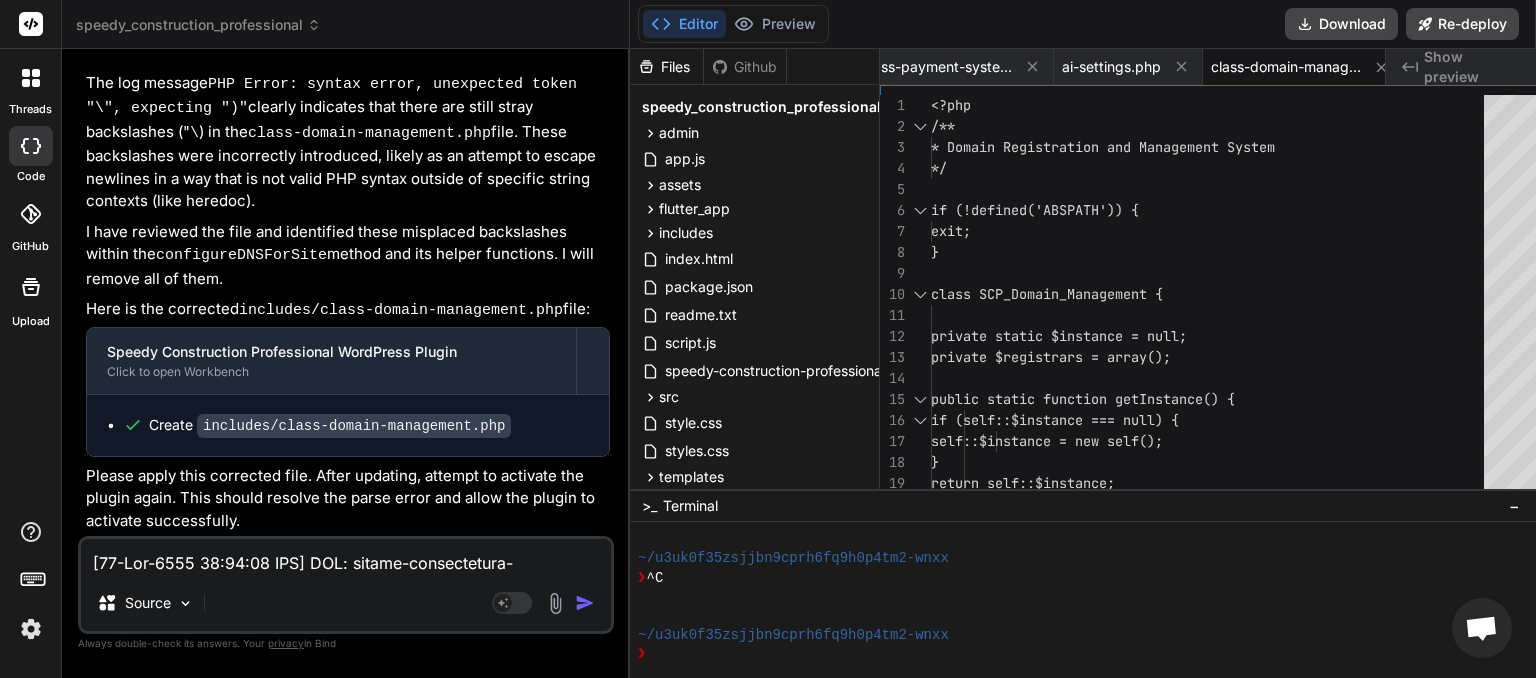 click at bounding box center (346, 557) 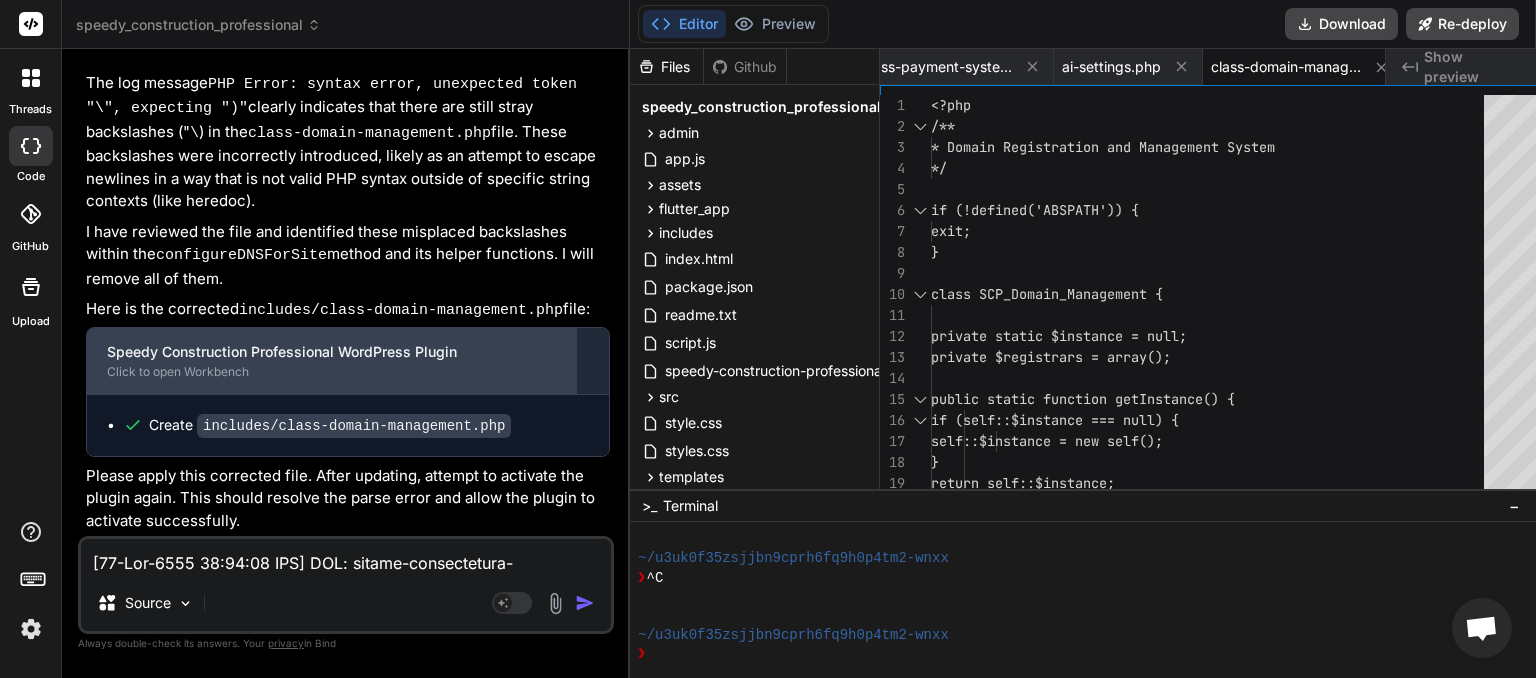 paste on "AI Providers
Enter API keys for the services you want to use. Priority determines the order of attempt within each tier (lower number = higher priority)." 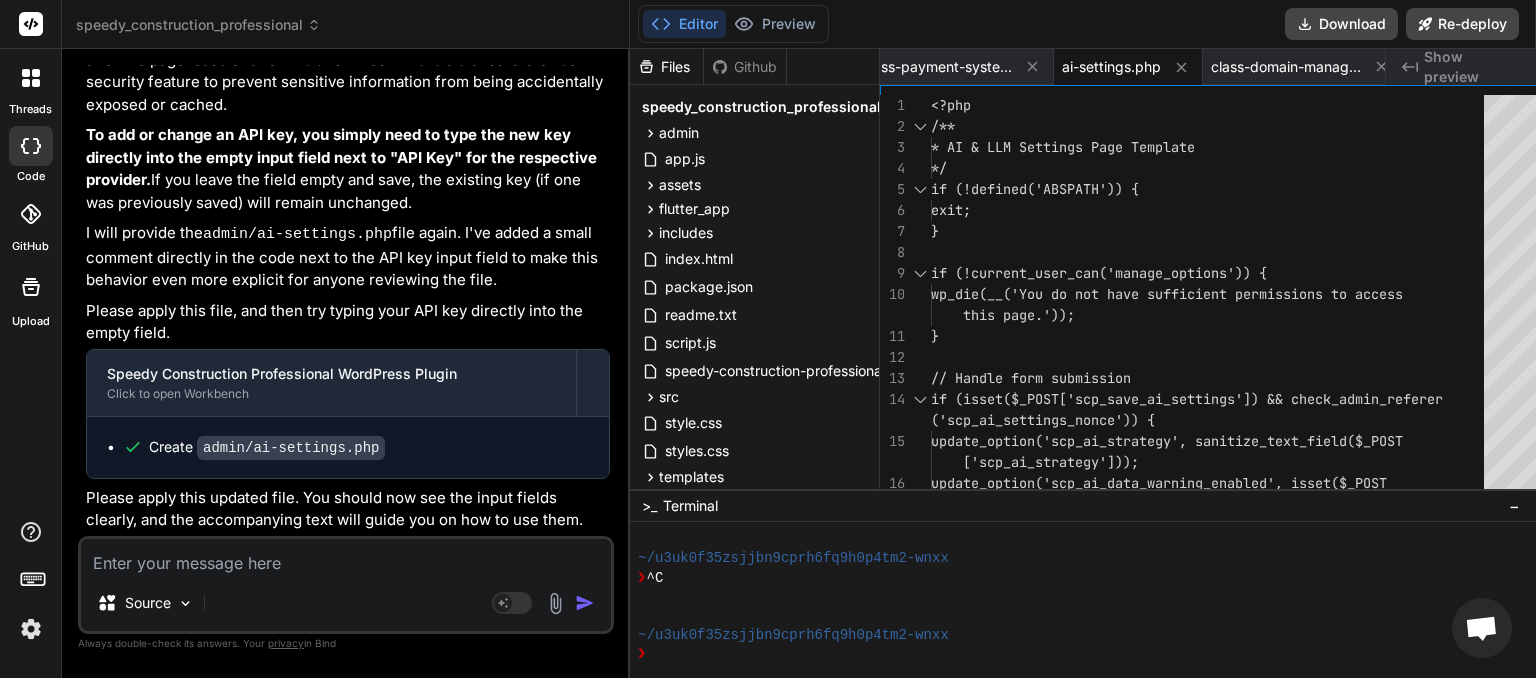 scroll, scrollTop: 82443, scrollLeft: 0, axis: vertical 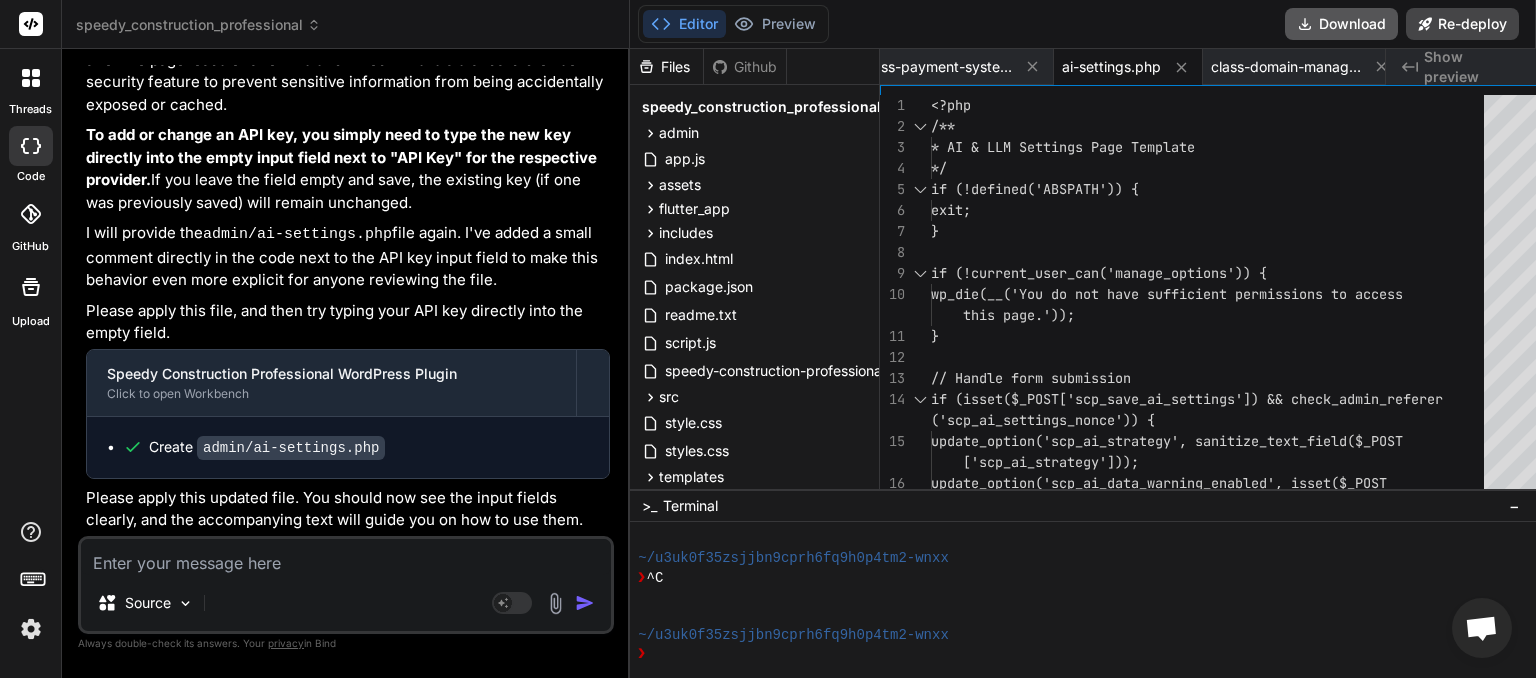 click on "Download" at bounding box center (1341, 24) 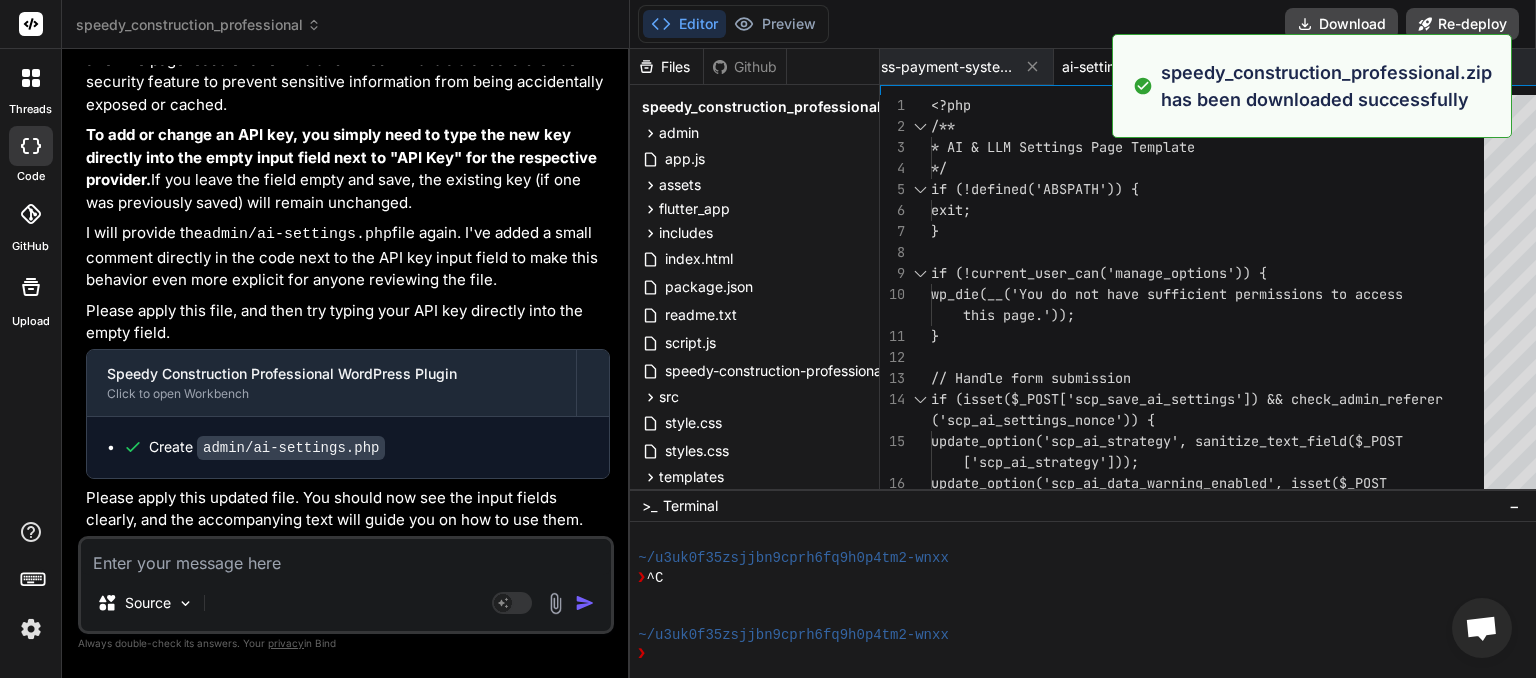 scroll, scrollTop: 0, scrollLeft: 1807, axis: horizontal 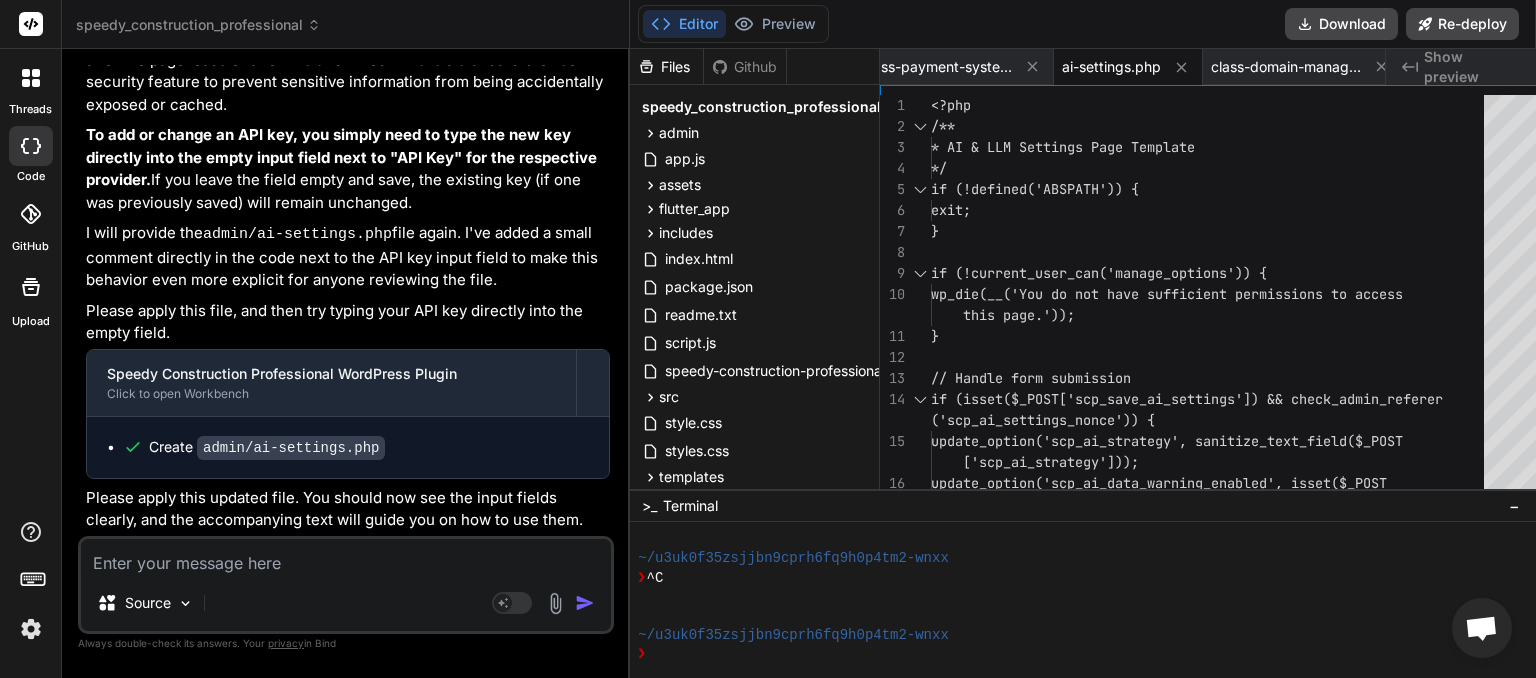 paste on "[07-Aug-2025 06:11:00 UTC] SCP: speedy-construction-professional.php loaded. Version: 1.3.2
[07-Aug-2025 06:11:00 UTC] SCP_Module_Loader: Attempting to load module: onboarding-wizard from /home/myinspector/public_html/wp-content/plugins/speedy_construction_professional-2/includes/class-onboarding-wizard.php
[07-Aug-2025 06:11:00 UTC] SCP_Module_Loader: File is readable: /home/myinspector/public_html/wp-content/plugins/speedy_construction_professional-2/includes/class-onboarding-wizard.php
[07-Aug-2025 06:11:00 UTC] SCP_Module_Loader: Successfully included file: /home/myinspector/public_html/wp-content/plugins/speedy_construction_professional-2/includes/class-onboarding-wizard.php
[07-Aug-2025 06:11:00 UTC] SCP_Module_Loader: Module 'onboarding-wizard' SUCCESSFULLY loaded and class exists.
[07-Aug-2025 06:11:00 UTC] SCP_Module_Loader: Attempting to load module: dashboard from /home/myinspector/public_html/wp-content/plugins/speedy_construction_professional-2/includes/class-dashboard.php
[07-Aug-2025 06:11:..." 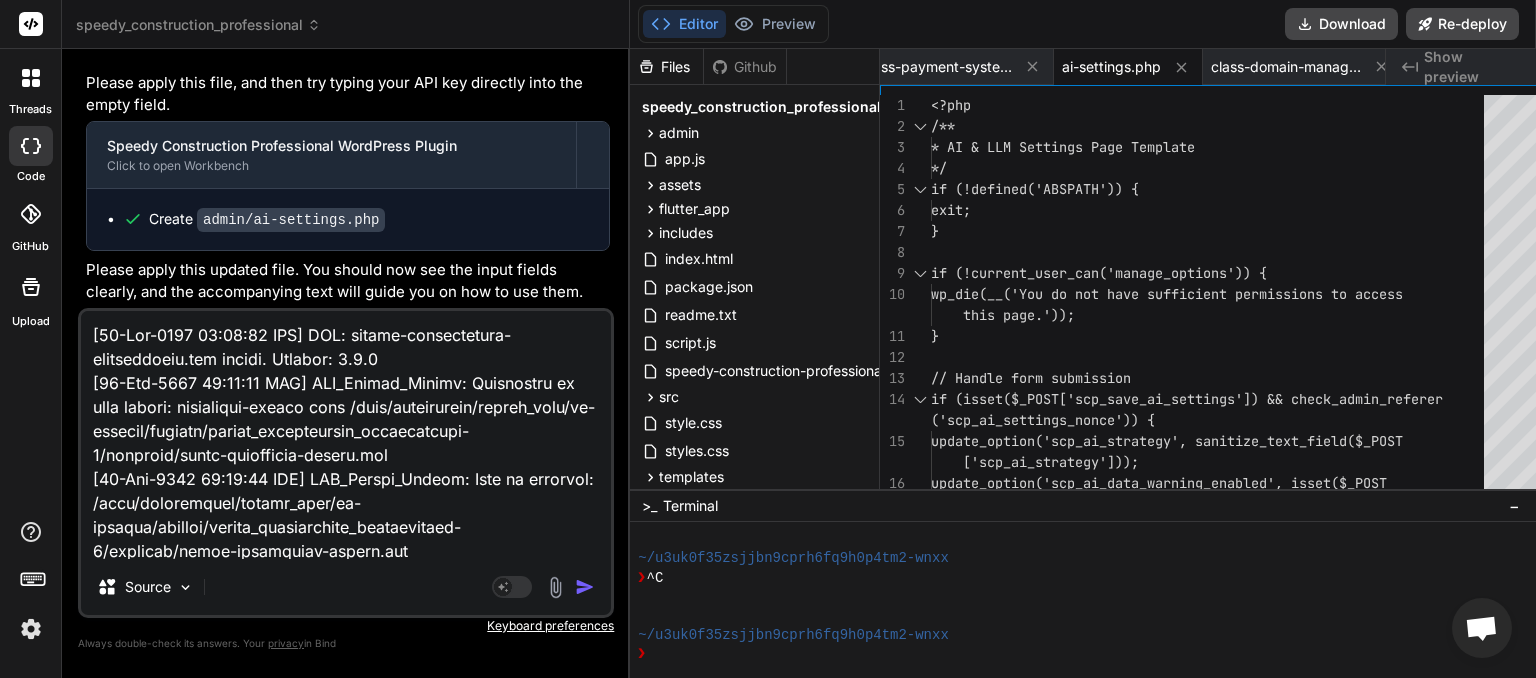 scroll, scrollTop: 31348, scrollLeft: 0, axis: vertical 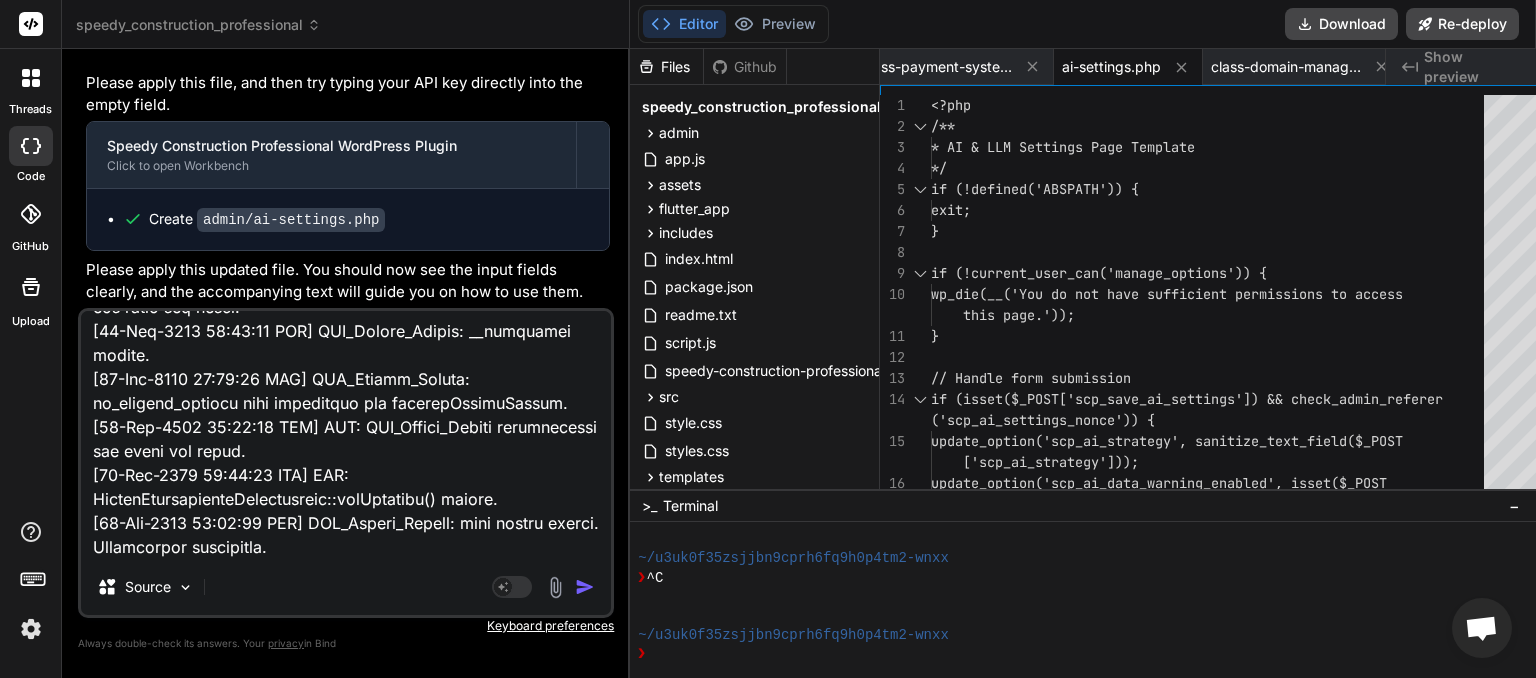 click at bounding box center (585, 587) 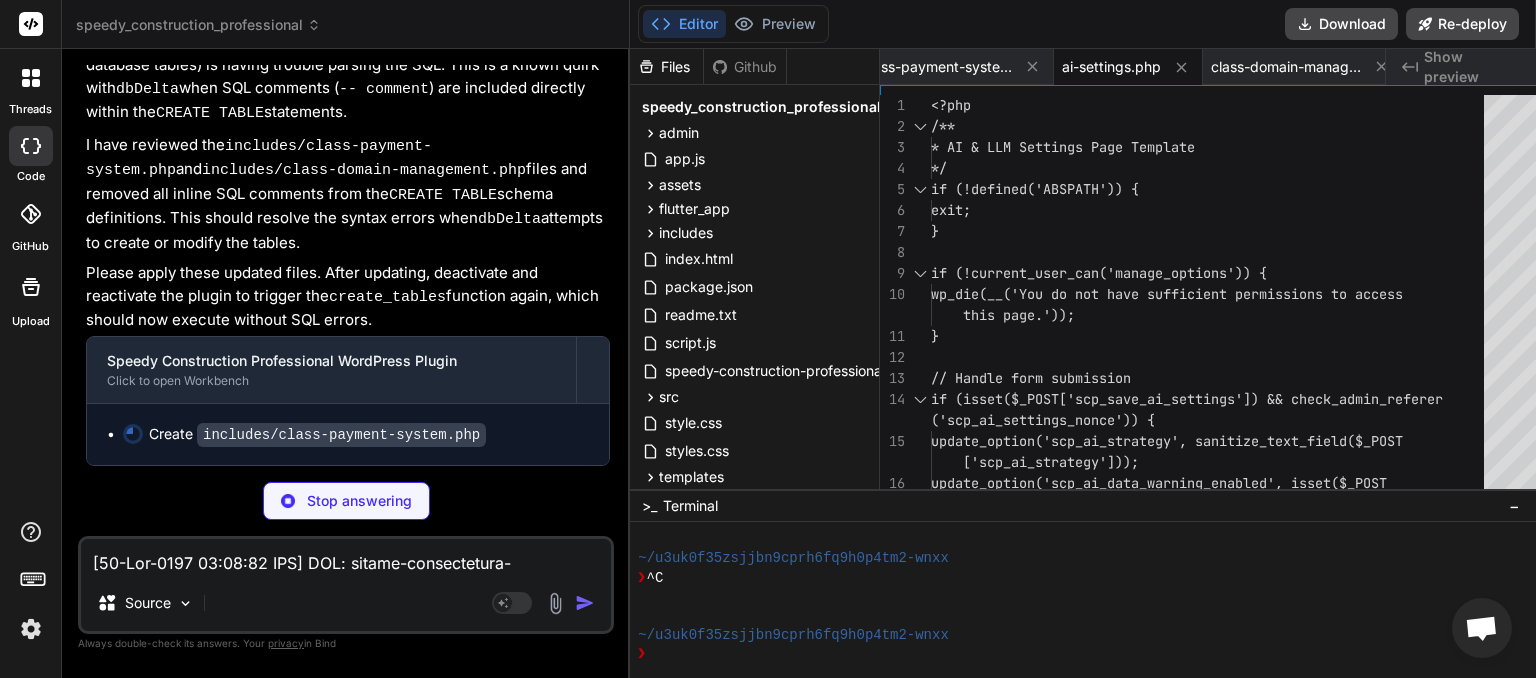 scroll, scrollTop: 105381, scrollLeft: 0, axis: vertical 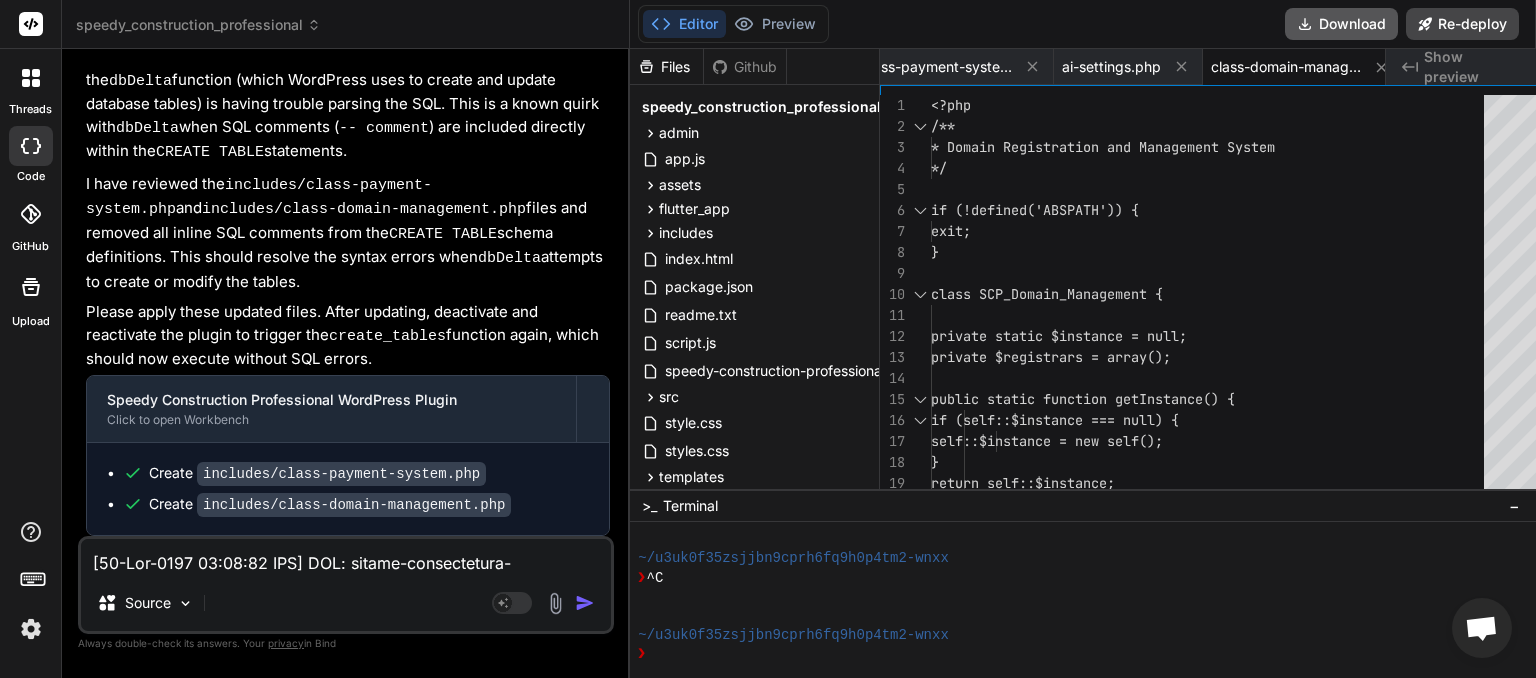 click on "Download" at bounding box center [1341, 24] 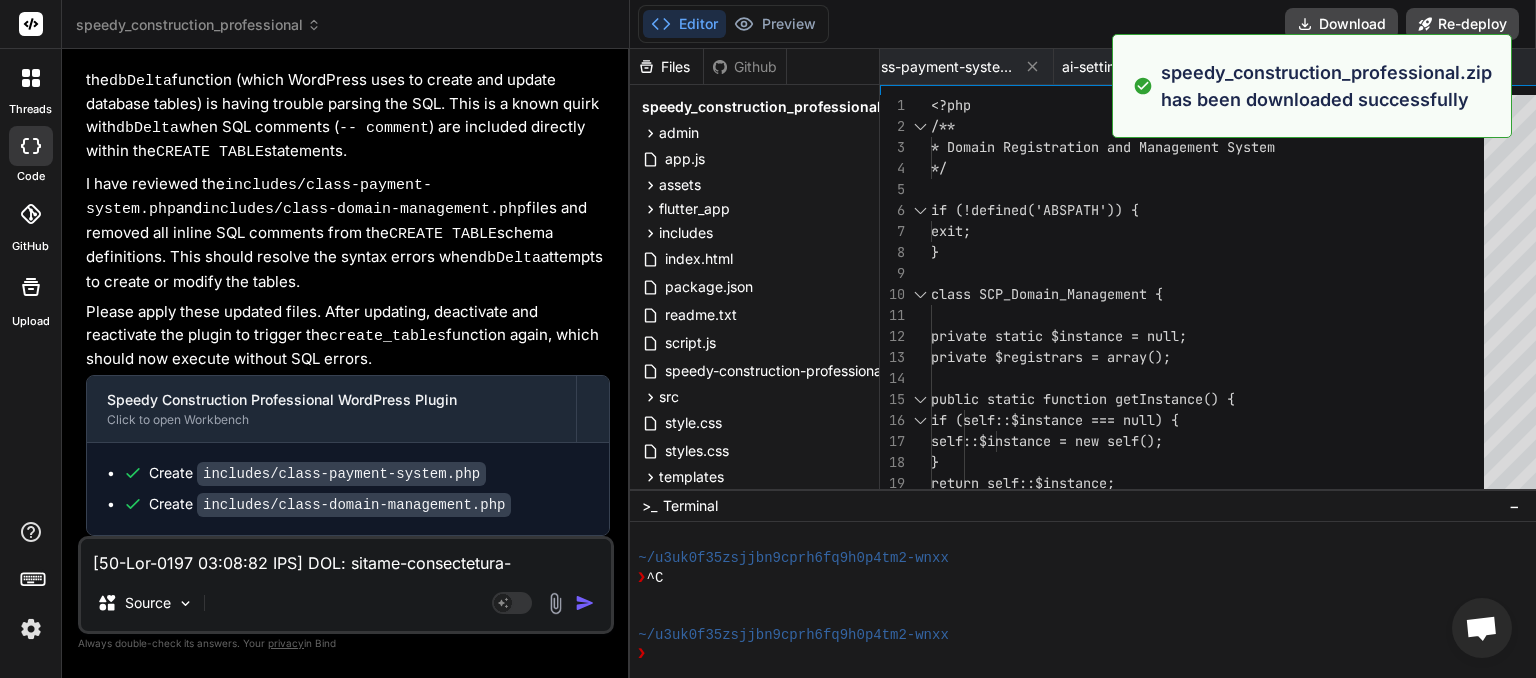 scroll, scrollTop: 0, scrollLeft: 1807, axis: horizontal 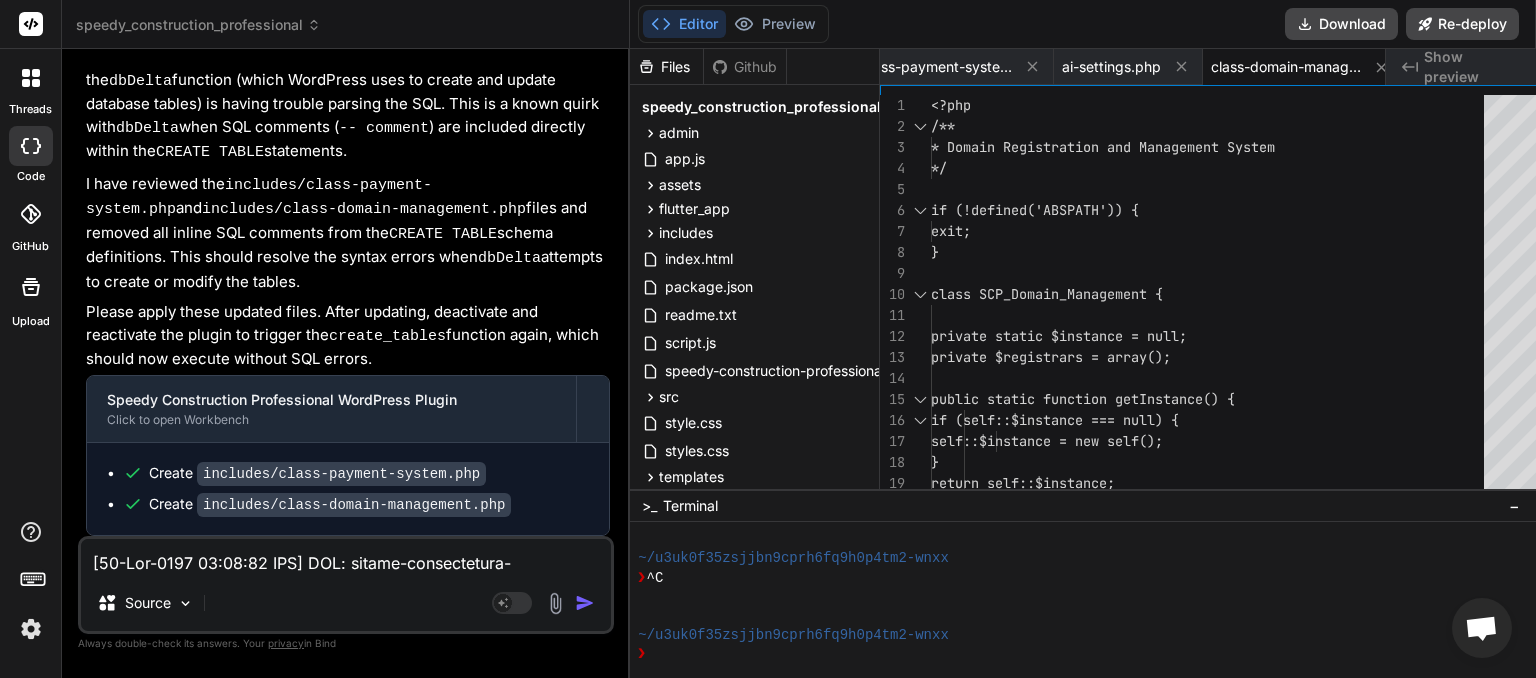 click at bounding box center (346, 557) 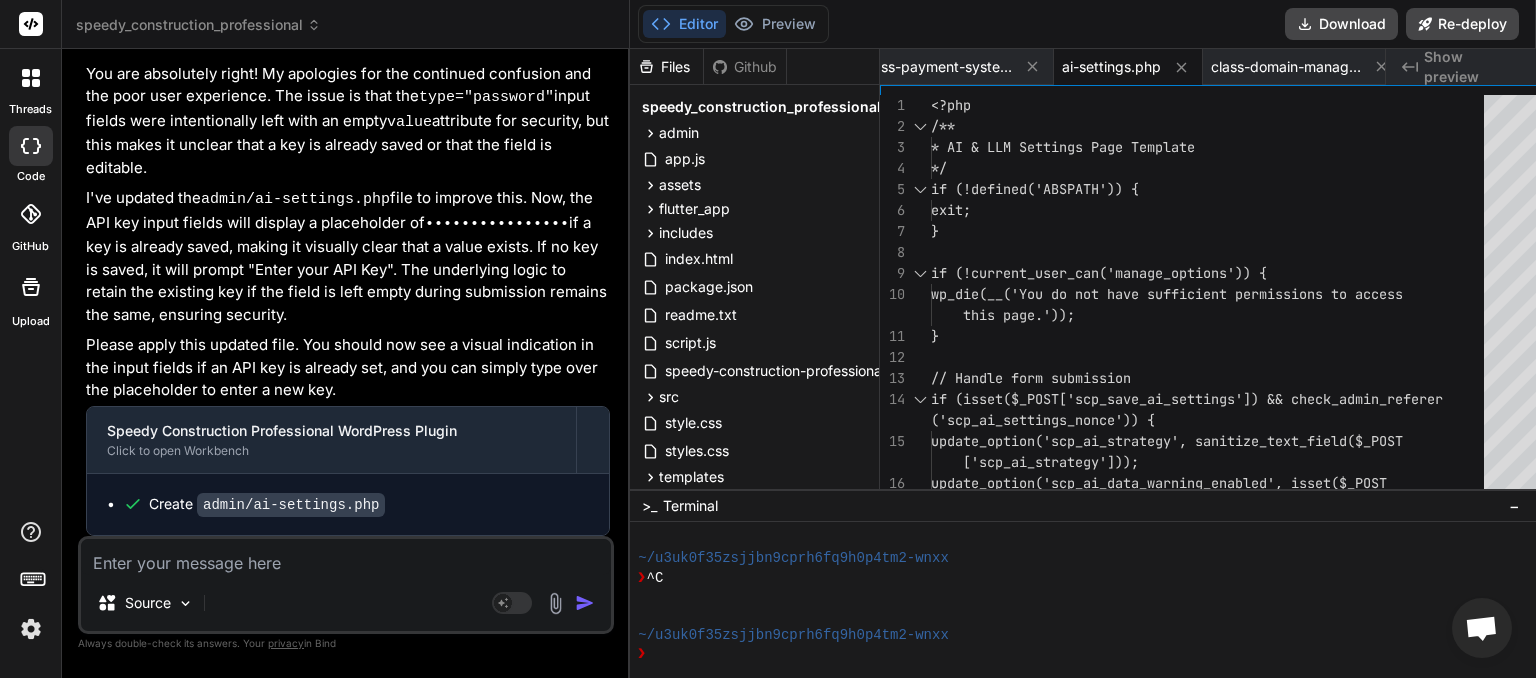 scroll, scrollTop: 105552, scrollLeft: 0, axis: vertical 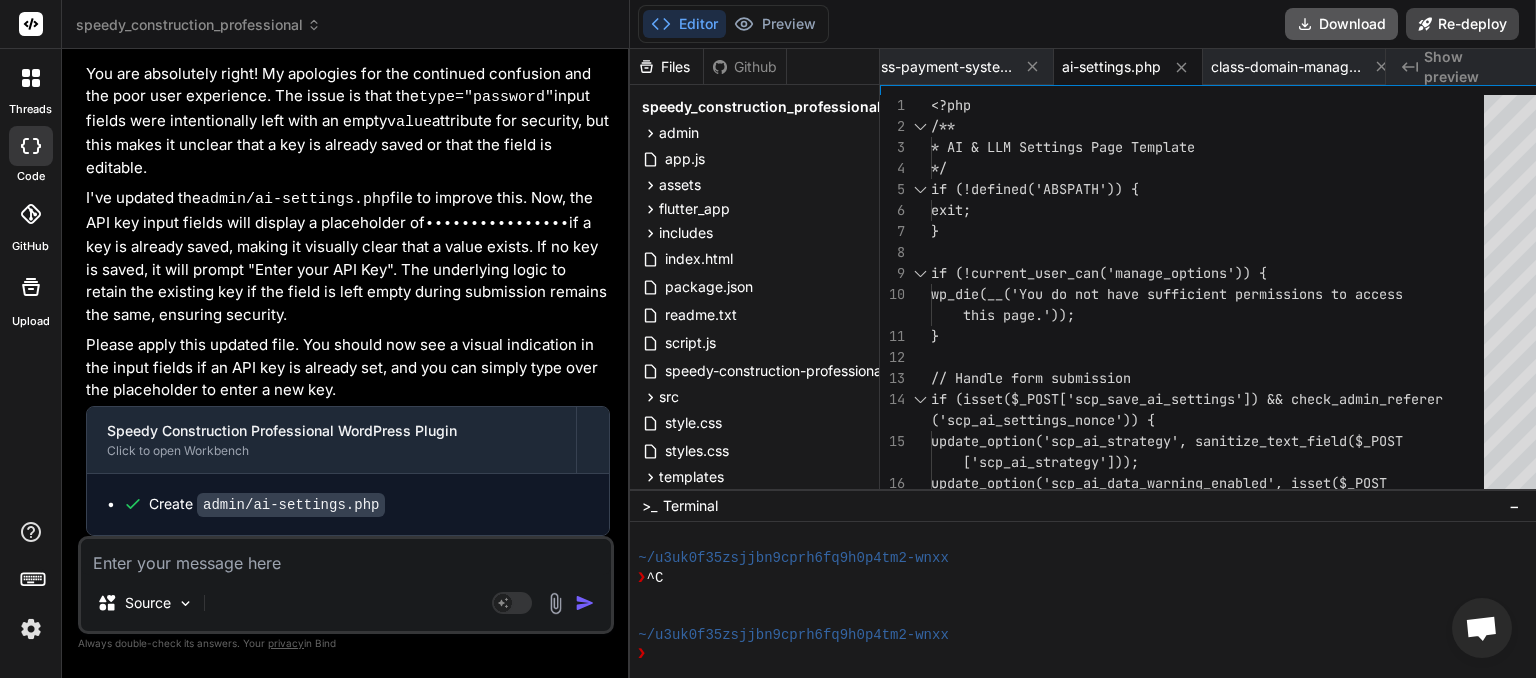 click on "Download" at bounding box center [1341, 24] 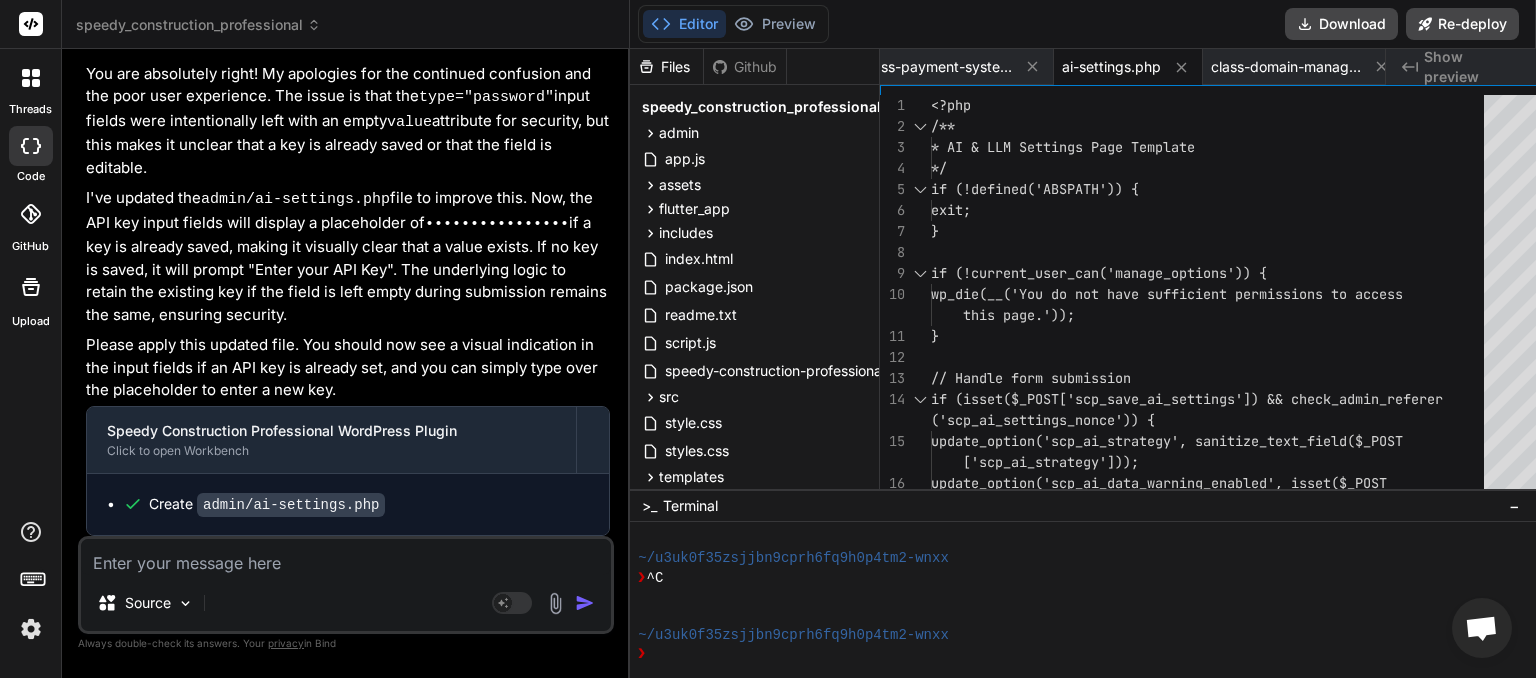 click on "speedy_construction_professional" at bounding box center [198, 25] 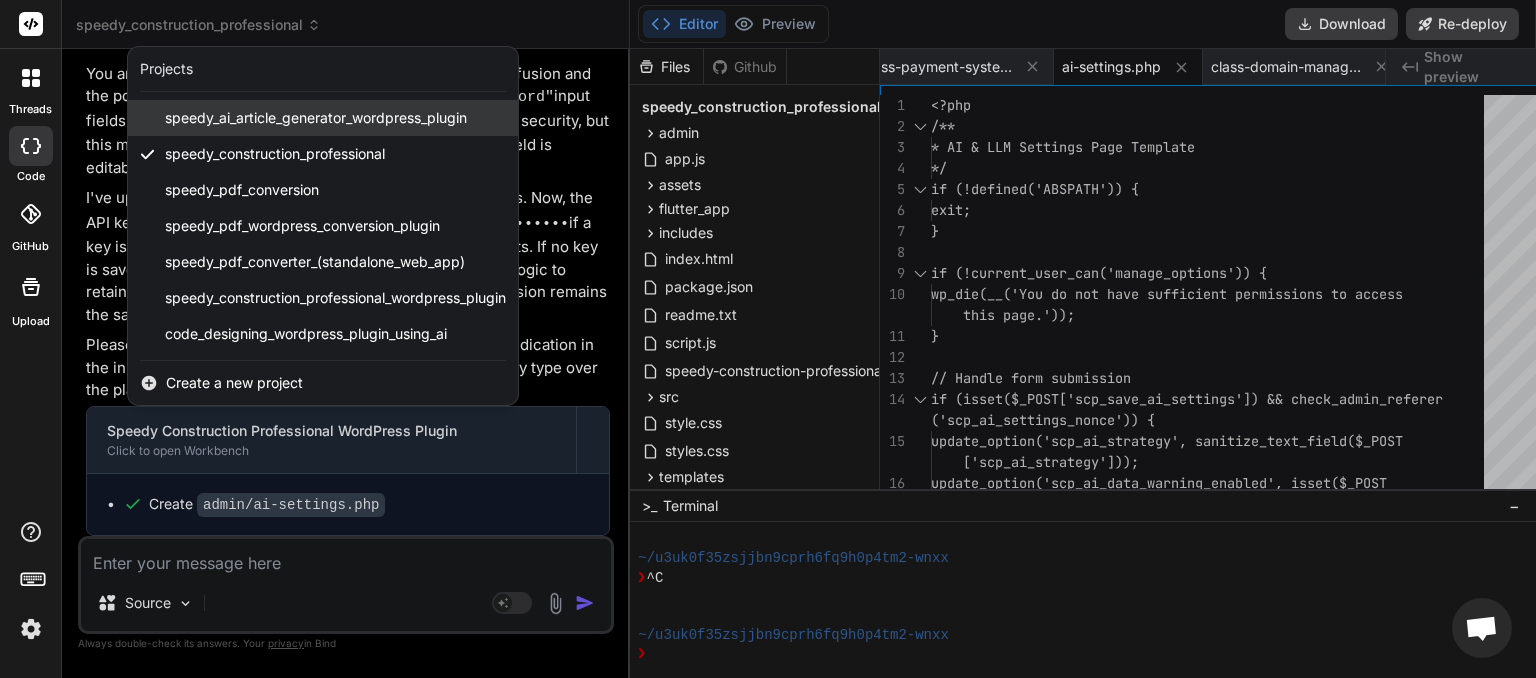 click on "speedy_ai_article_generator_wordpress_plugin" at bounding box center (316, 118) 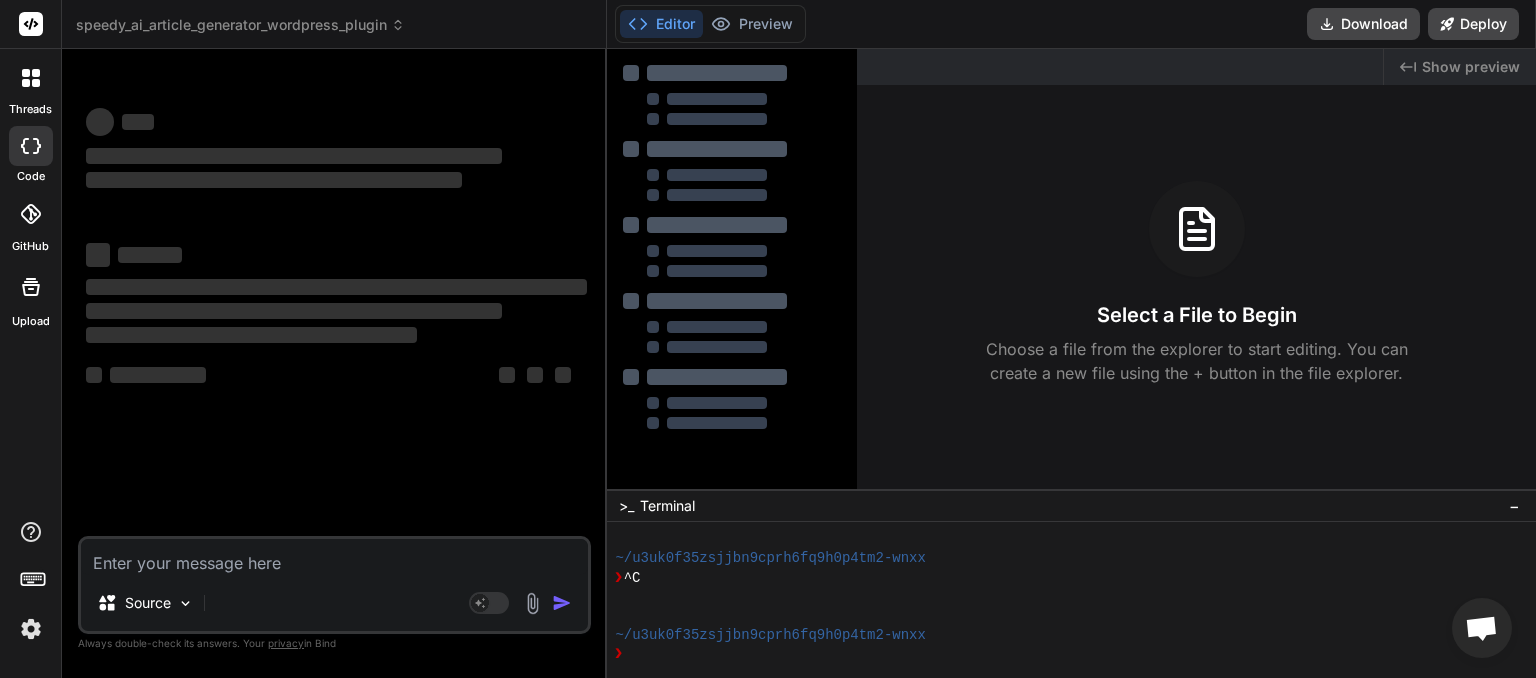 scroll, scrollTop: 0, scrollLeft: 0, axis: both 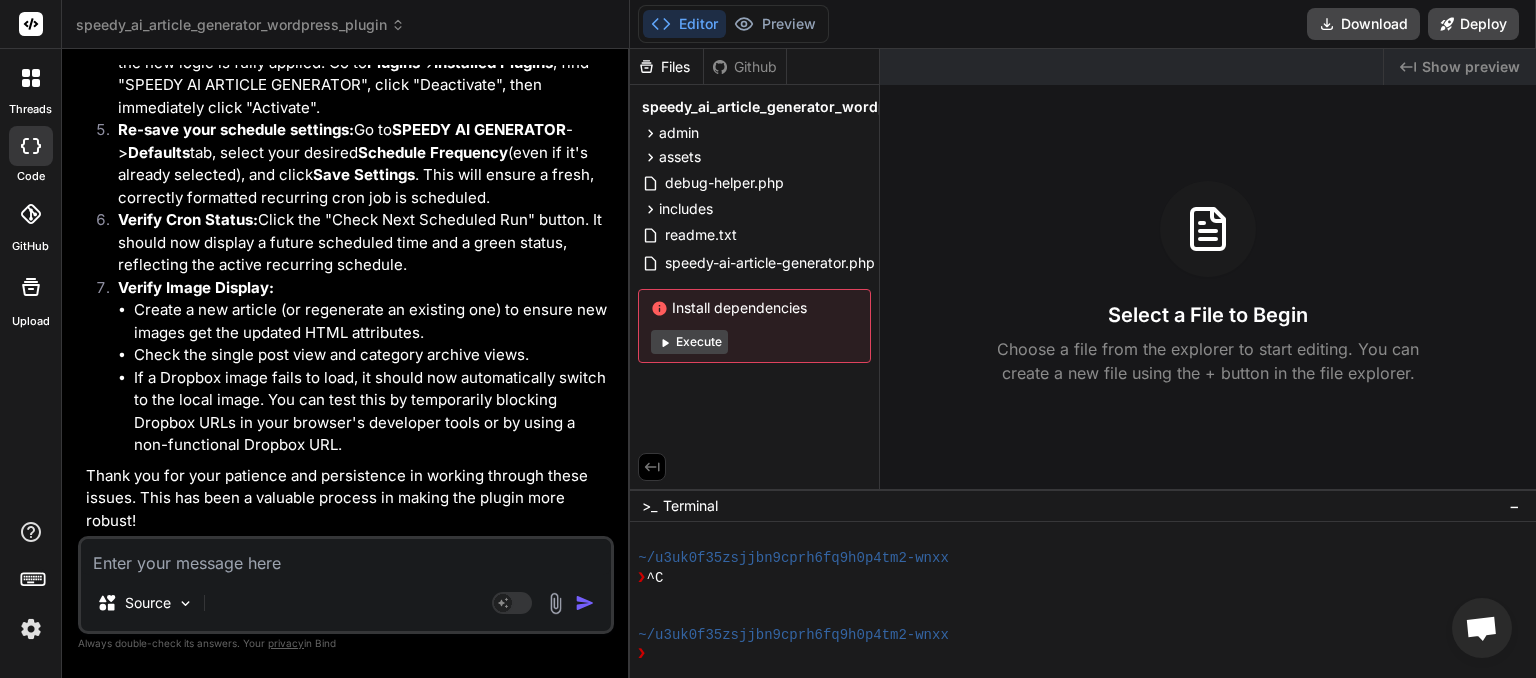click at bounding box center [346, 557] 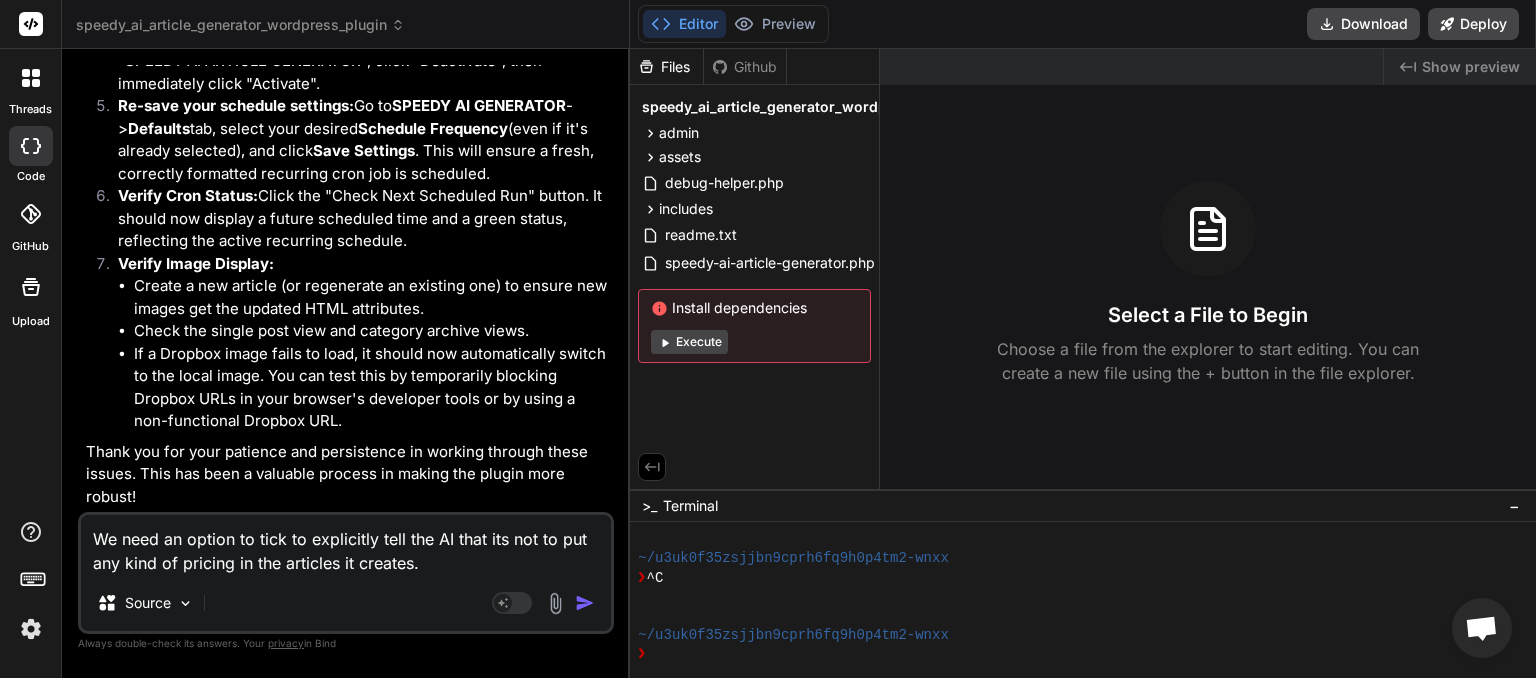click at bounding box center [585, 603] 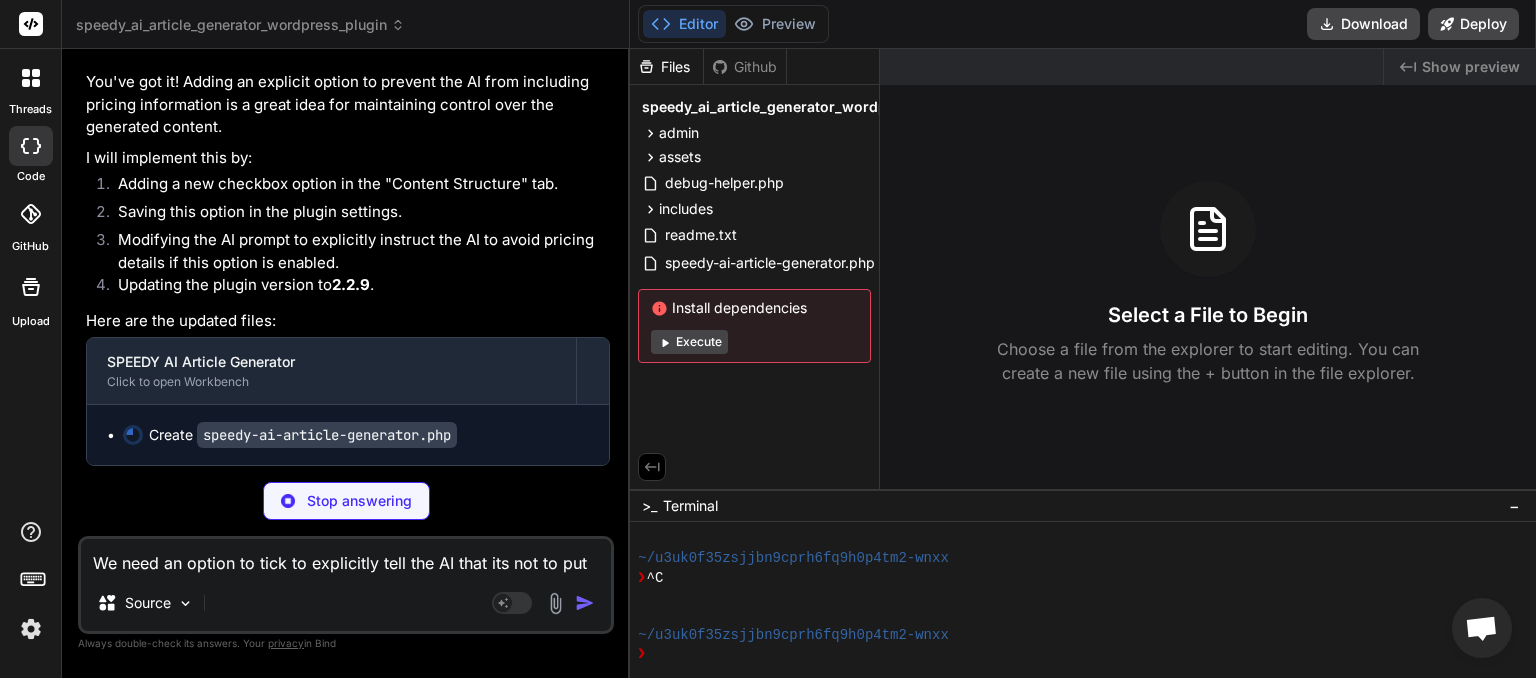 scroll, scrollTop: 8872, scrollLeft: 0, axis: vertical 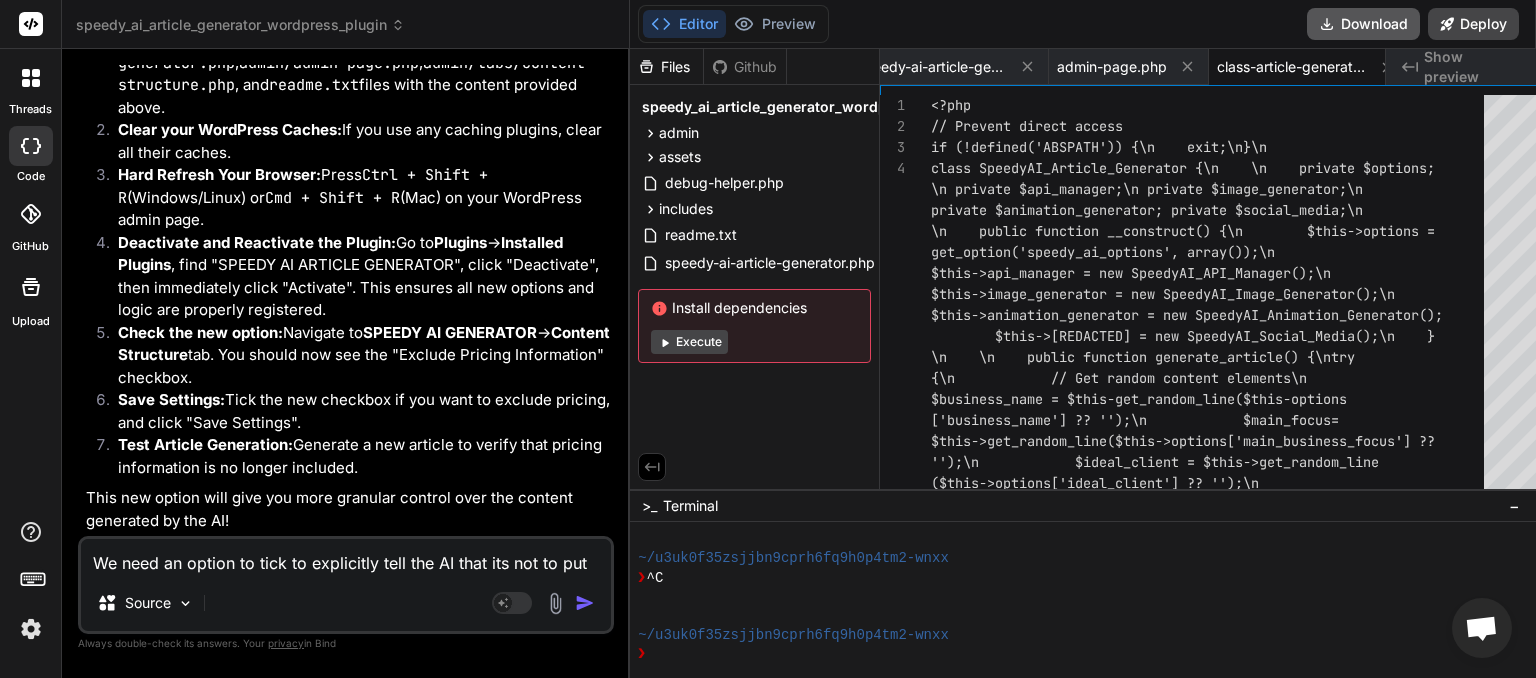 click on "Download" at bounding box center (1363, 24) 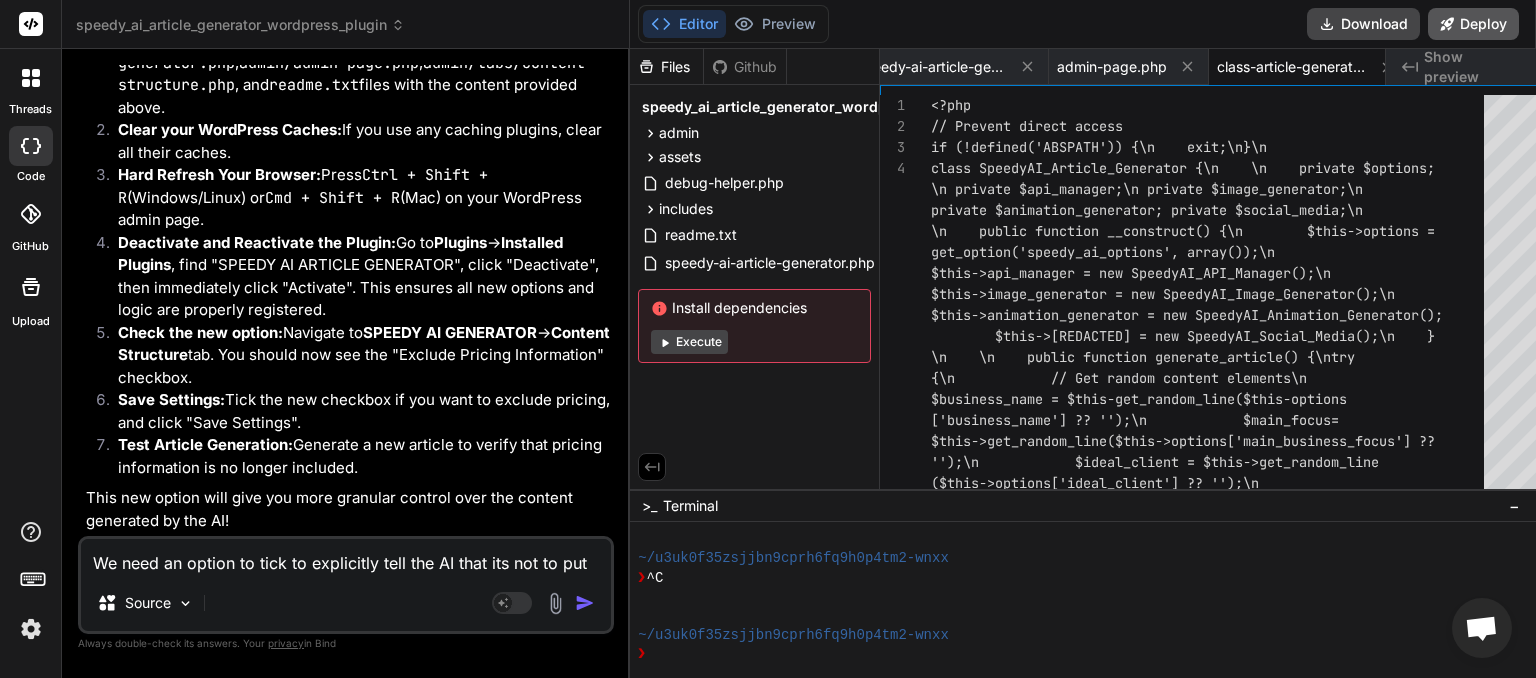 scroll, scrollTop: 0, scrollLeft: 31, axis: horizontal 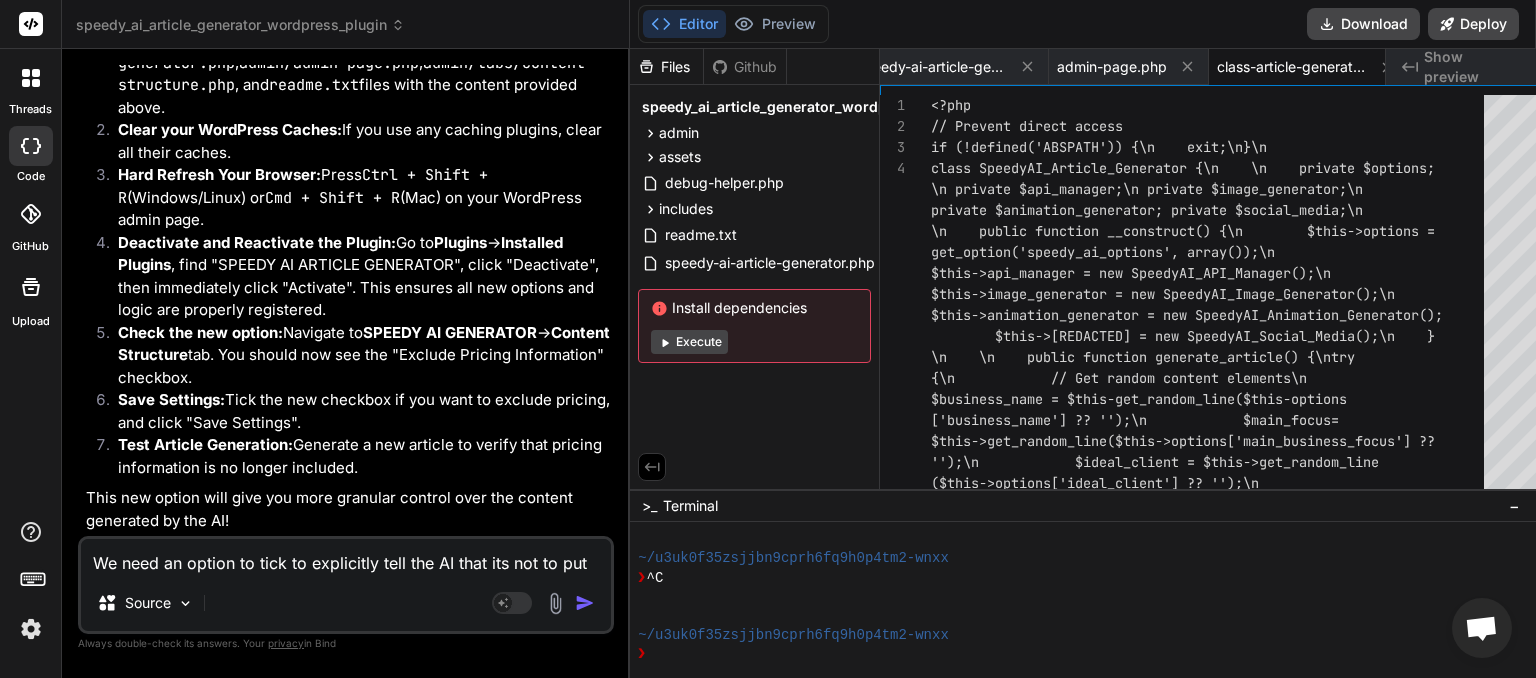 paste on "[DATE] PHP Notice:  Function _load_textdomain_just_in_time was called <strong>incorrectly</strong>. Translation loading for the <code>complianz-terms-conditions</code> domain was triggered too early. This is usually an indicator for some code in the plugin or theme running too early. Translations should be loaded at the <code>init</code> action or later. Please see <a href="https://developer.wordpress.org/advanced-administration/debug/debug-wordpress/">Debugging in WordPress</a> for more information. (This message was added in version 6.7.0.) in /home/paintestimator/public_html/wp-includes/functions.php on line 6121
[DATE] PHP Notice:  Function _load_textdomain_just_in_time was called <strong>incorrectly</strong>. Translation loading for the <code>complianz-gdpr</code> domain was triggered too early. This is usually an indicator for some code in the plugin or theme running too early. Translations should be loaded at the <code>init</code> action or later. Please see <..." 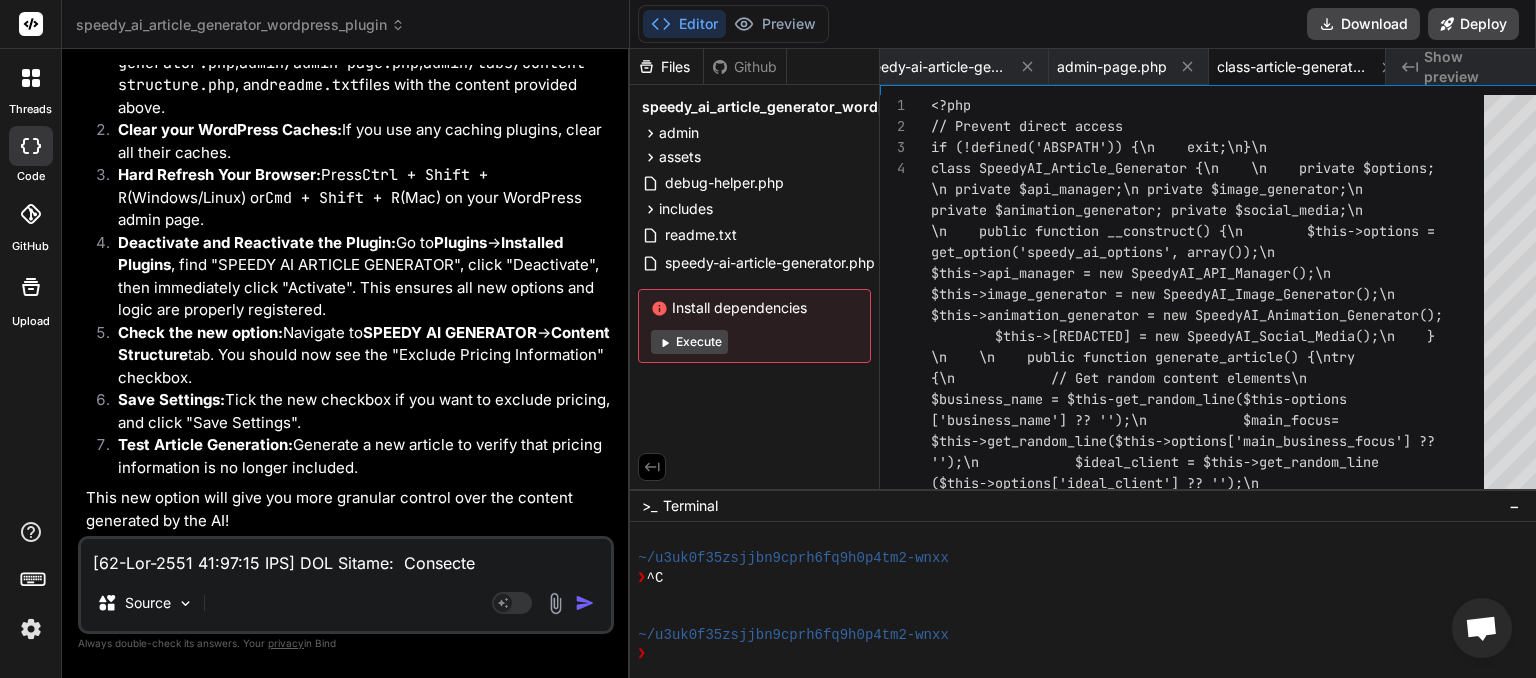 scroll, scrollTop: 3148, scrollLeft: 0, axis: vertical 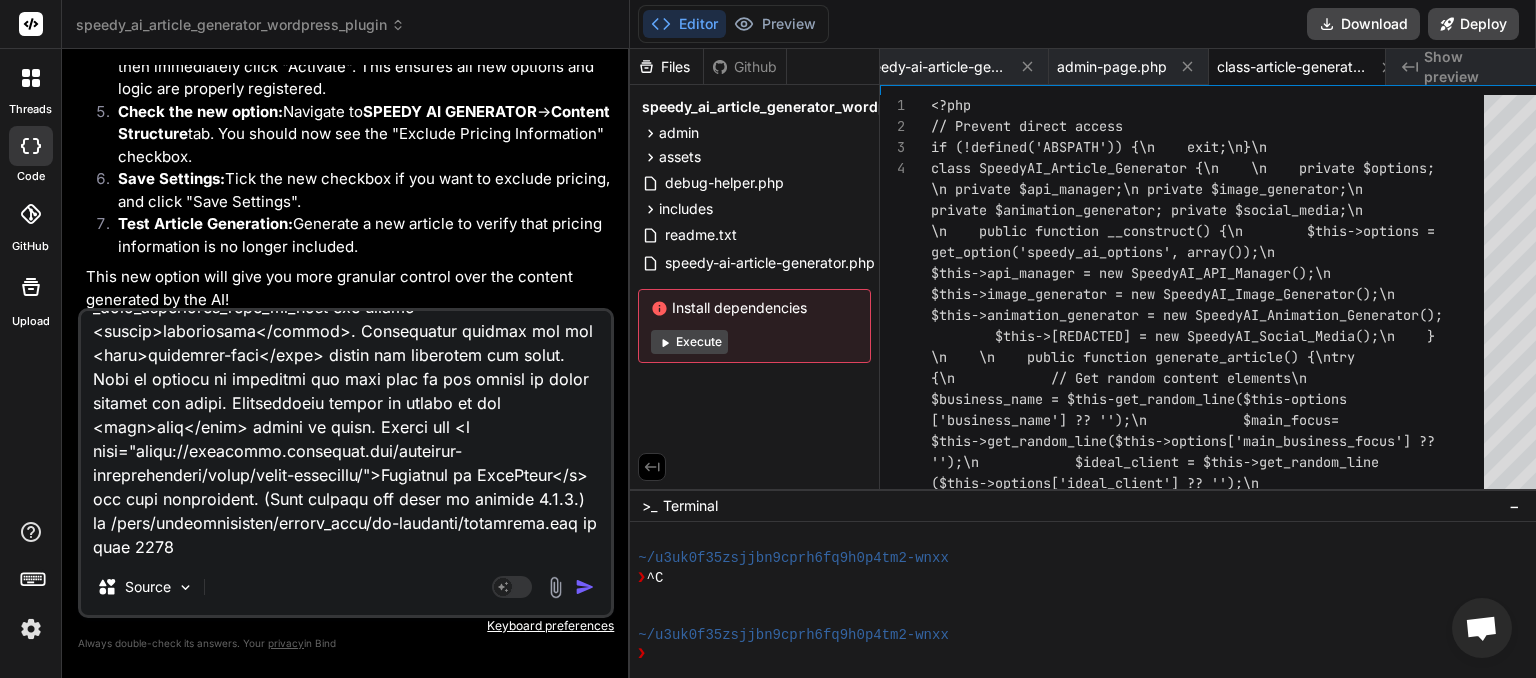 click at bounding box center [585, 587] 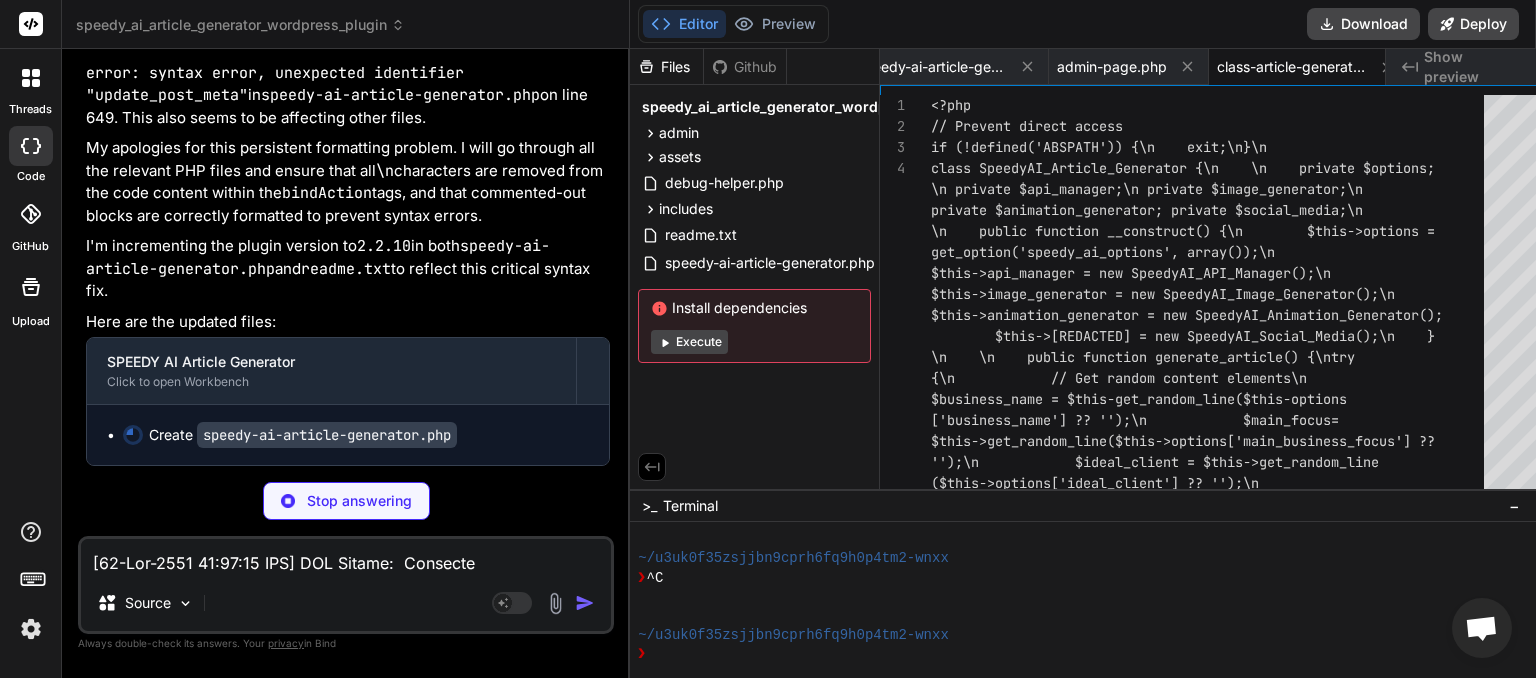scroll, scrollTop: 12673, scrollLeft: 0, axis: vertical 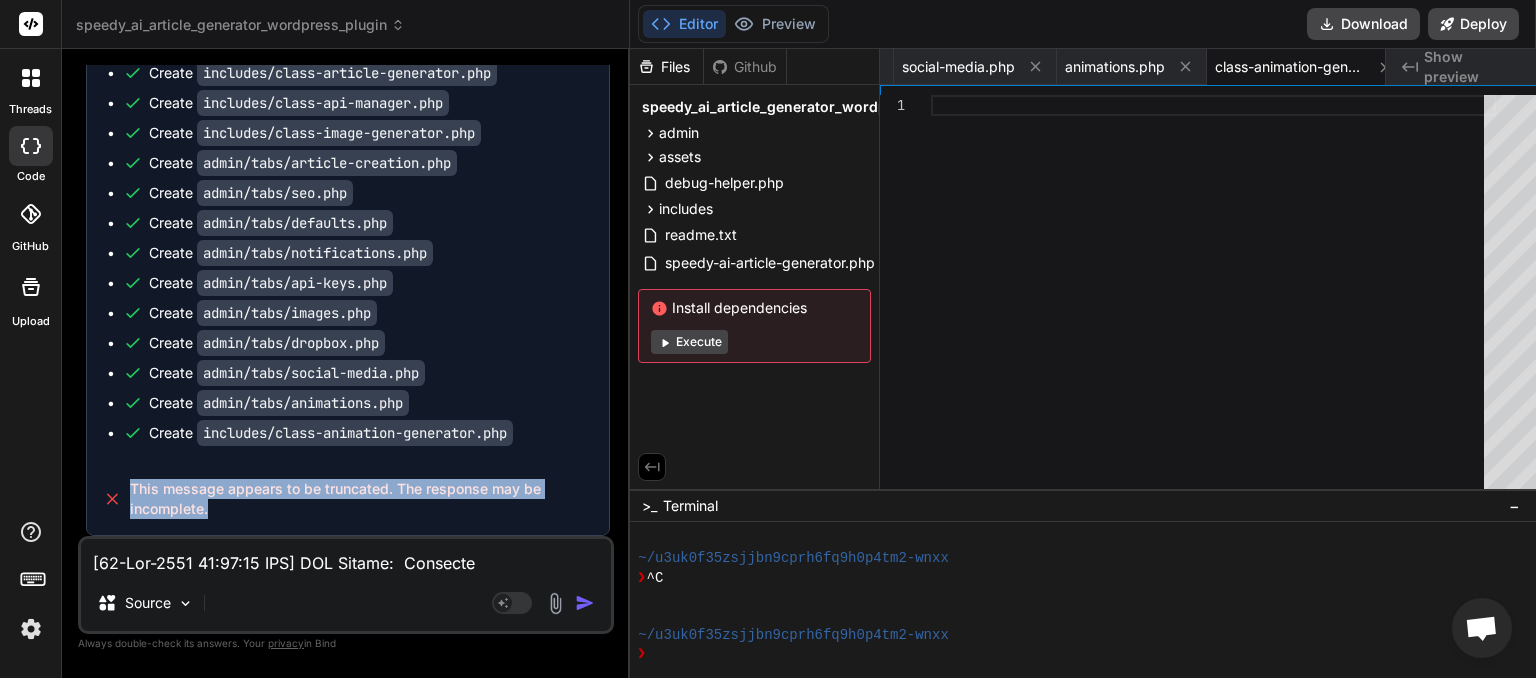 drag, startPoint x: 179, startPoint y: 506, endPoint x: 137, endPoint y: 486, distance: 46.518814 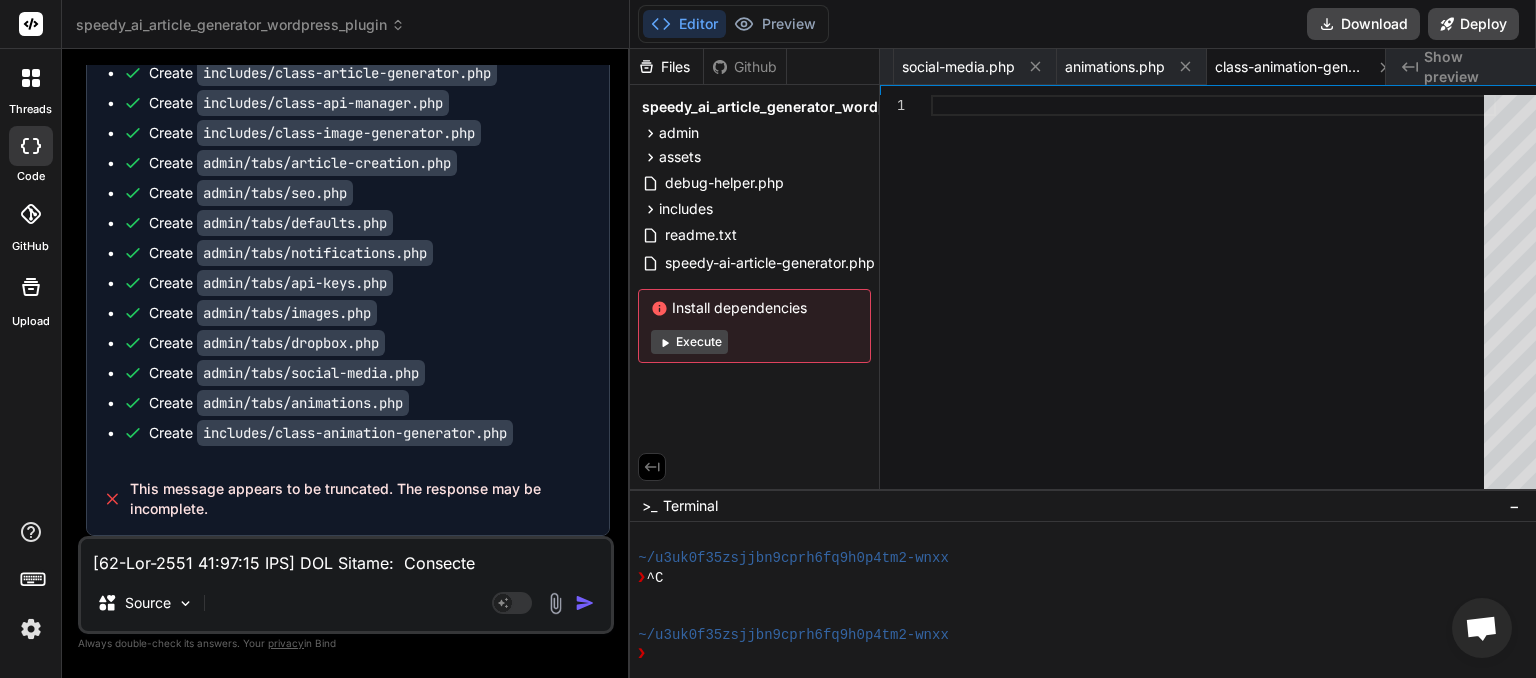 click at bounding box center [346, 557] 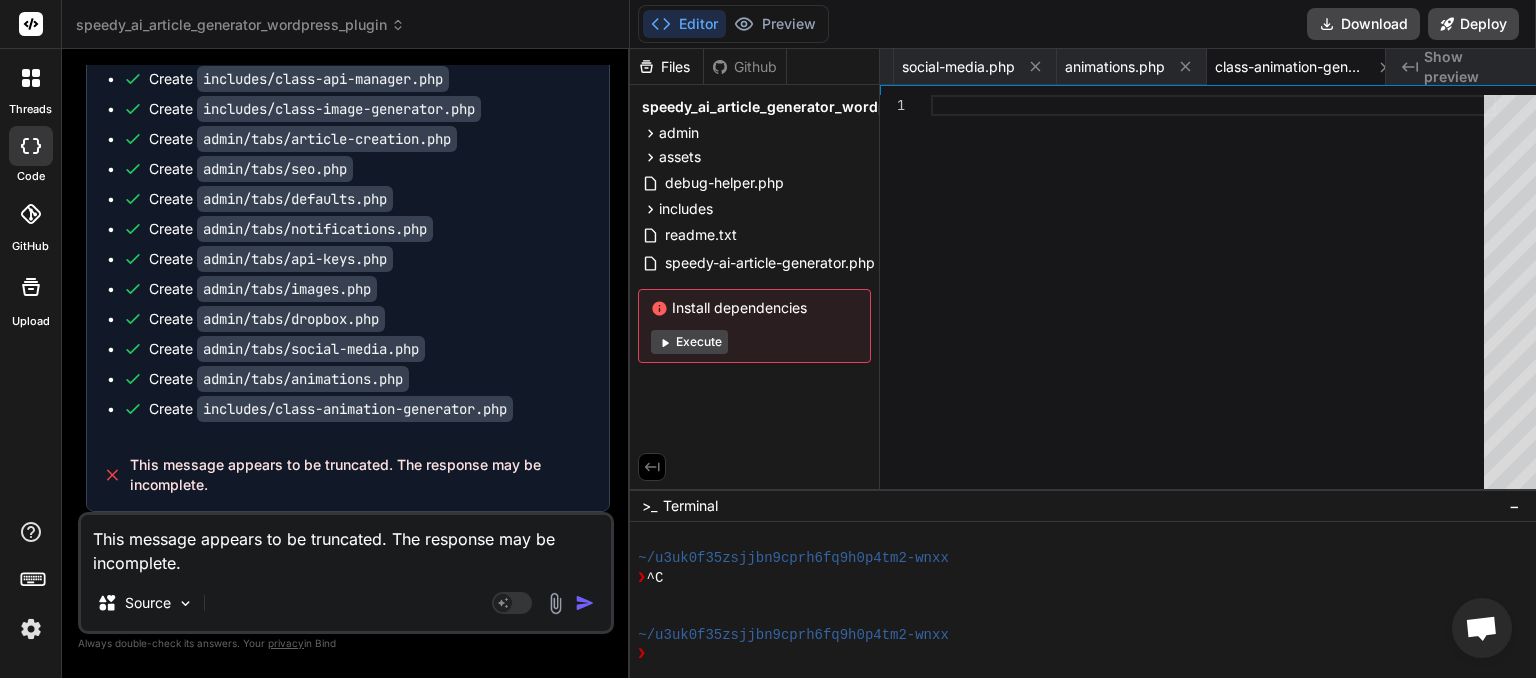 click at bounding box center [585, 603] 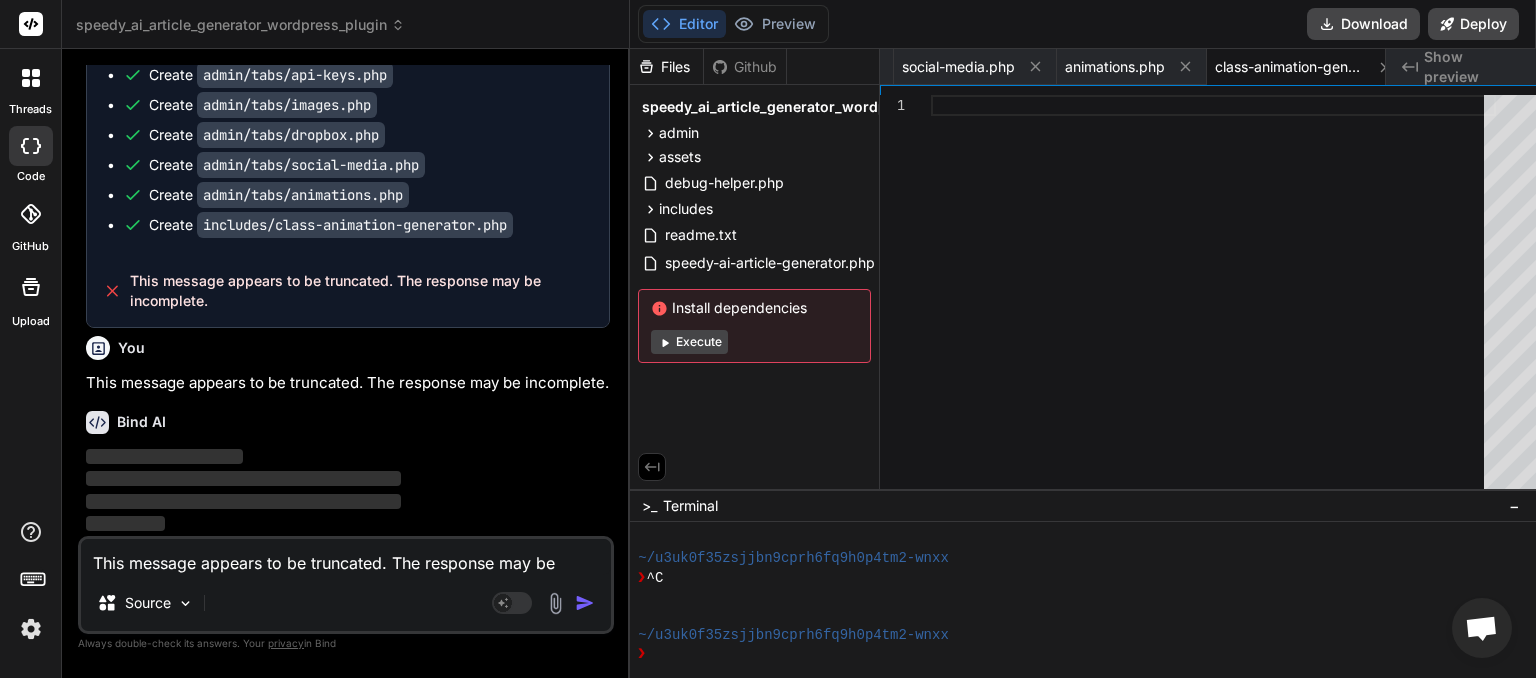 scroll, scrollTop: 13336, scrollLeft: 0, axis: vertical 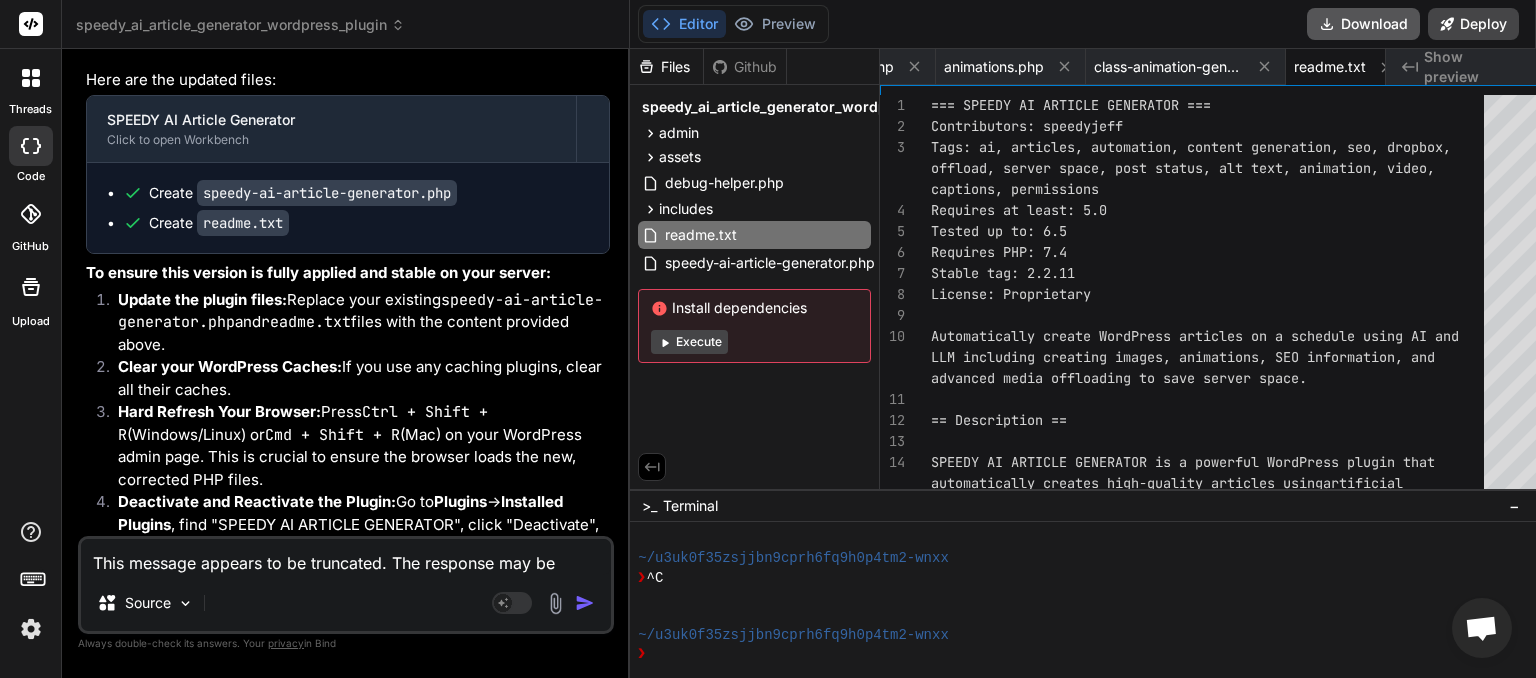 click on "Download" at bounding box center (1363, 24) 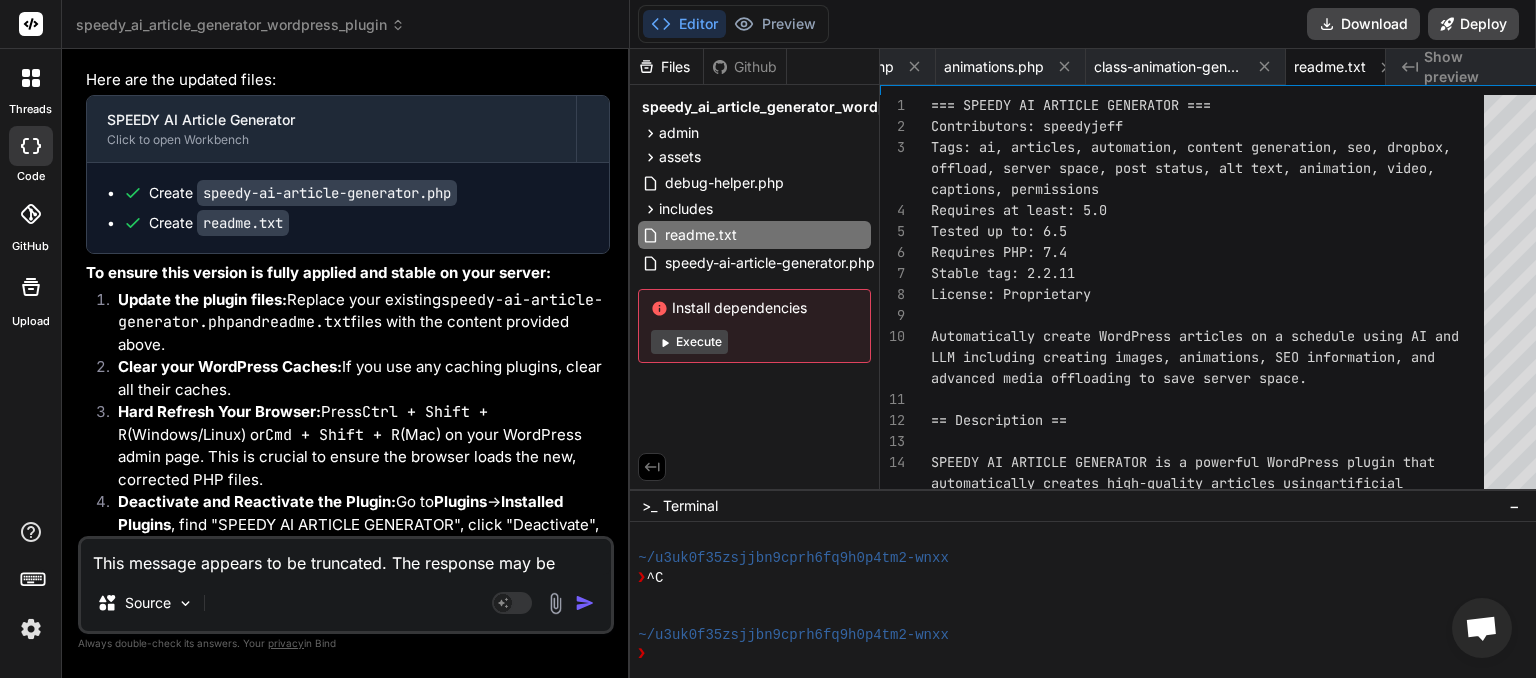 scroll, scrollTop: 0, scrollLeft: 2253, axis: horizontal 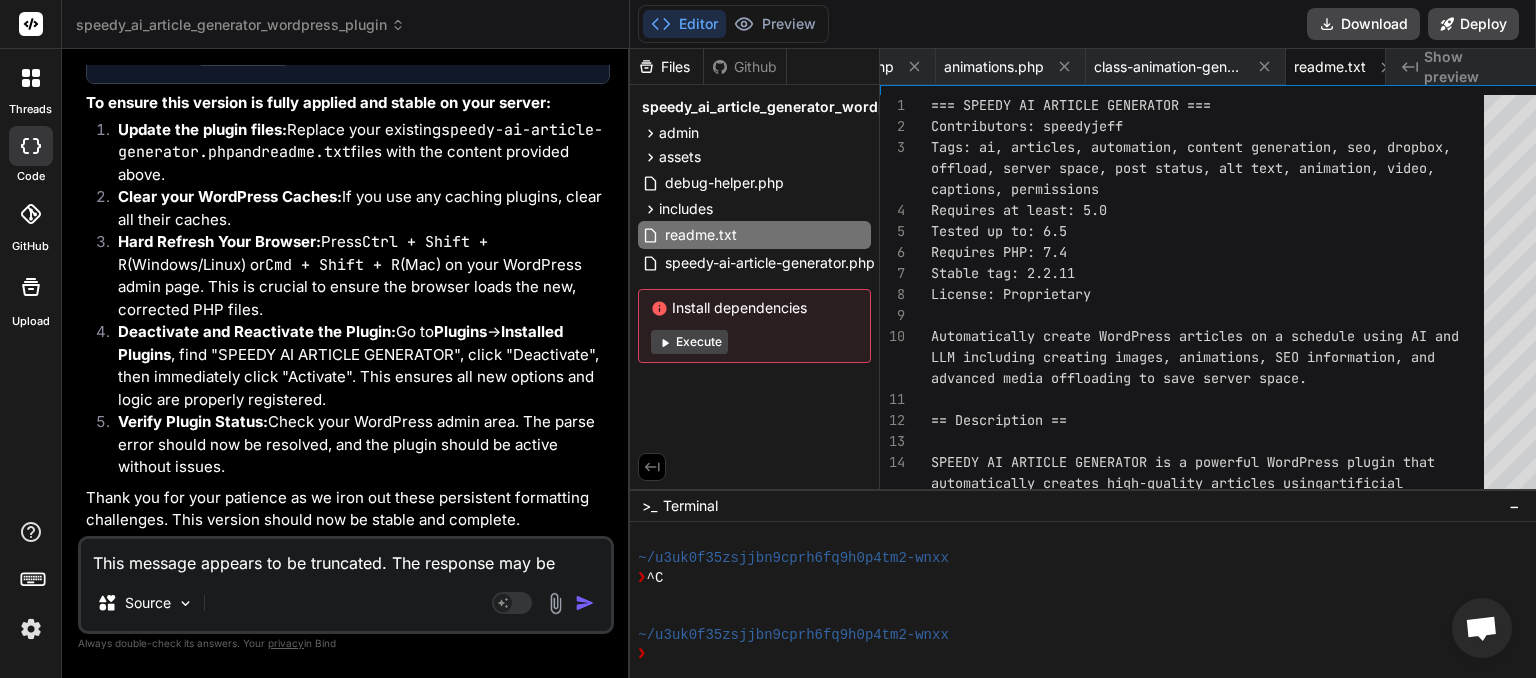 paste on "[07-Aug-2025 06:44:08 UTC] PHP Notice:  Function _load_textdomain_just_in_time was called <strong>incorrectly</strong>. Translation loading for the <code>complianz-terms-conditions</code> domain was triggered too early. This is usually an indicator for some code in the plugin or theme running too early. Translations should be loaded at the <code>init</code> action or later. Please see <a href="https://developer.wordpress.org/advanced-administration/debug/debug-wordpress/">Debugging in WordPress</a> for more information. (This message was added in version 6.7.0.) in /home/paintestimator/public_html/wp-includes/functions.php on line 6121
[07-Aug-2025 06:44:08 UTC] PHP Notice:  Function _load_textdomain_just_in_time was called <strong>incorrectly</strong>. Translation loading for the <code>complianz-gdpr</code> domain was triggered too early. This is usually an indicator for some code in the plugin or theme running too early. Translations should be loaded at the <code>init</code> action or later. Please see <a href="https://developer.wordpress.org/advanced-administration/debug/debug-wordpress/">Debugging in WordPress</a> for more information. (This message was added in version 6.7.0.) in /home/paintestimator/public_html/wp-includes/functions.php on line 6121" 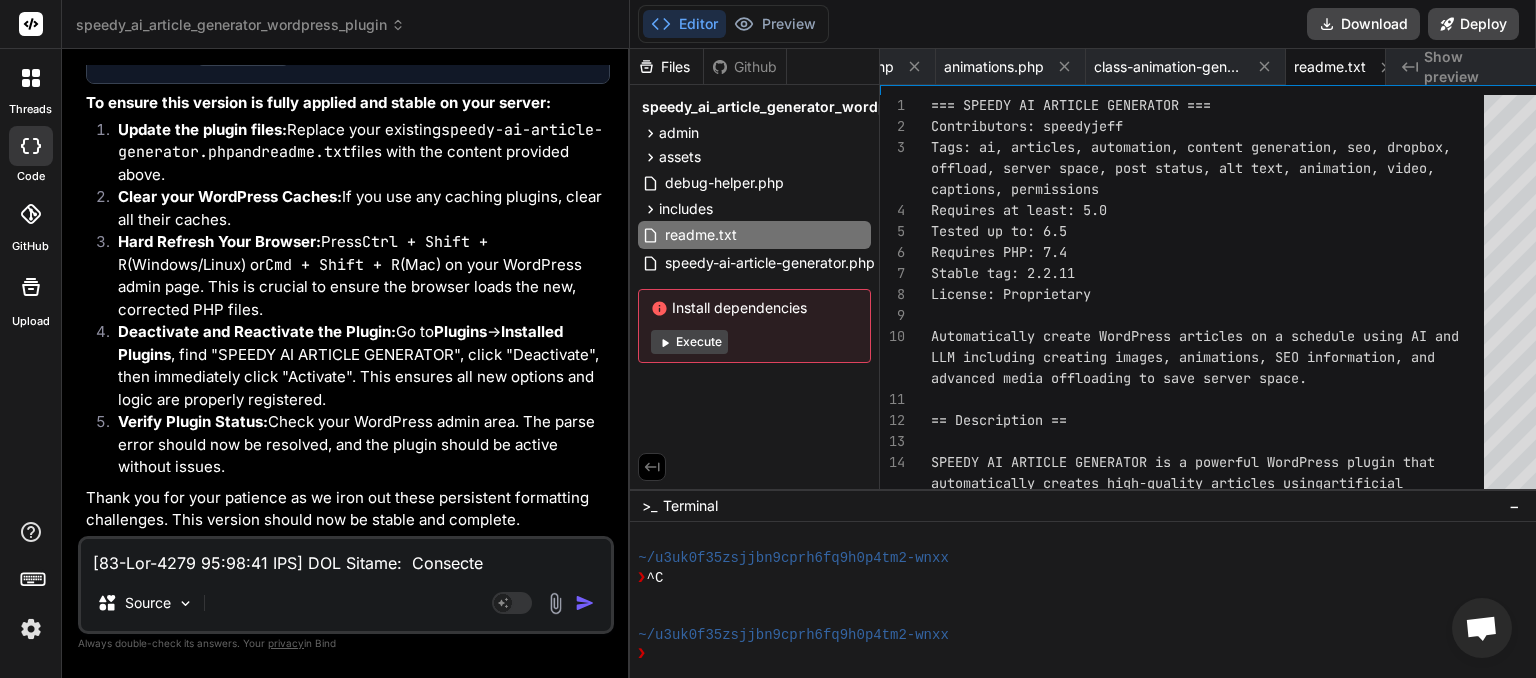 scroll, scrollTop: 5212, scrollLeft: 0, axis: vertical 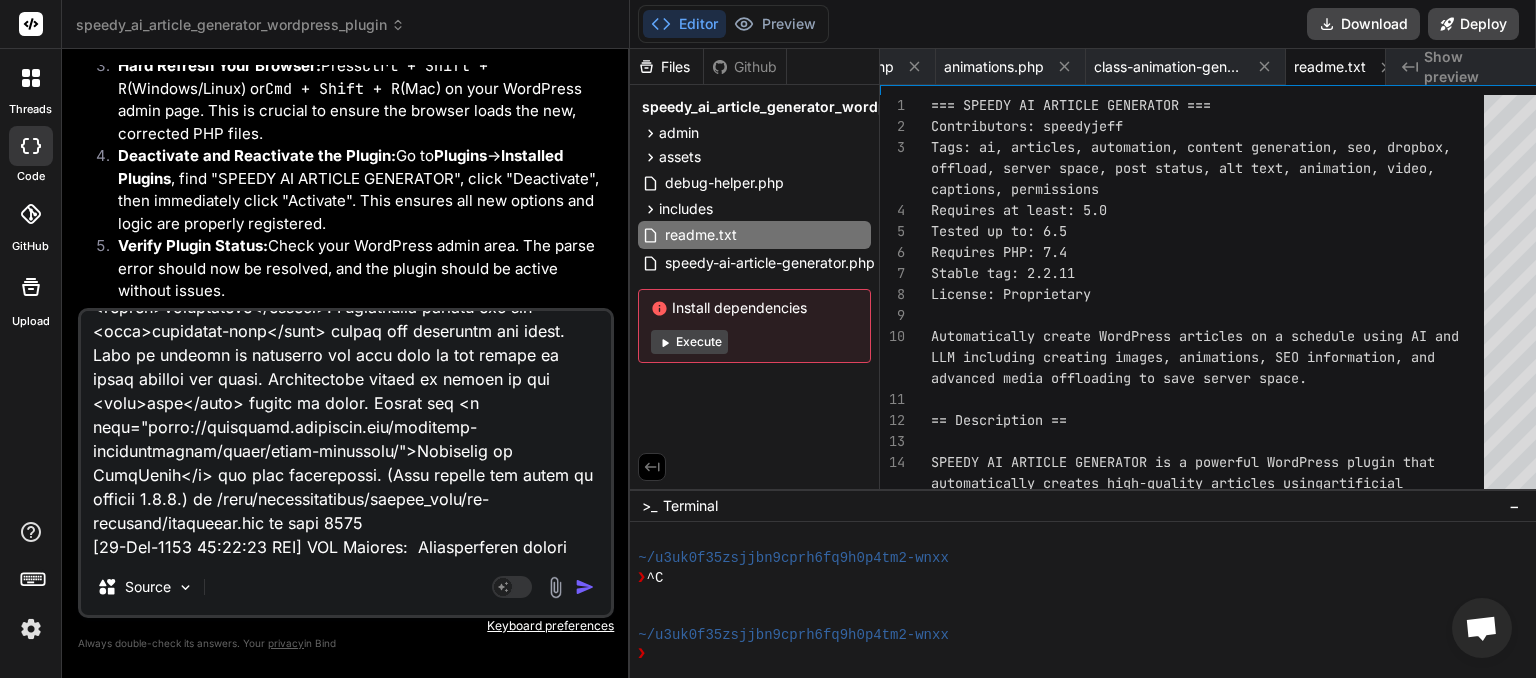 click at bounding box center [585, 587] 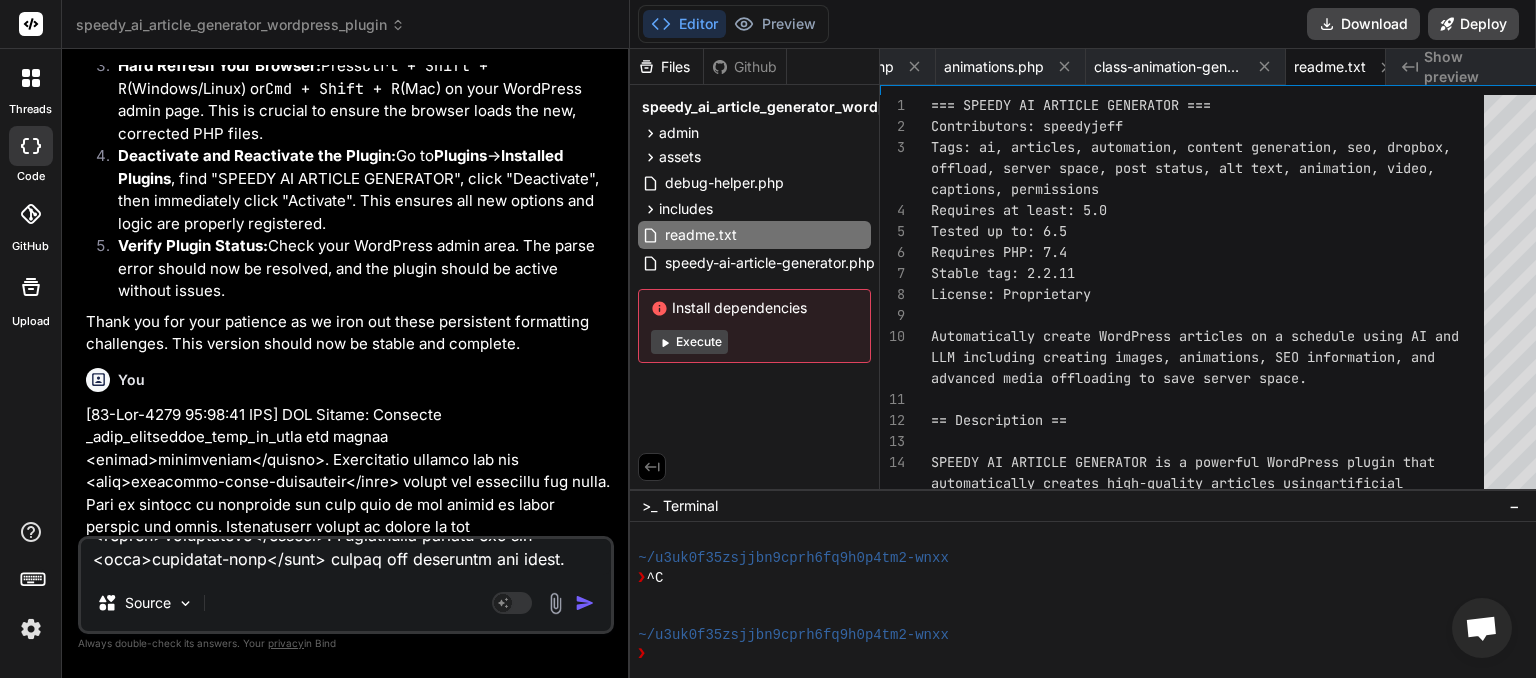 scroll, scrollTop: 0, scrollLeft: 0, axis: both 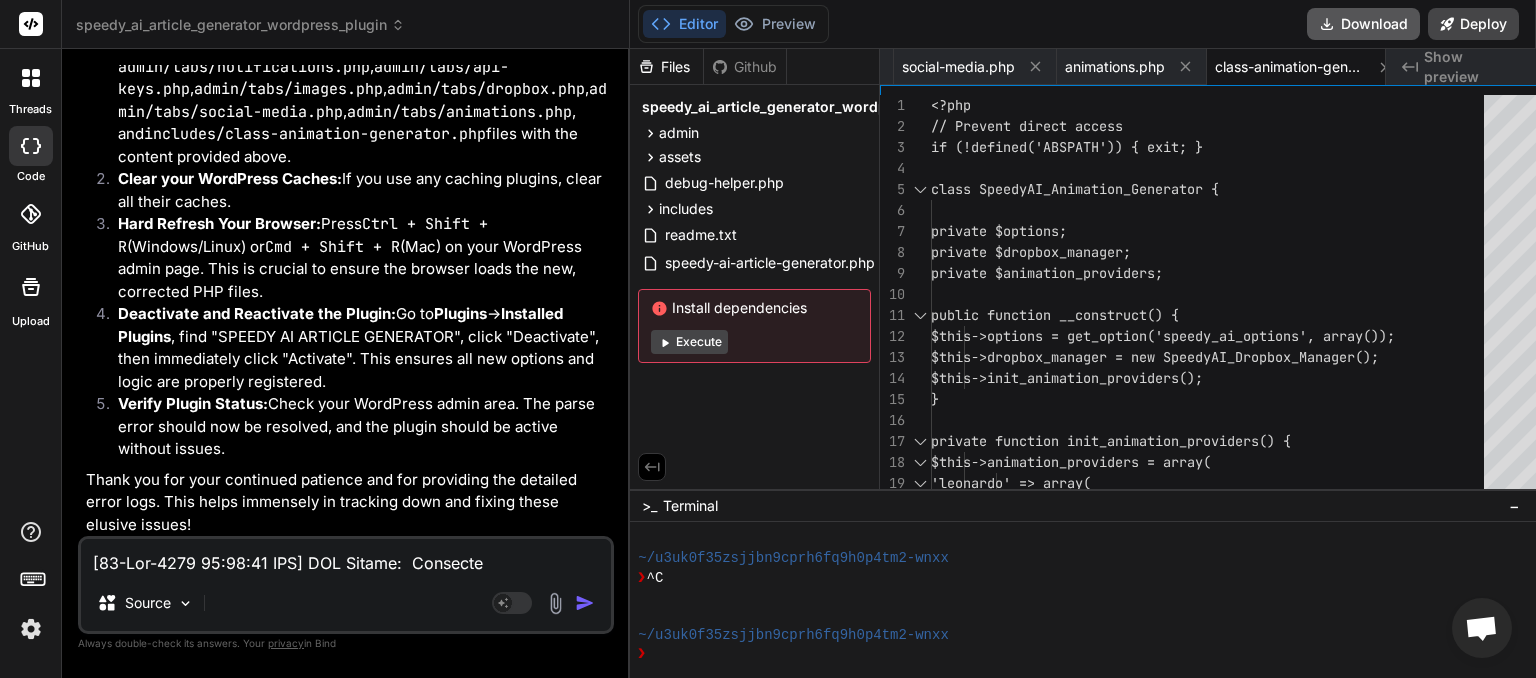 click on "Download" at bounding box center [1363, 24] 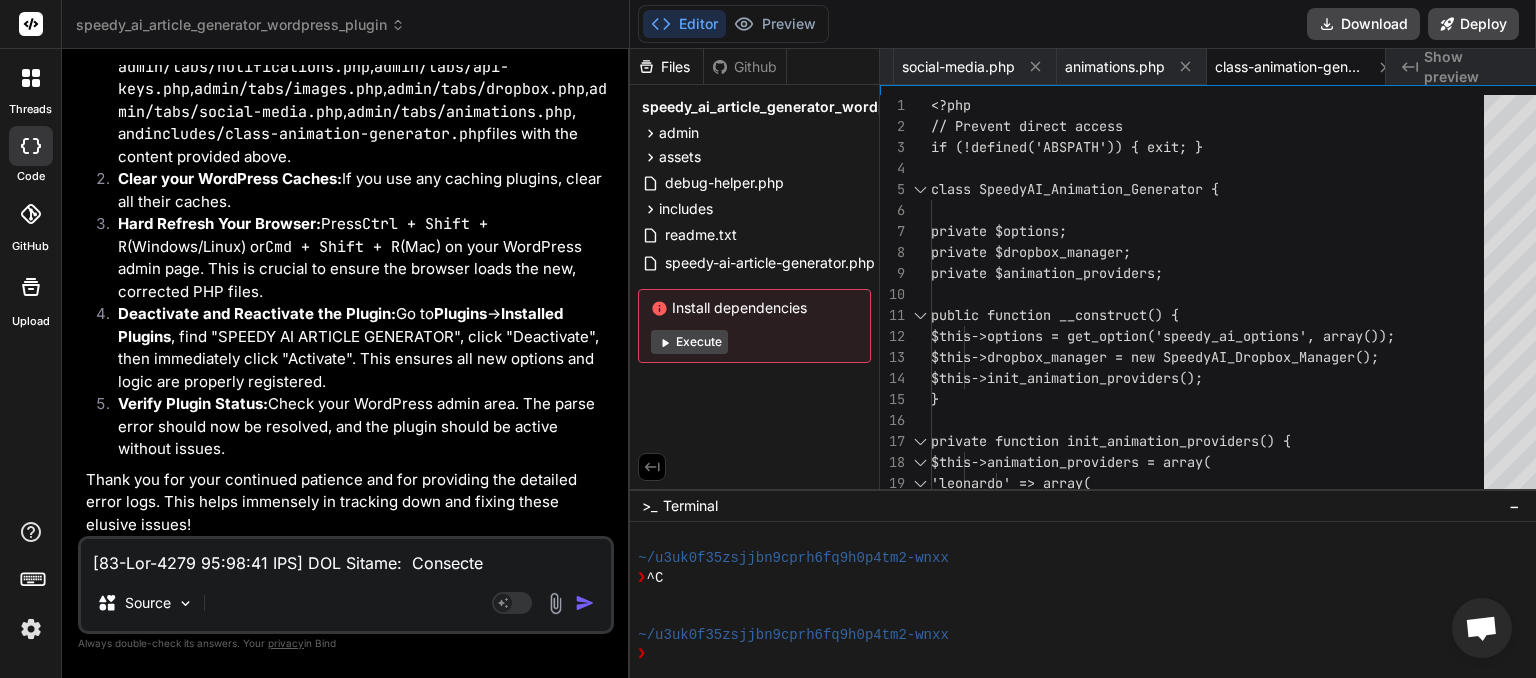 scroll, scrollTop: 0, scrollLeft: 2132, axis: horizontal 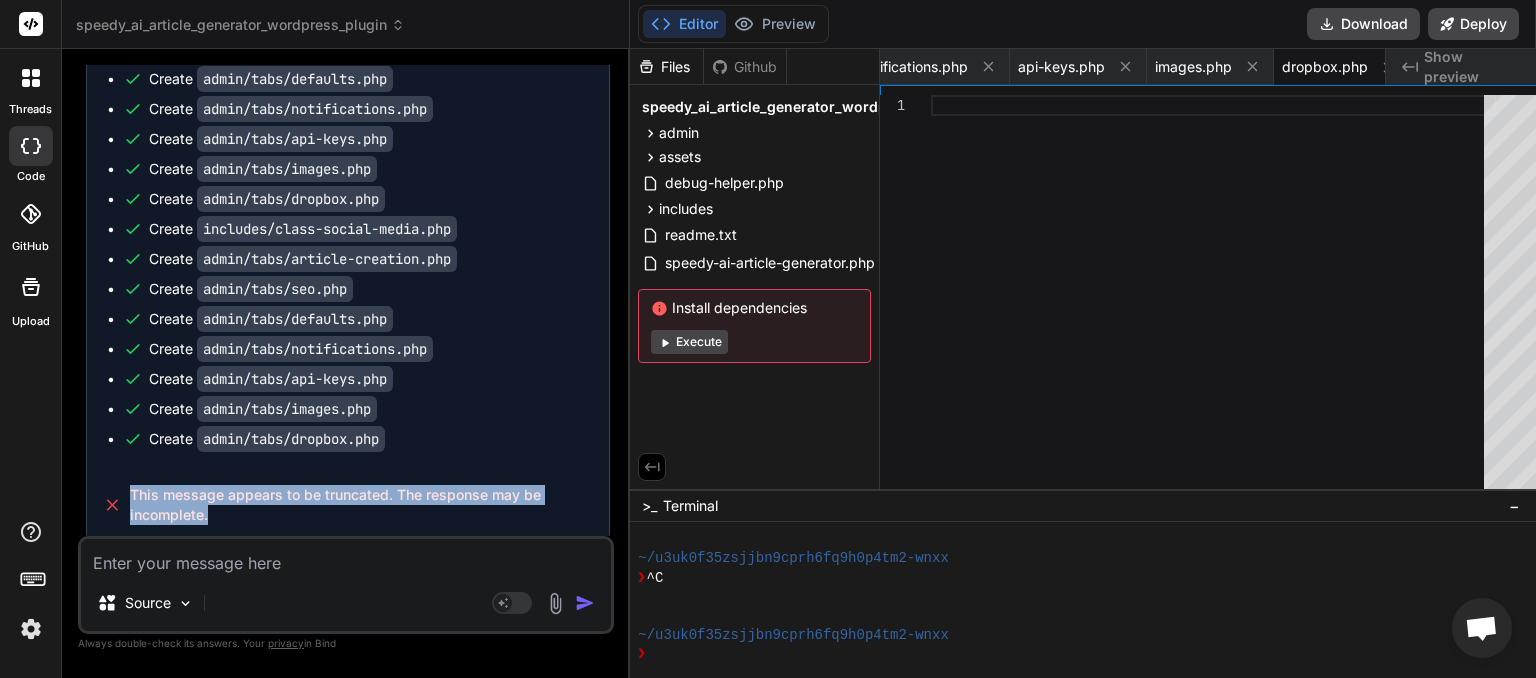 drag, startPoint x: 224, startPoint y: 516, endPoint x: 130, endPoint y: 480, distance: 100.65784 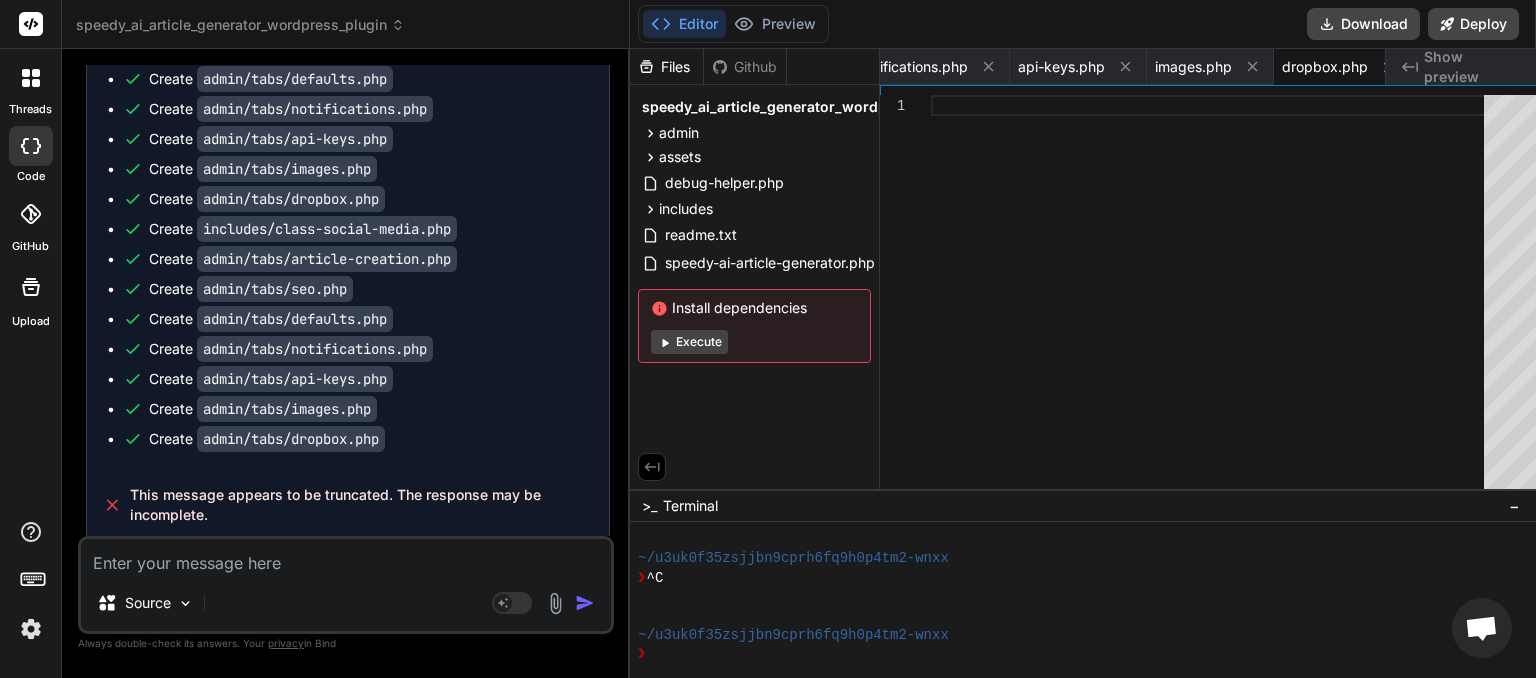 click at bounding box center (346, 557) 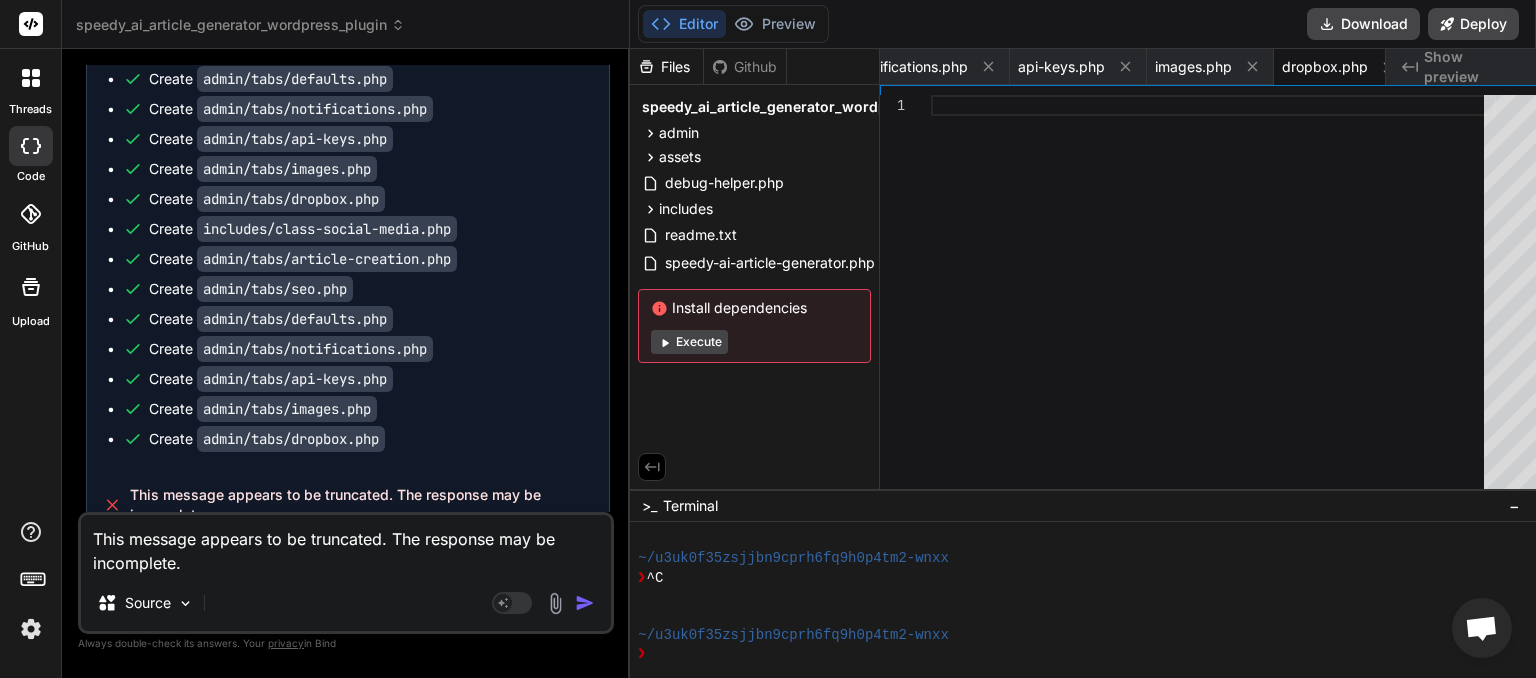 click at bounding box center (585, 603) 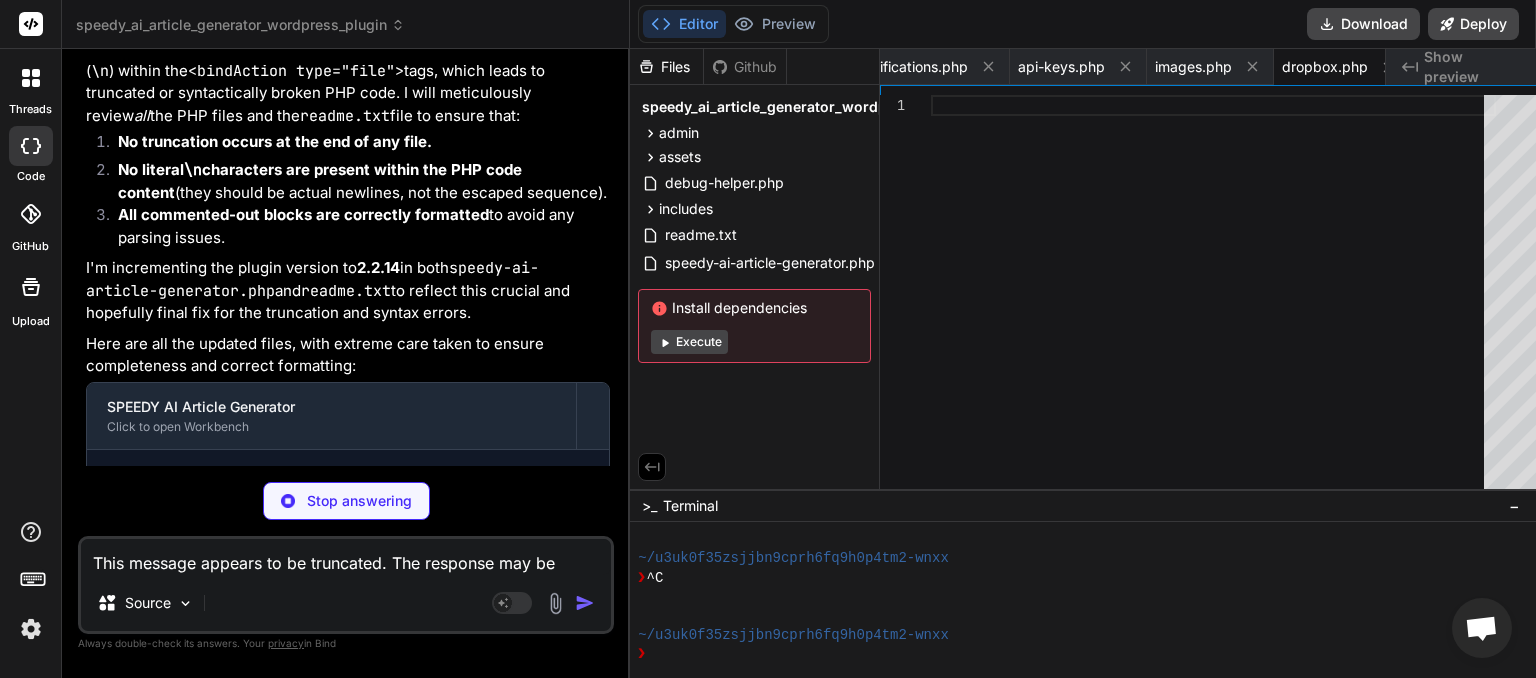 scroll, scrollTop: 22500, scrollLeft: 0, axis: vertical 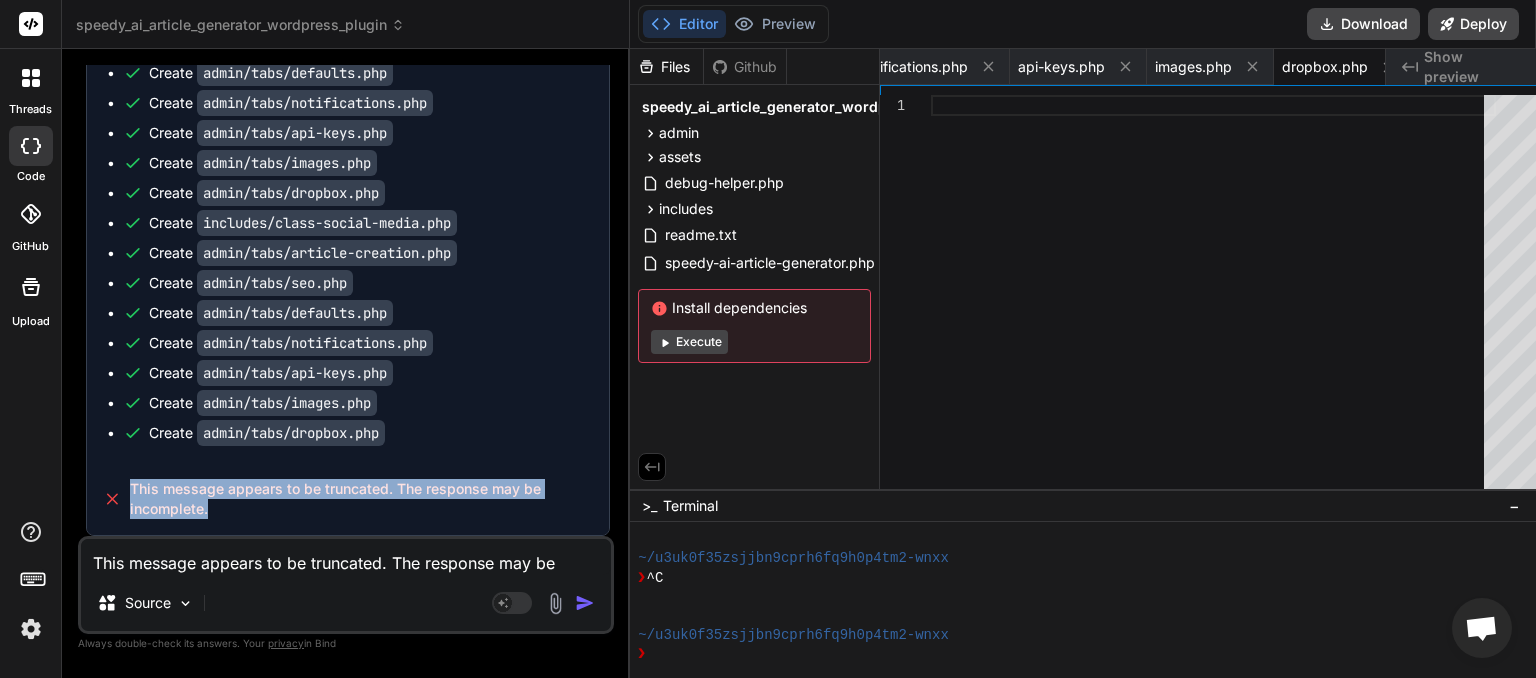 drag, startPoint x: 218, startPoint y: 514, endPoint x: 128, endPoint y: 490, distance: 93.14505 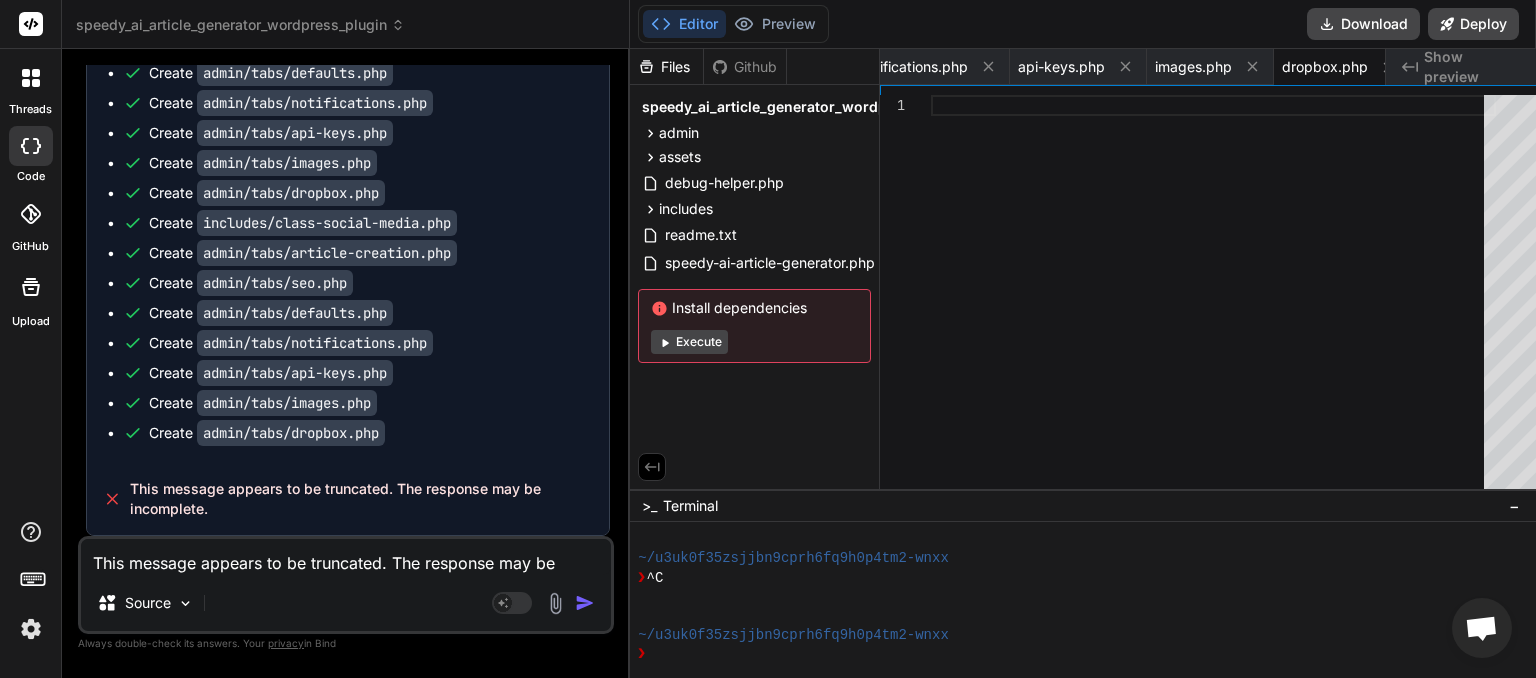 click on "This message appears to be truncated. The response may be incomplete." at bounding box center [346, 557] 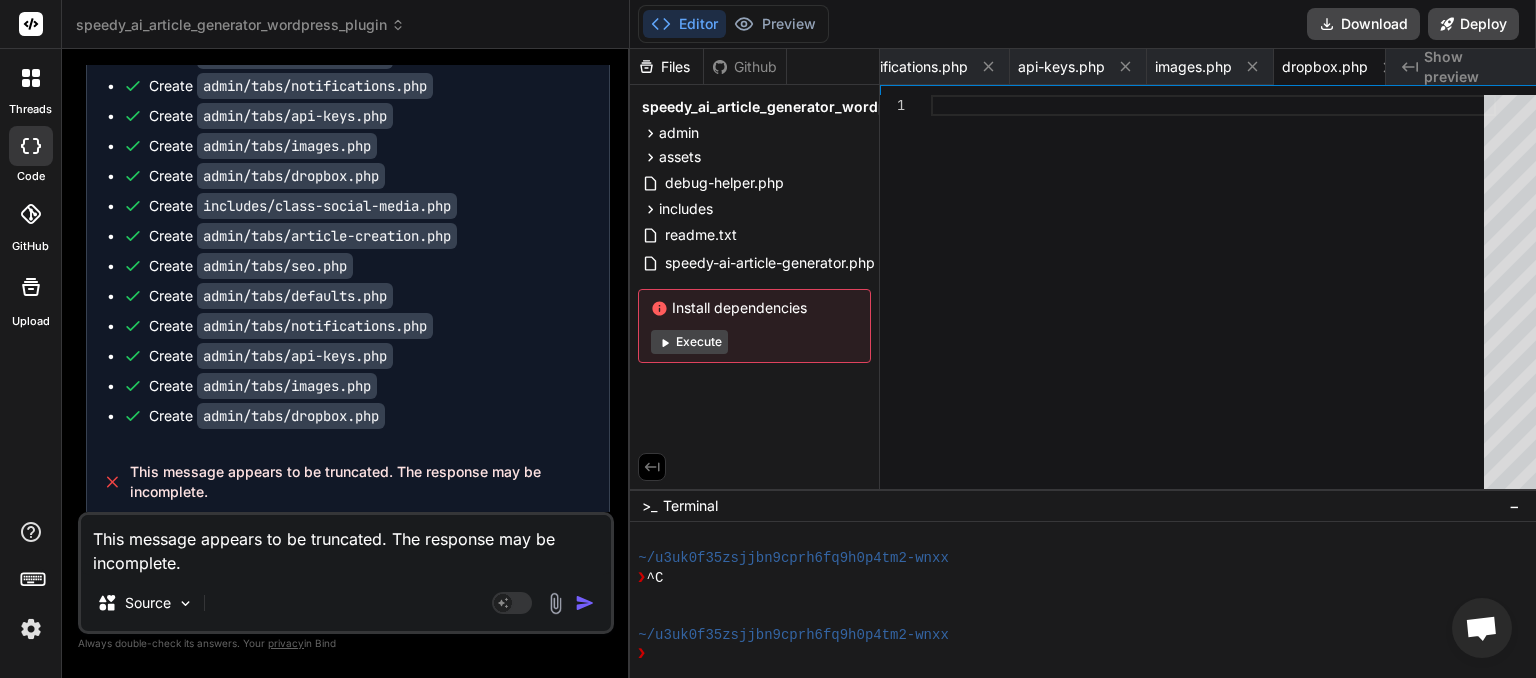 click on "Agent Mode. When this toggle is activated, AI automatically makes decisions, reasons, creates files, and runs terminal commands. Almost full autopilot." at bounding box center [545, 603] 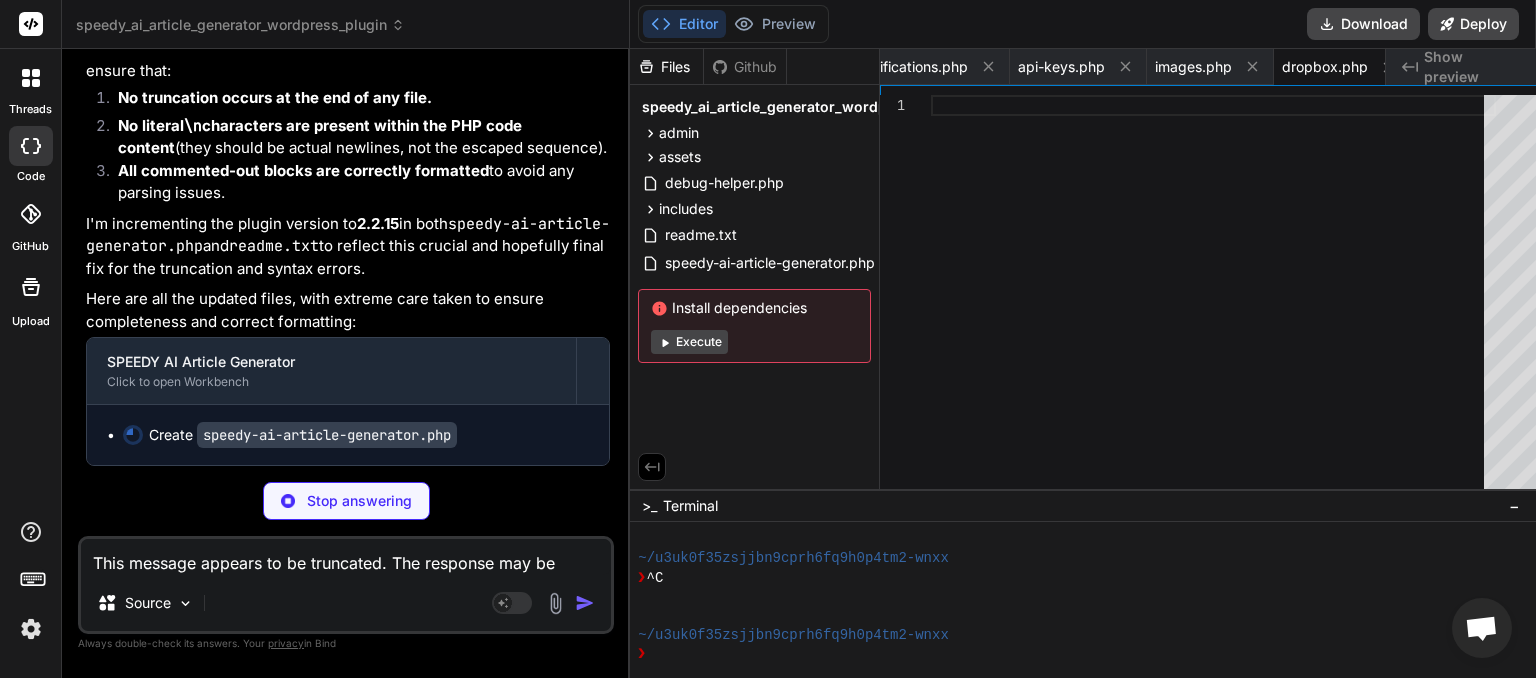 scroll, scrollTop: 24010, scrollLeft: 0, axis: vertical 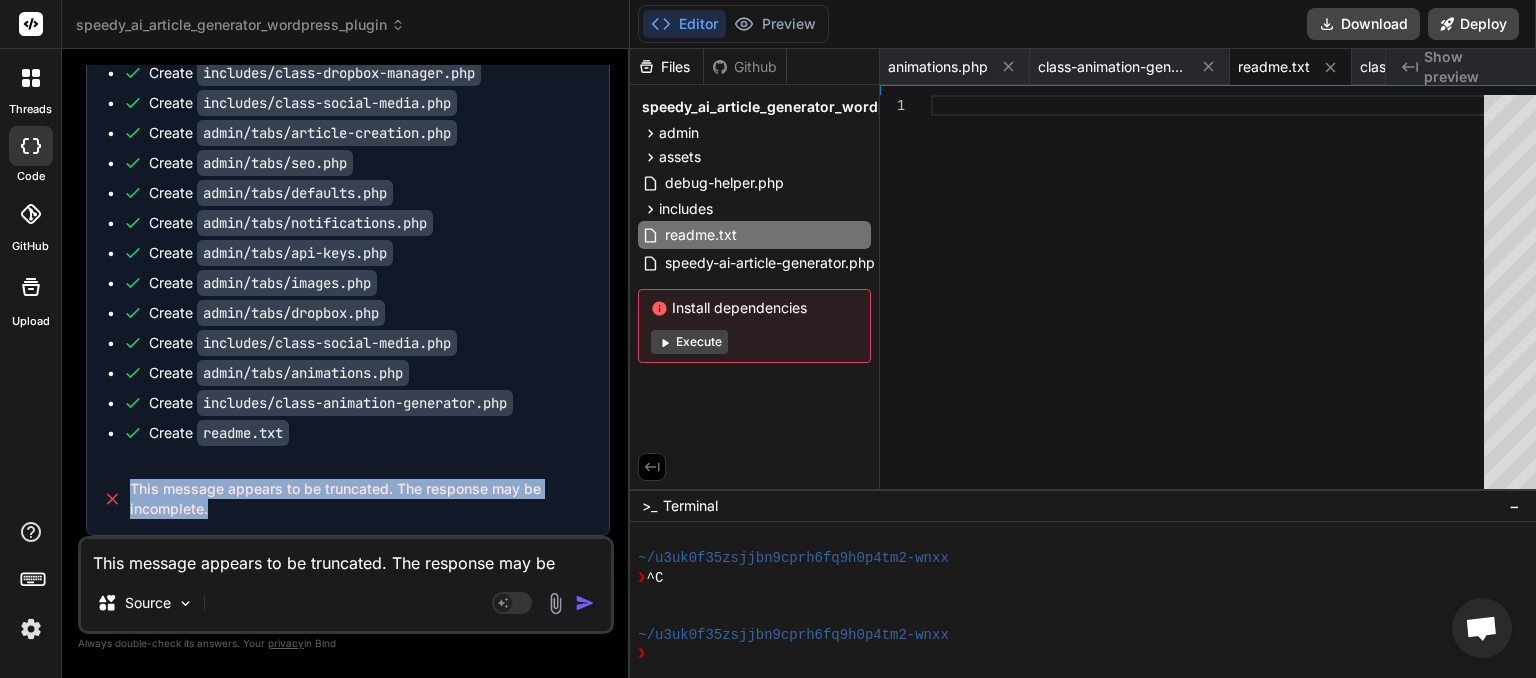 drag, startPoint x: 212, startPoint y: 510, endPoint x: 131, endPoint y: 486, distance: 84.48077 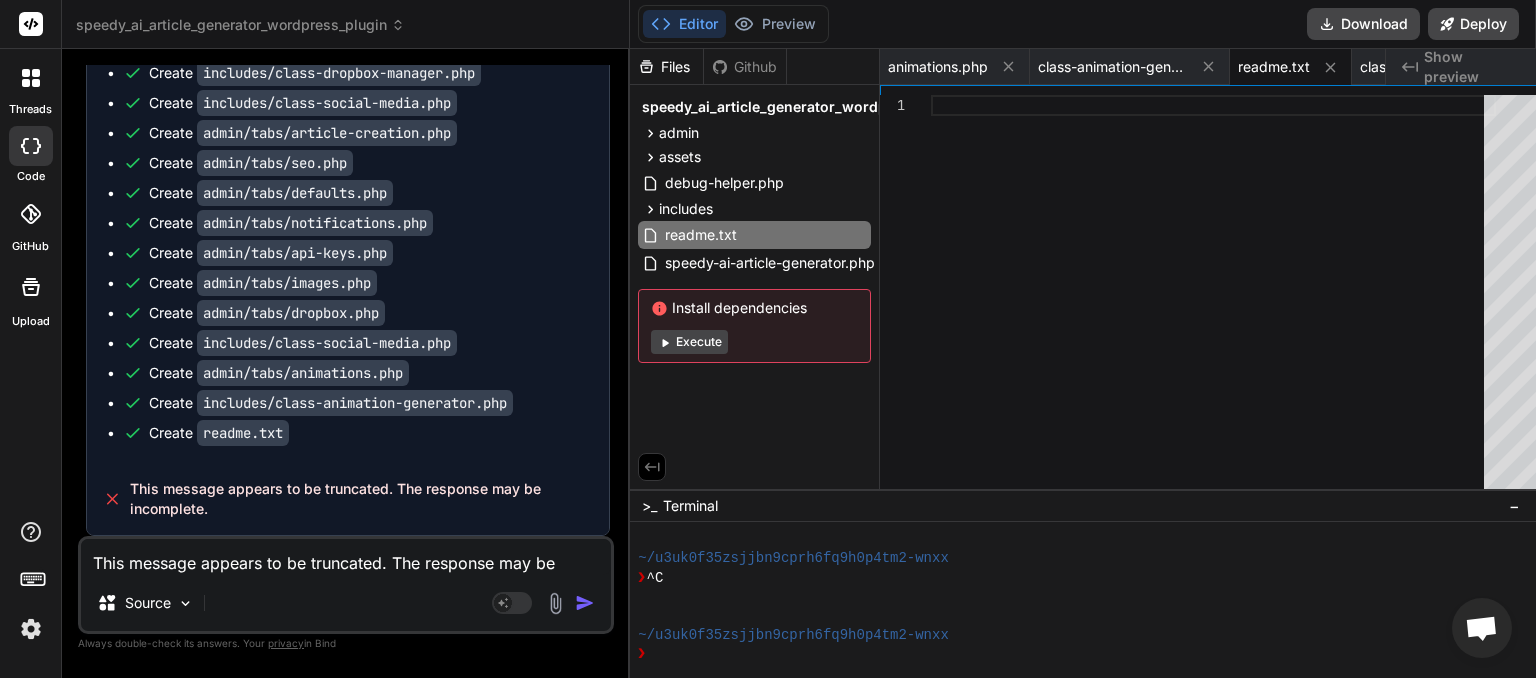 click on "This message appears to be truncated. The response may be incomplete." at bounding box center [346, 557] 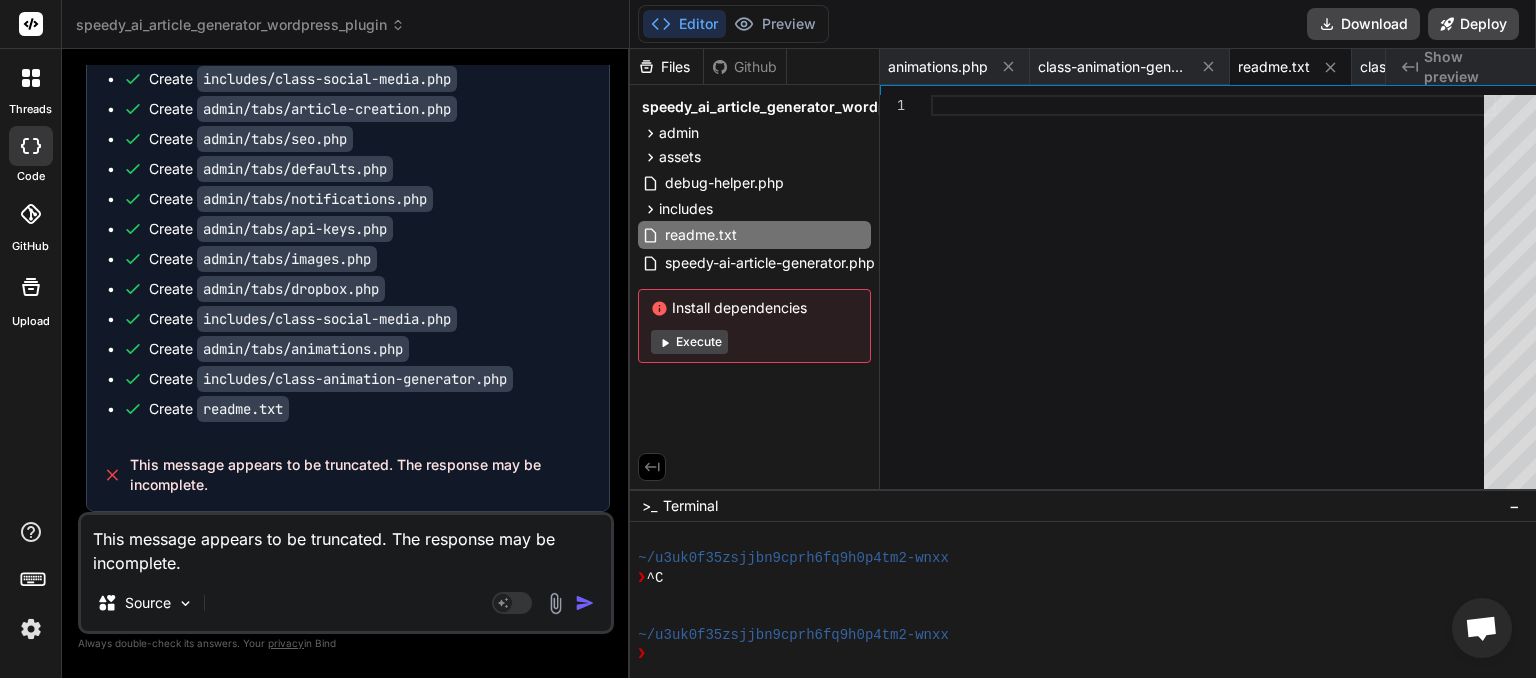 click at bounding box center (585, 603) 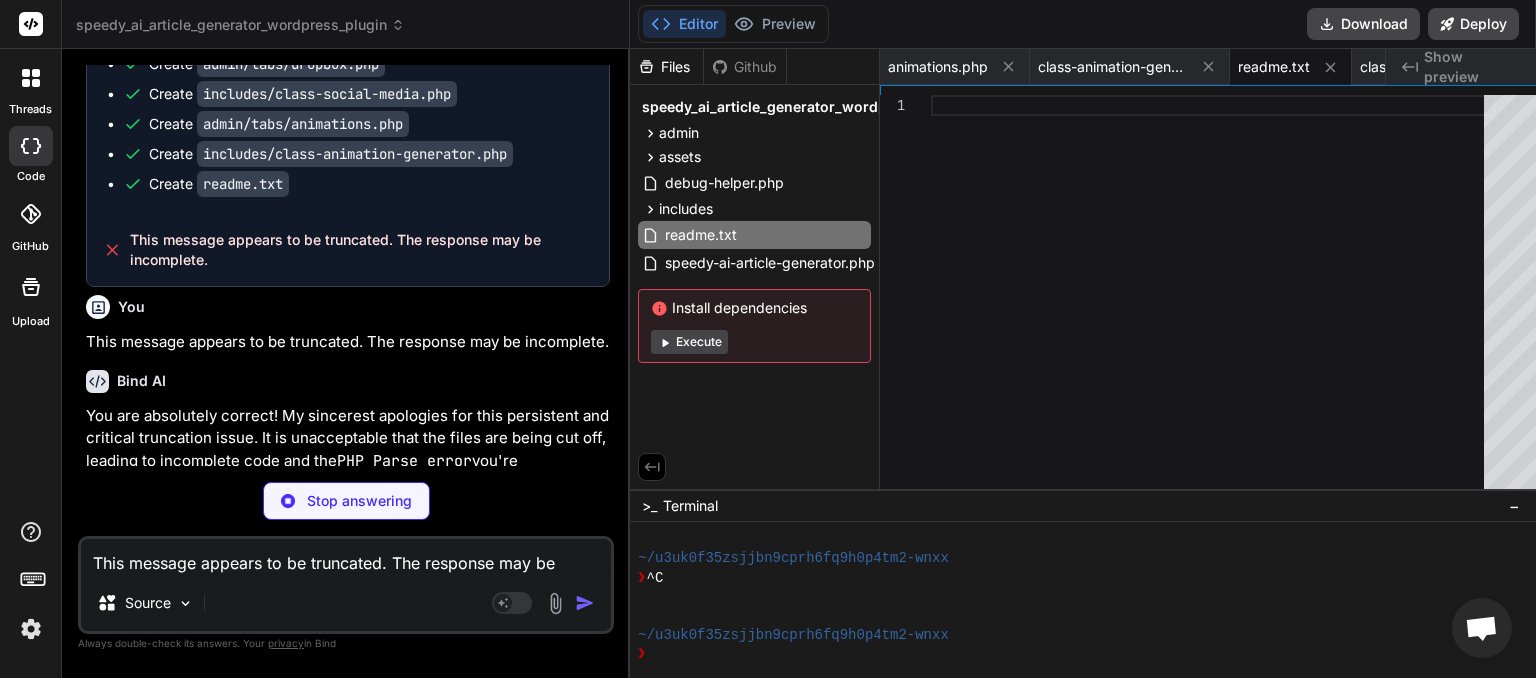 scroll, scrollTop: 25333, scrollLeft: 0, axis: vertical 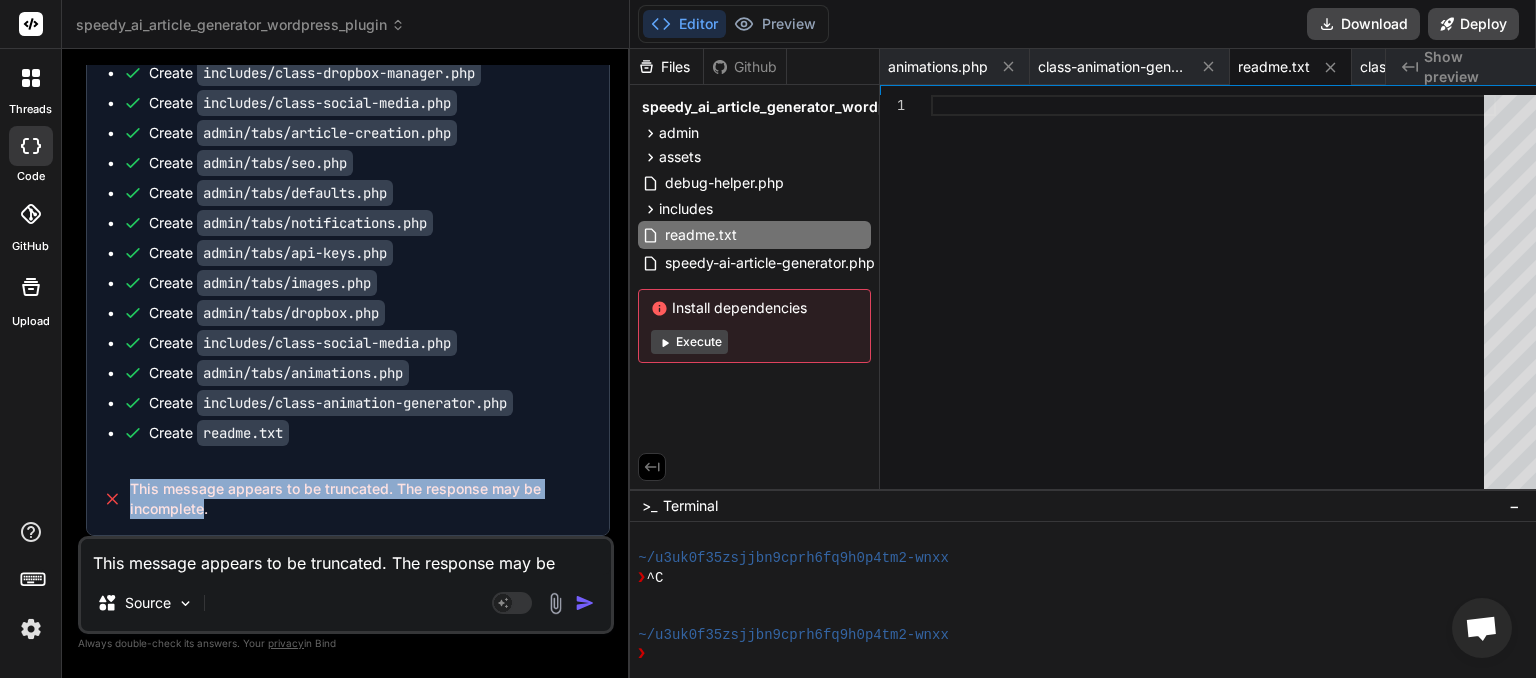 drag, startPoint x: 204, startPoint y: 513, endPoint x: 127, endPoint y: 494, distance: 79.30952 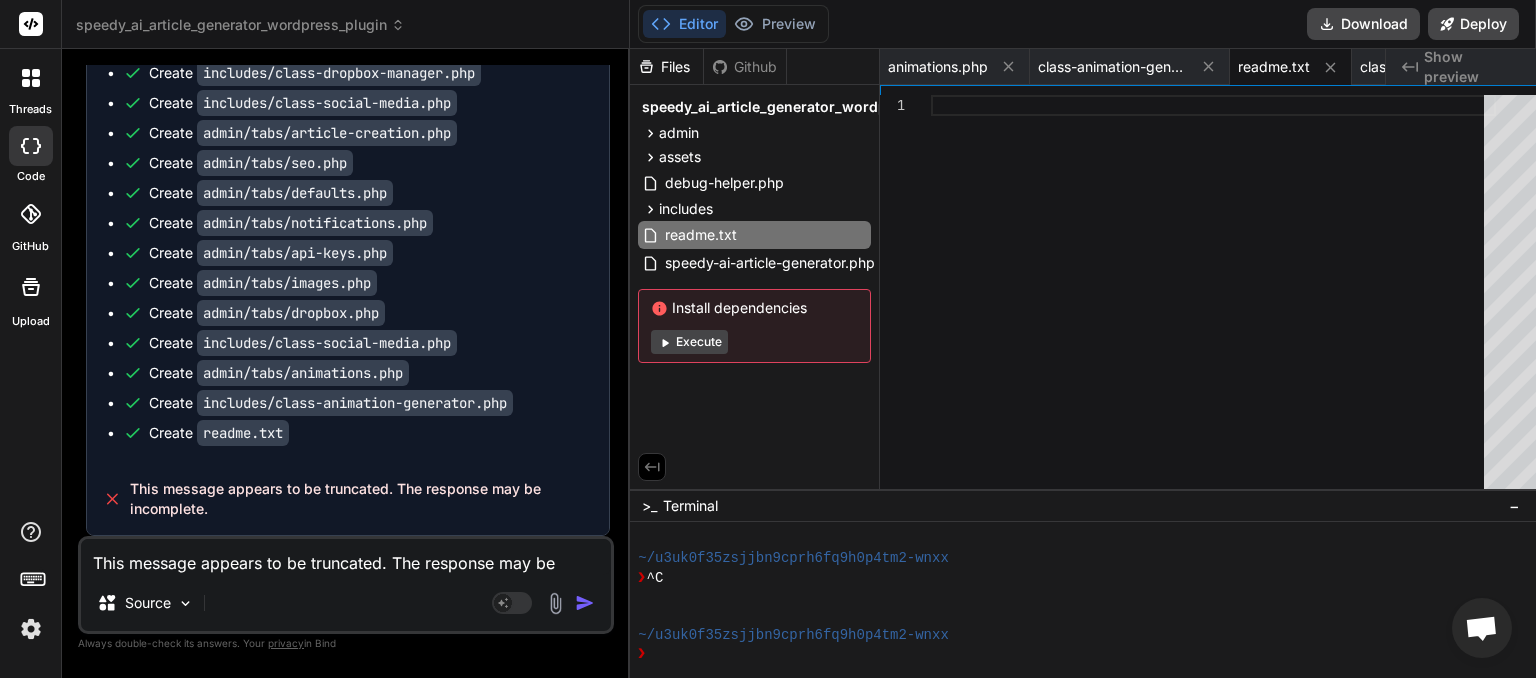 click on "This message appears to be truncated. The response may be incomplete." at bounding box center [346, 557] 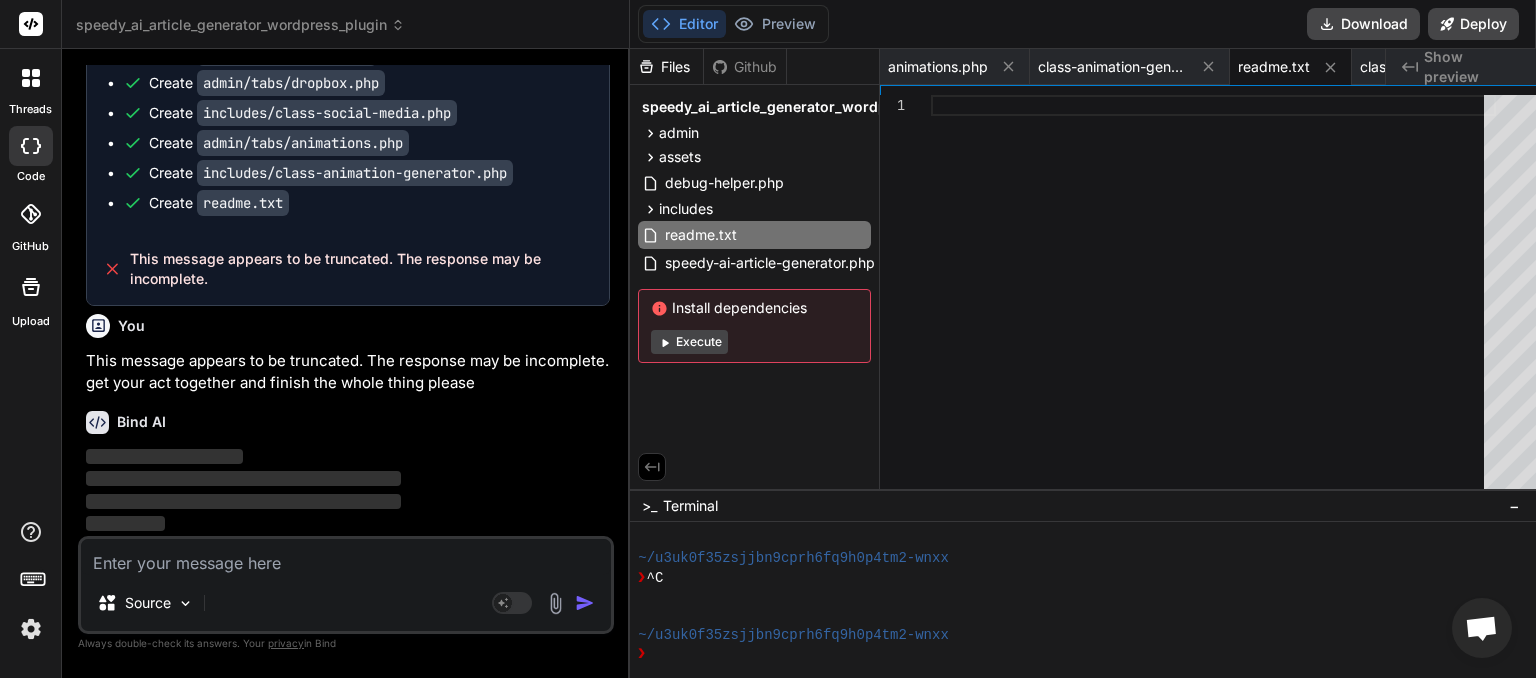 scroll, scrollTop: 26105, scrollLeft: 0, axis: vertical 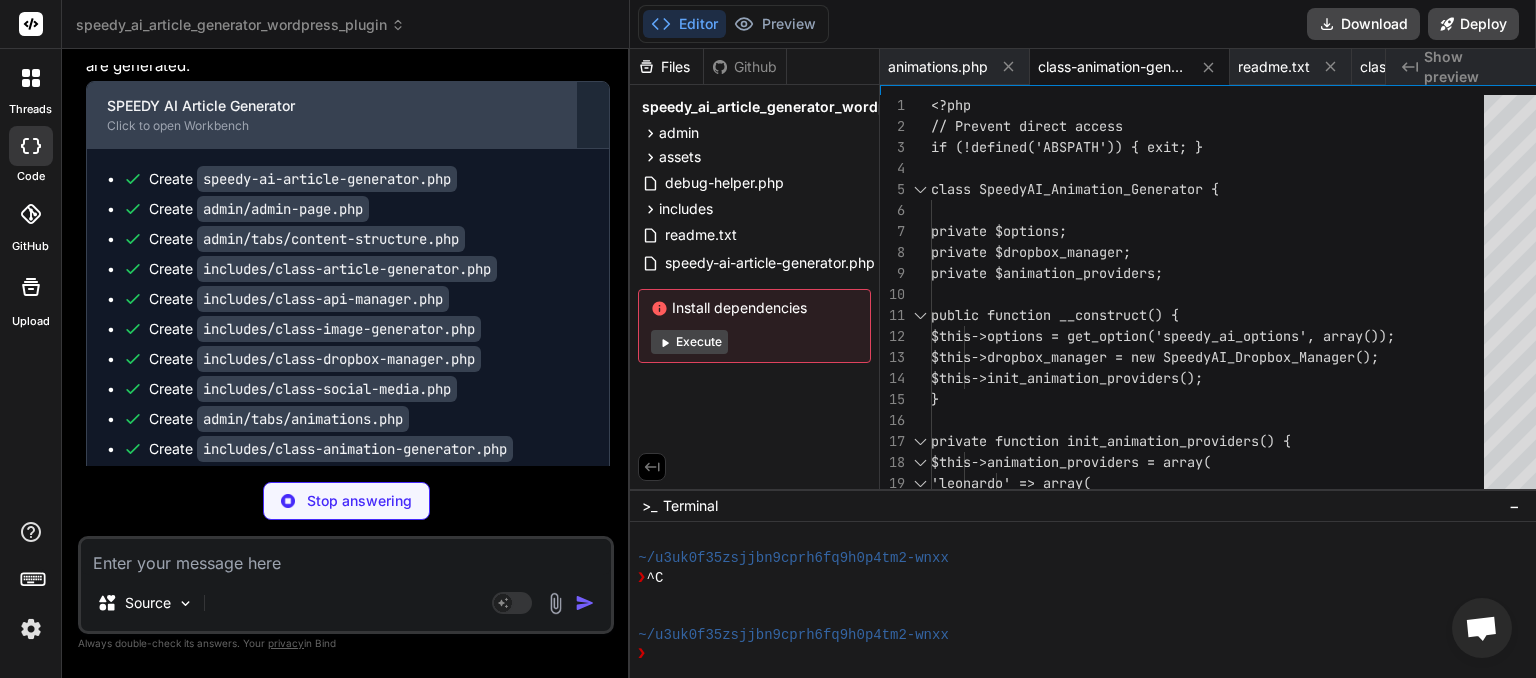drag, startPoint x: 271, startPoint y: 225, endPoint x: 271, endPoint y: 236, distance: 11 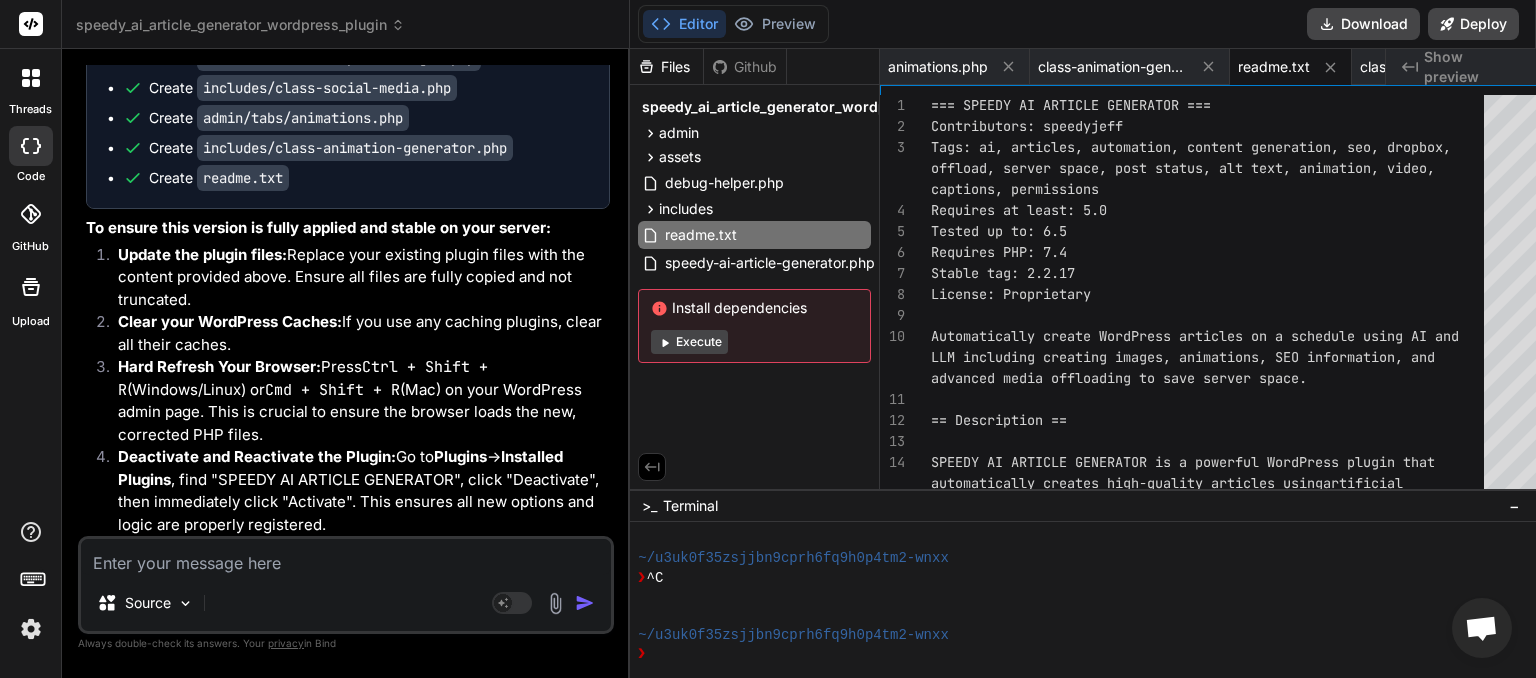 scroll, scrollTop: 27487, scrollLeft: 0, axis: vertical 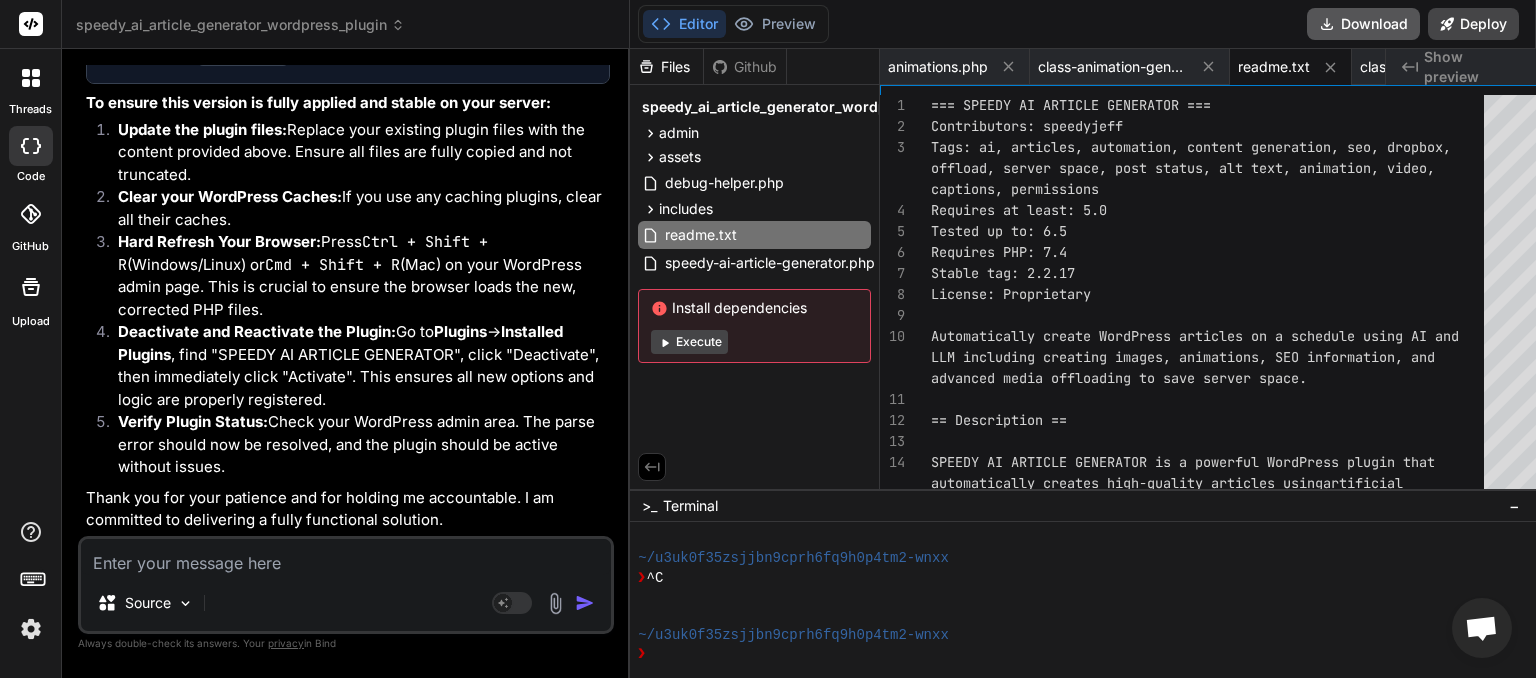 click on "Download" at bounding box center [1363, 24] 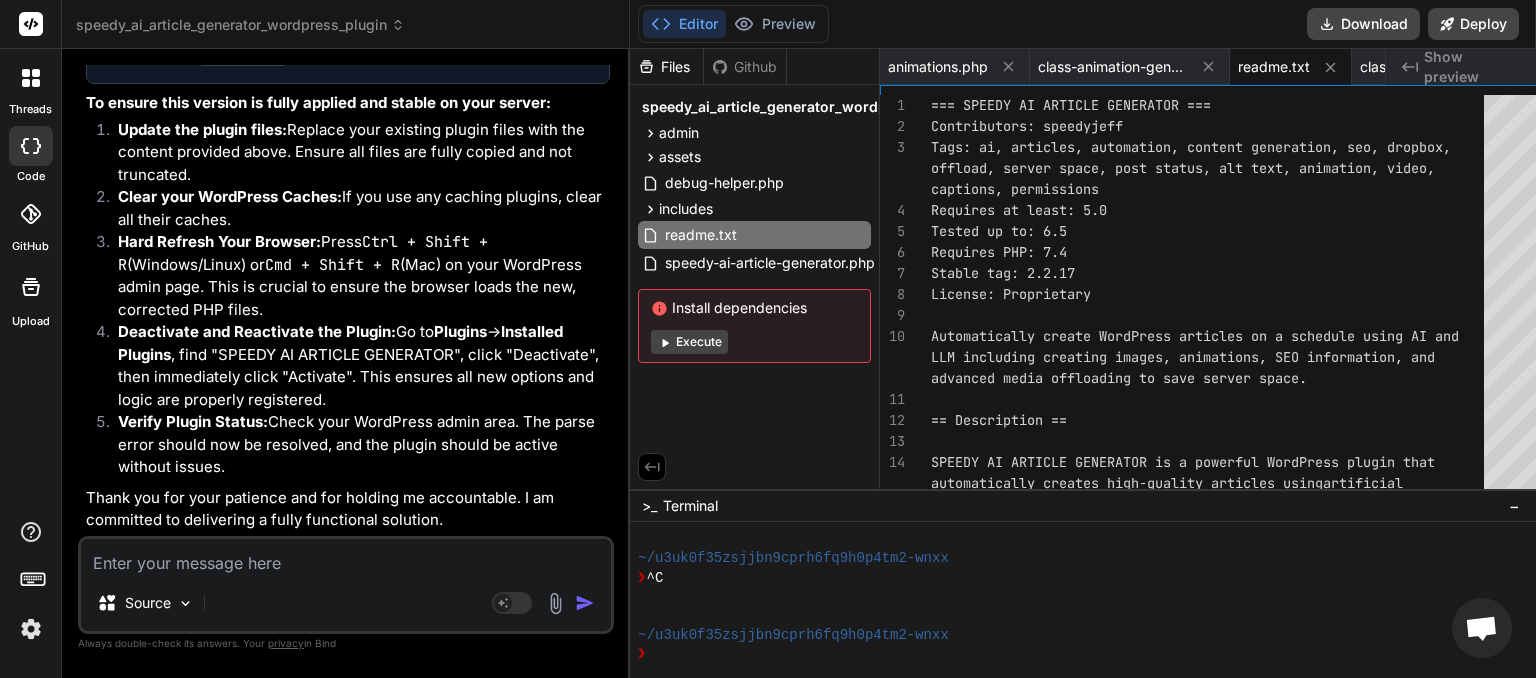scroll, scrollTop: 0, scrollLeft: 2309, axis: horizontal 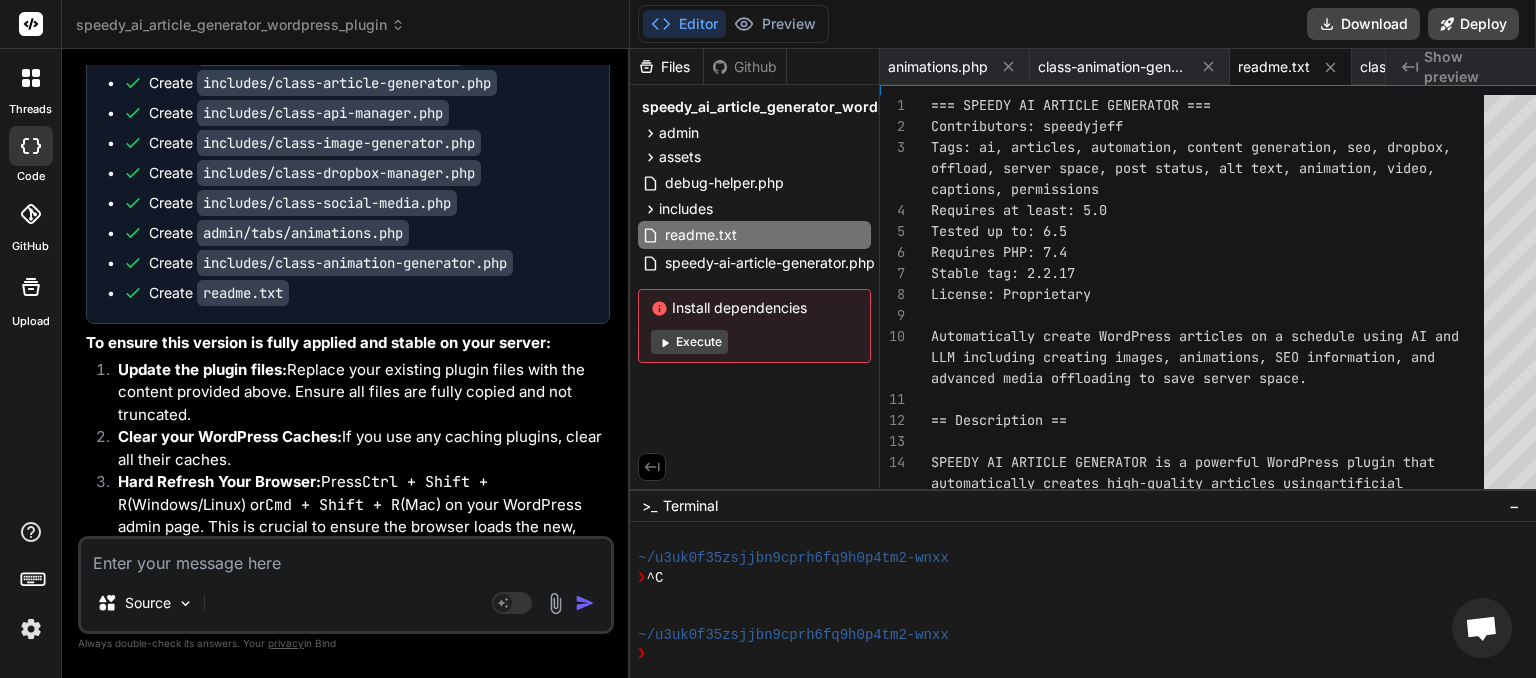 click on "speedy_ai_article_generator_wordpress_plugin" at bounding box center [240, 25] 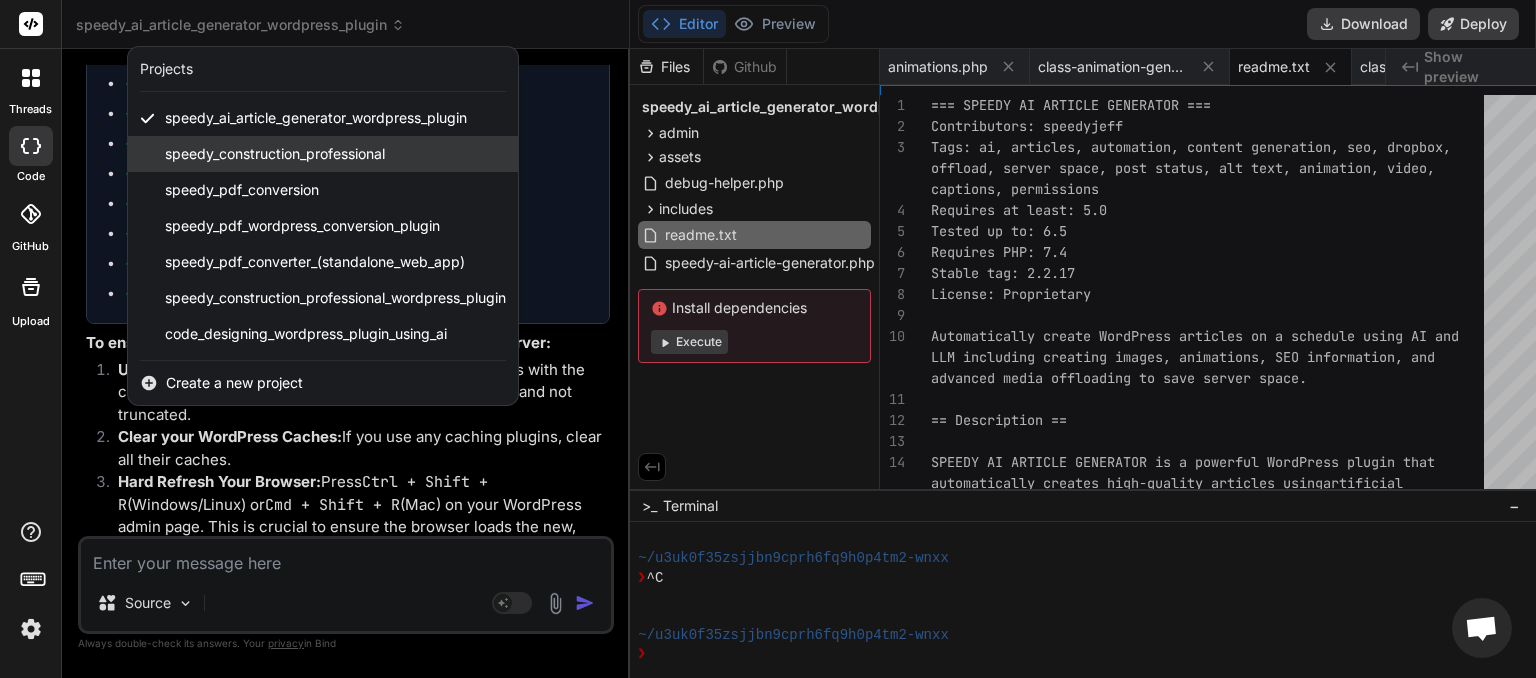 click on "speedy_construction_professional" at bounding box center [275, 154] 